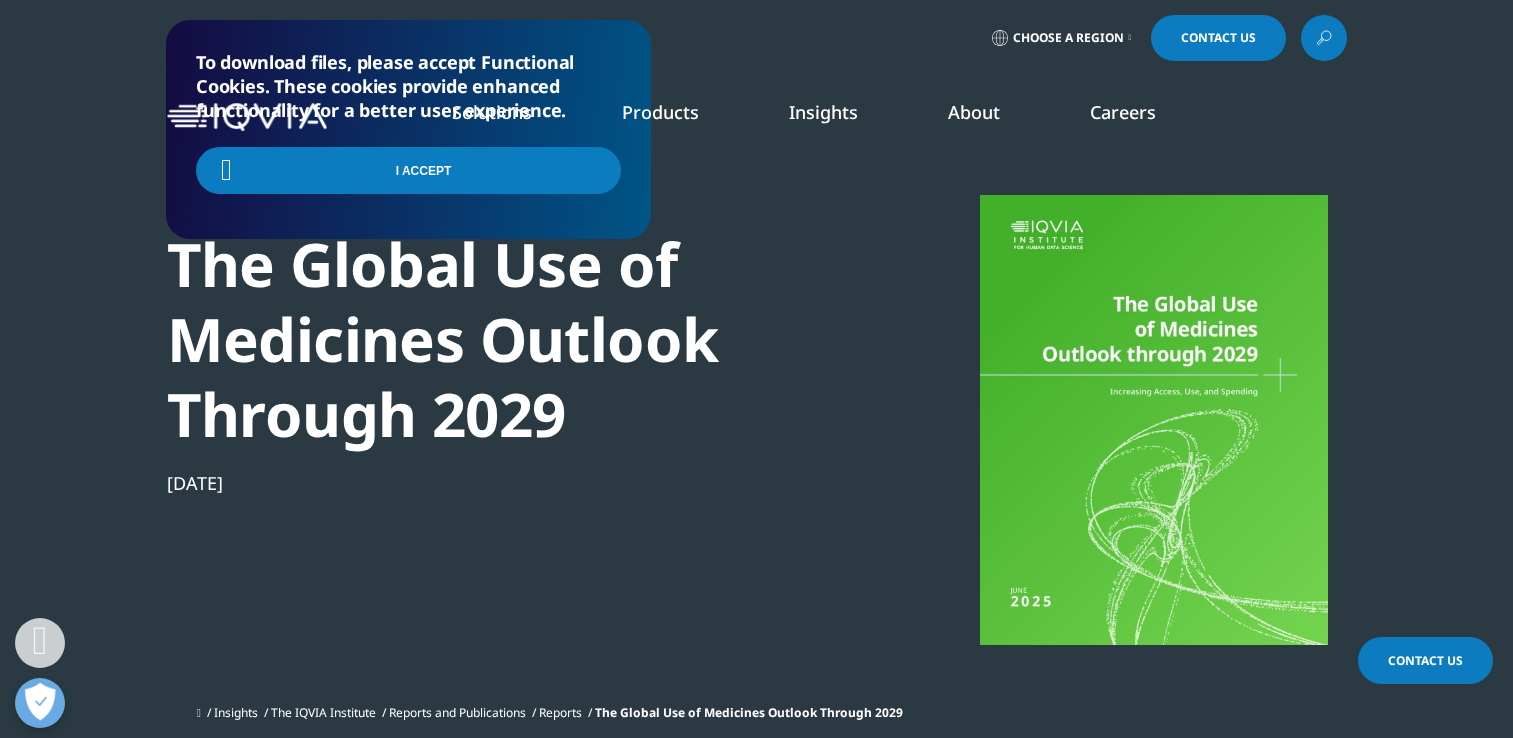 scroll, scrollTop: 1100, scrollLeft: 0, axis: vertical 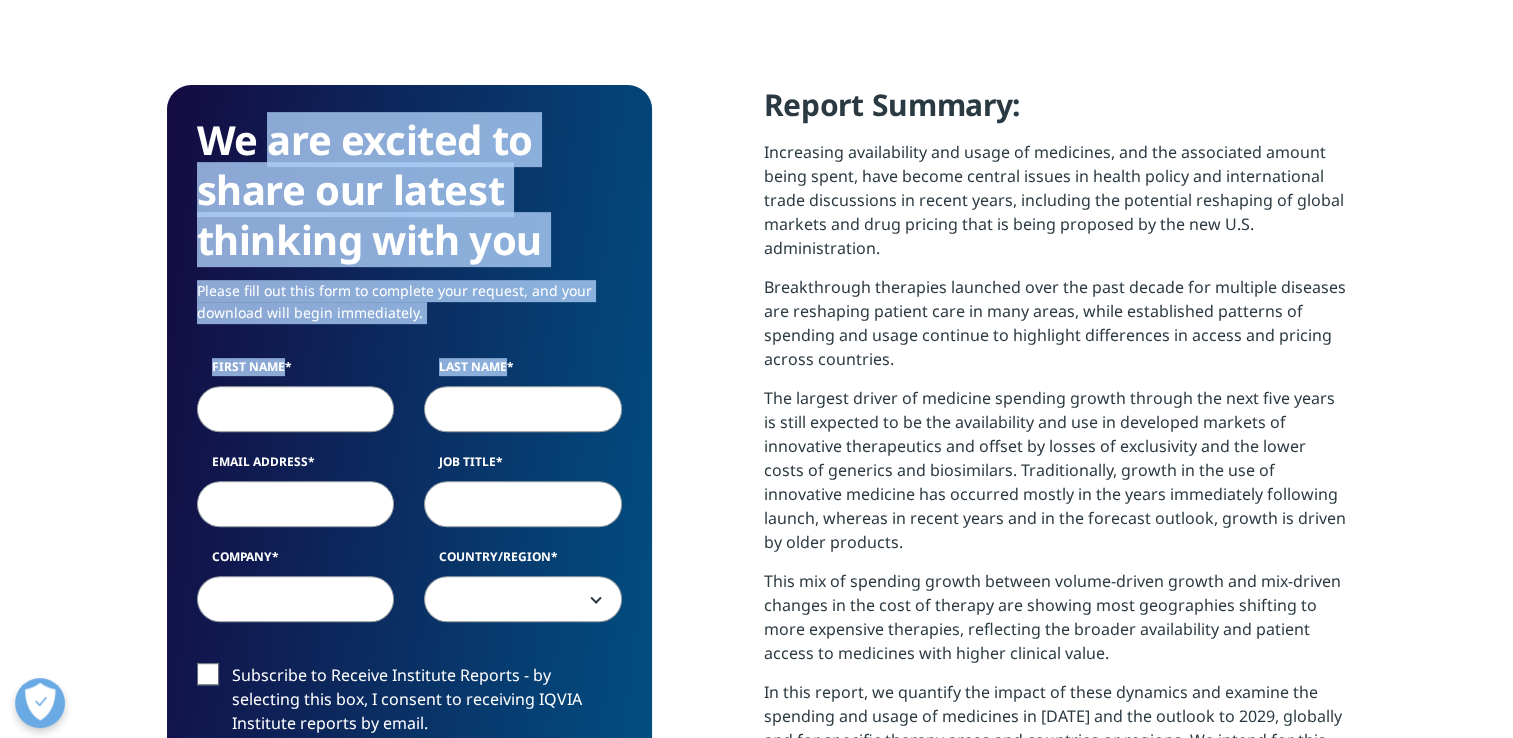 drag, startPoint x: 264, startPoint y: 146, endPoint x: 516, endPoint y: 349, distance: 323.59387 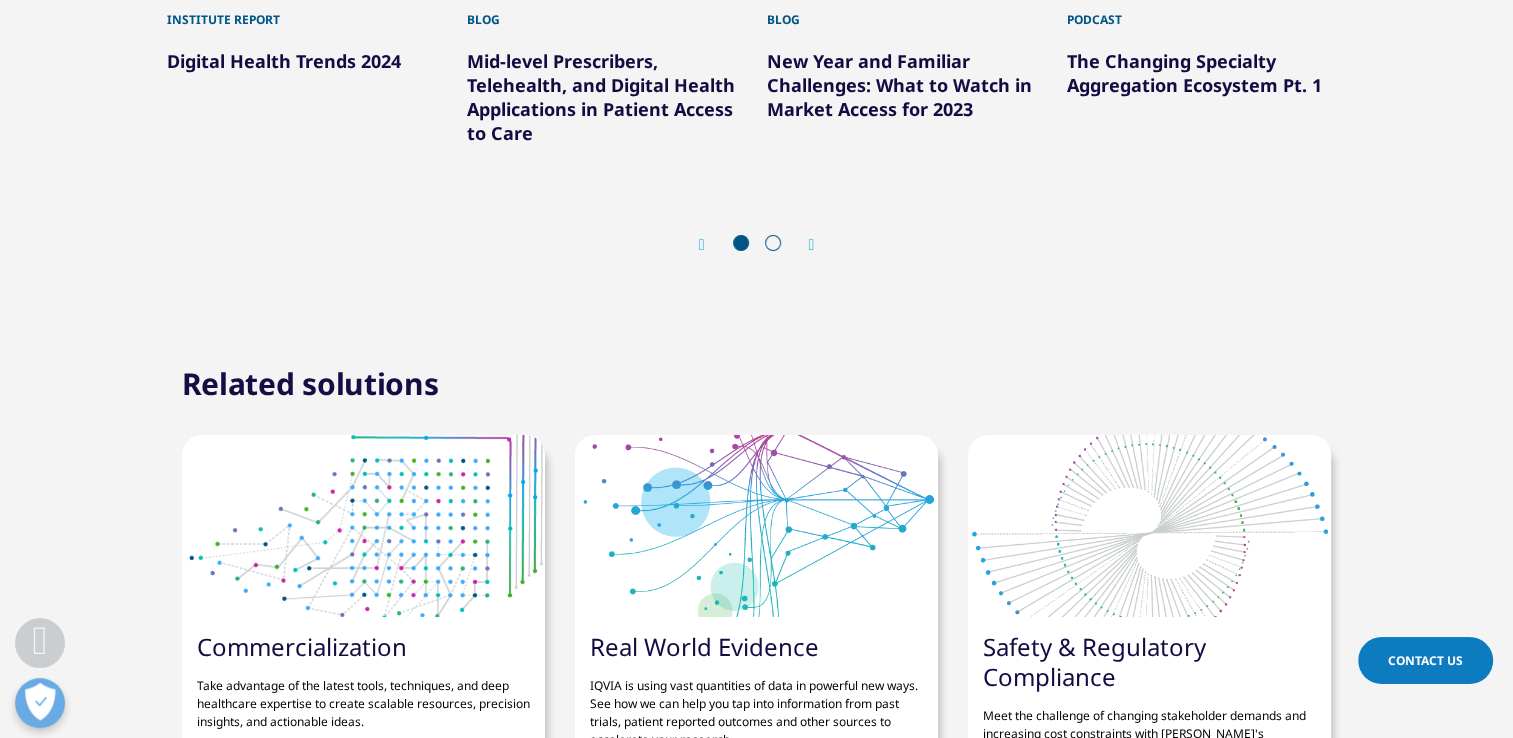 scroll, scrollTop: 7500, scrollLeft: 0, axis: vertical 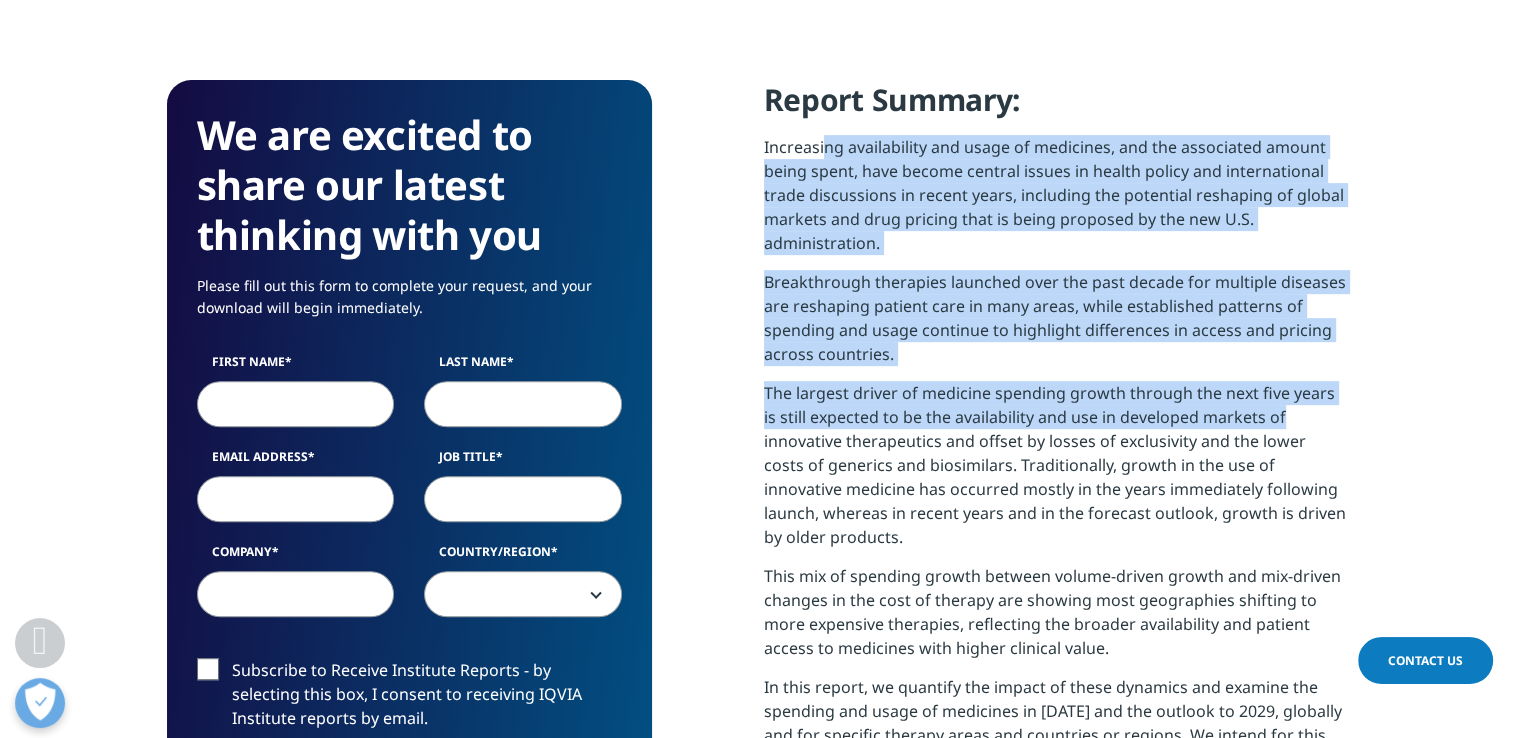 drag, startPoint x: 827, startPoint y: 146, endPoint x: 1277, endPoint y: 433, distance: 533.7312 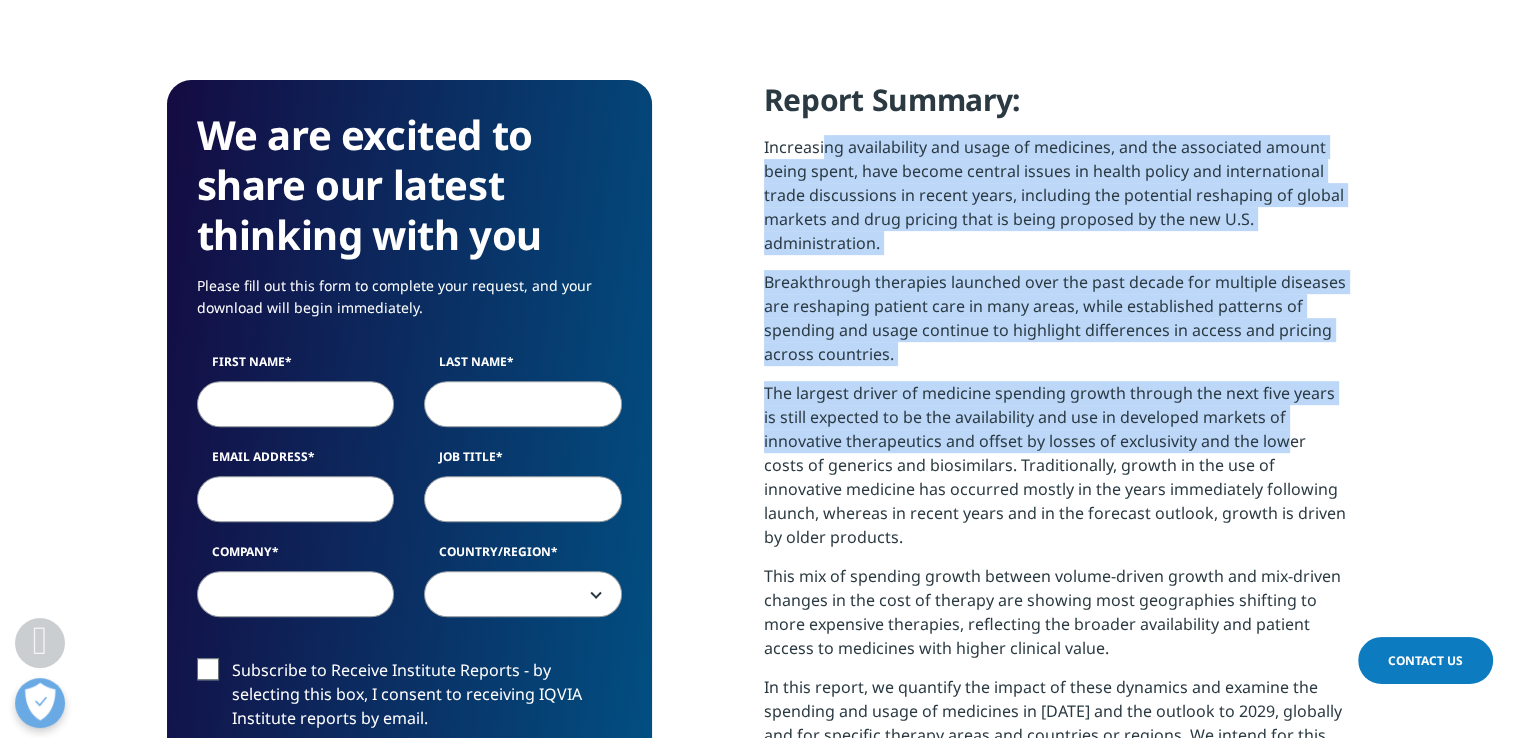 drag, startPoint x: 1277, startPoint y: 433, endPoint x: 1420, endPoint y: 210, distance: 264.91132 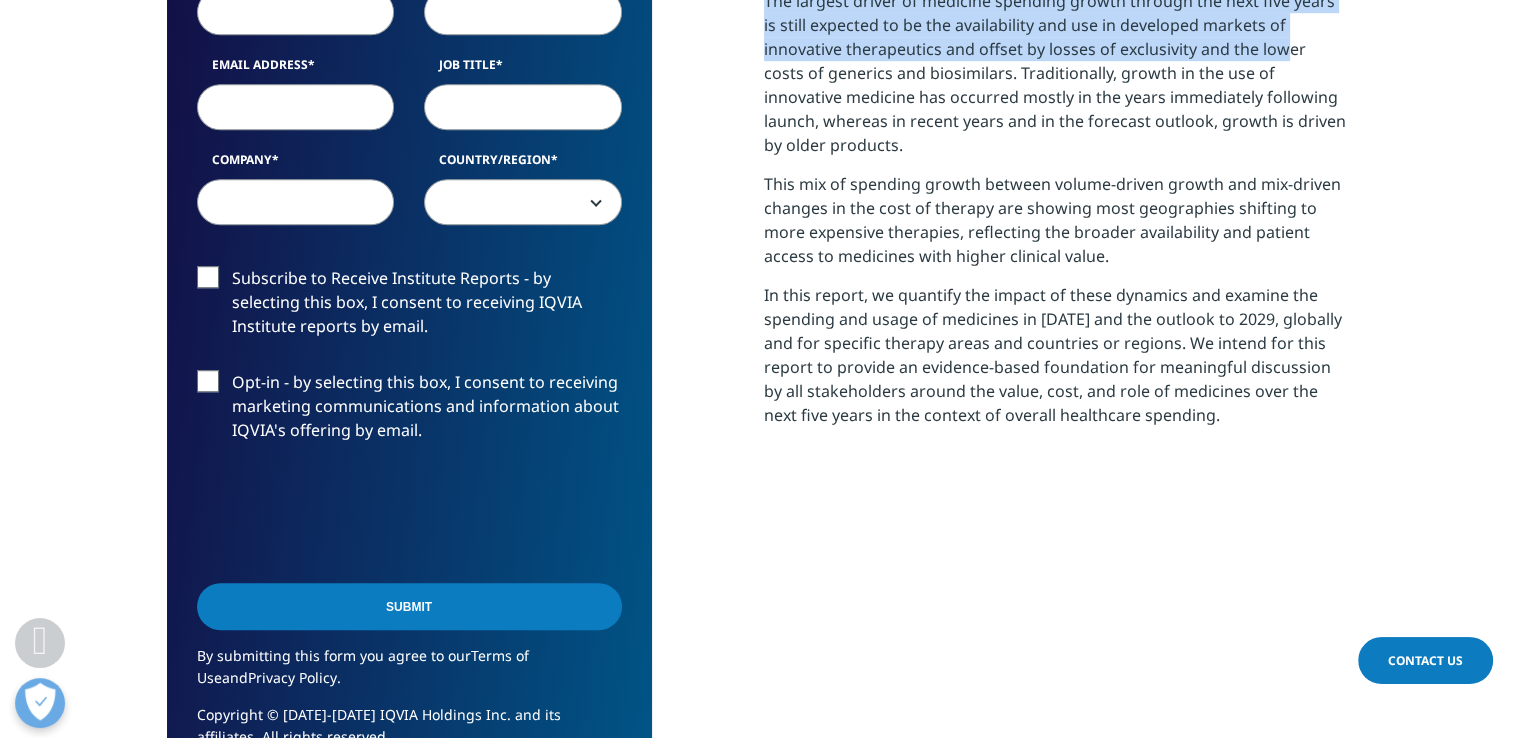 scroll, scrollTop: 1205, scrollLeft: 0, axis: vertical 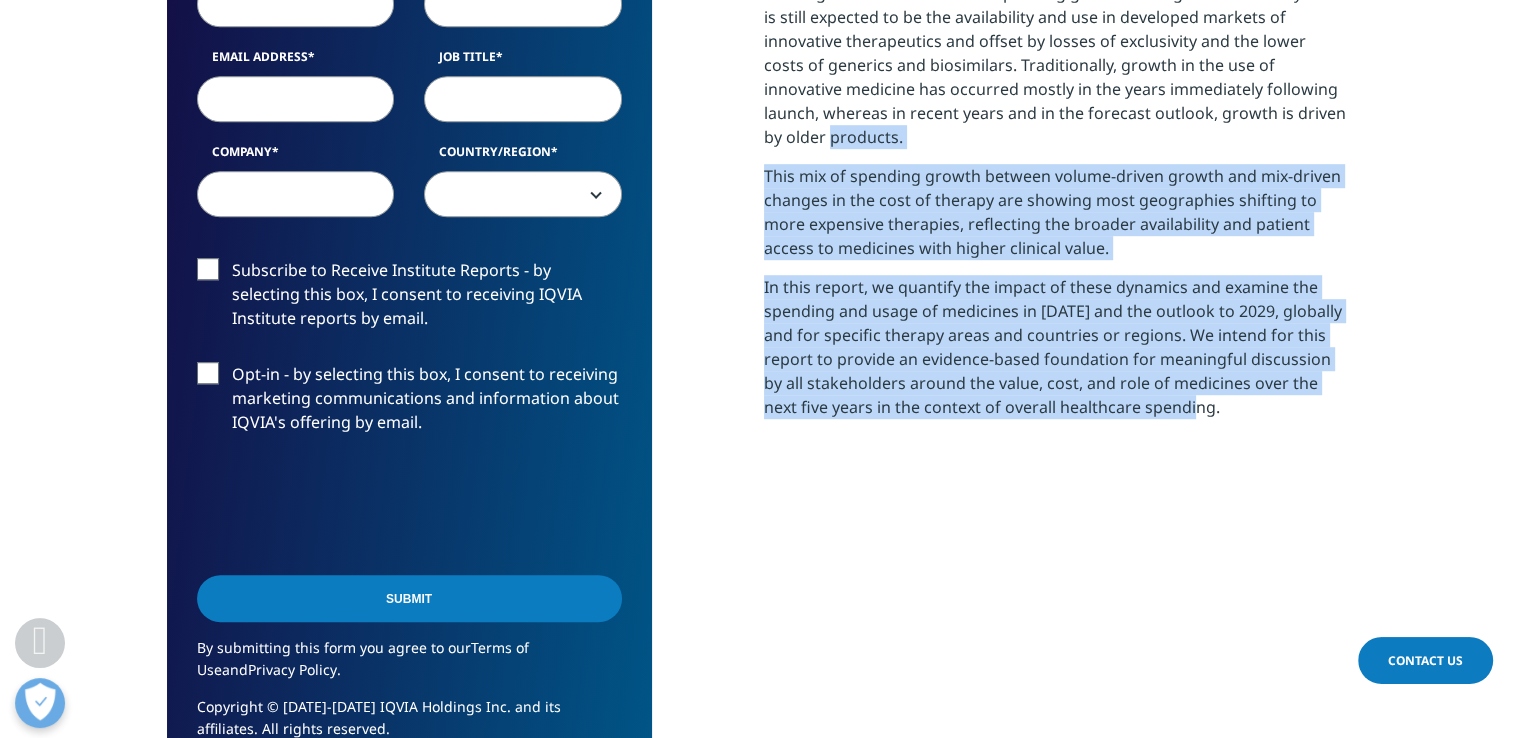 drag, startPoint x: 1132, startPoint y: 377, endPoint x: 724, endPoint y: 133, distance: 475.39456 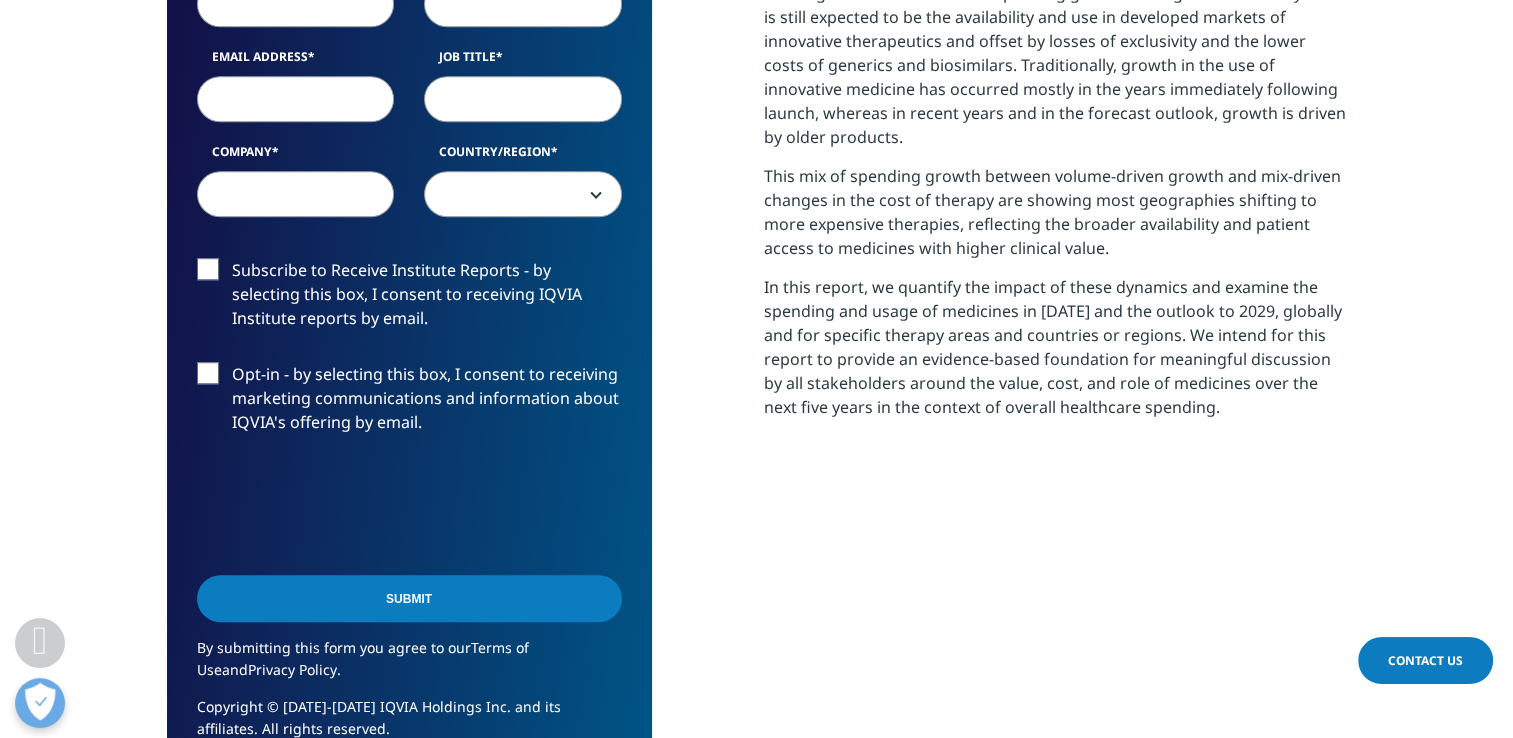 click on "In this report, we quantify the impact of these dynamics and examine the spending and usage of medicines in 2024 and the outlook to 2029, globally and for specific therapy areas and countries or regions. We intend for this report to provide an evidence-based foundation for meaningful discussion by all stakeholders around the value, cost, and role of medicines over the next five years in the context of overall healthcare spending." at bounding box center [1055, 354] 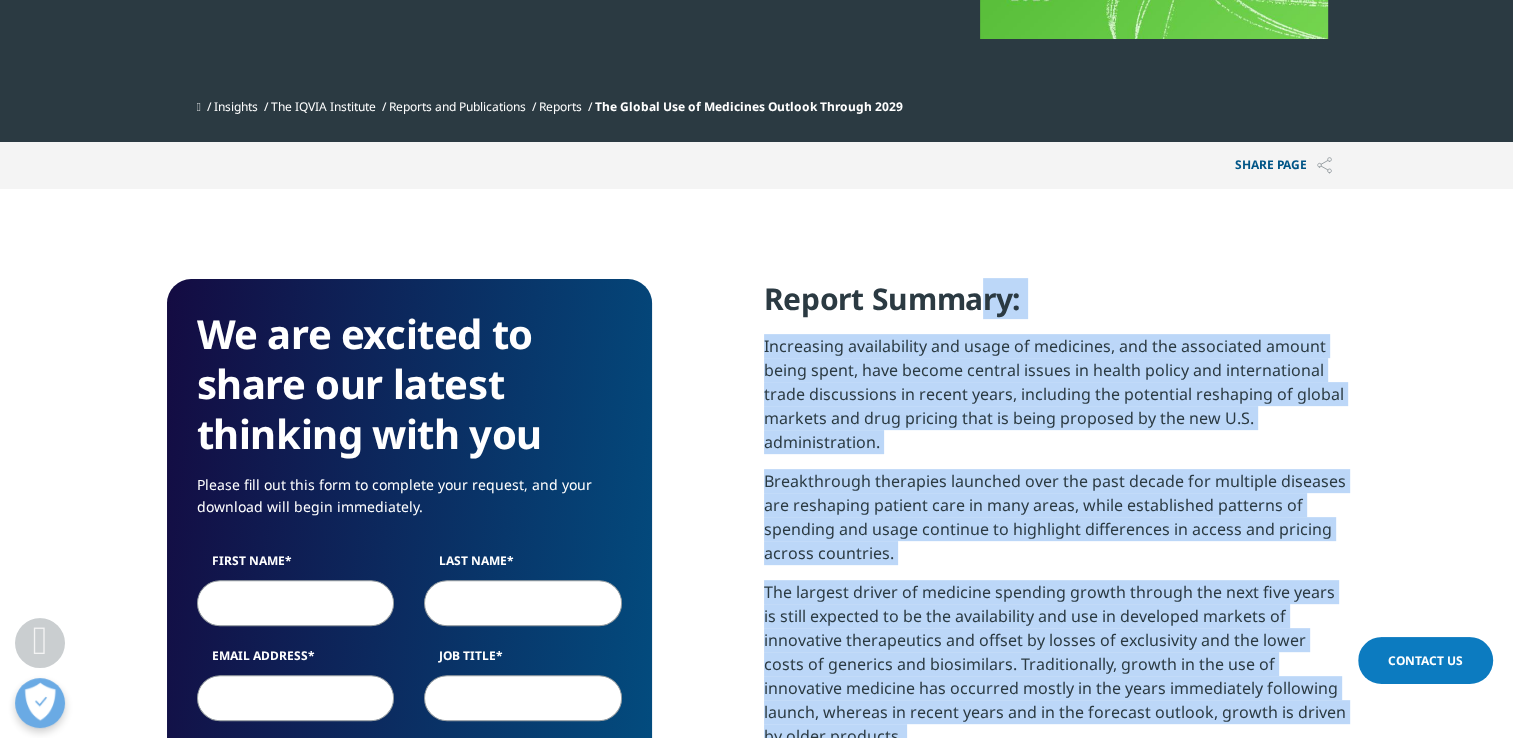 scroll, scrollTop: 605, scrollLeft: 0, axis: vertical 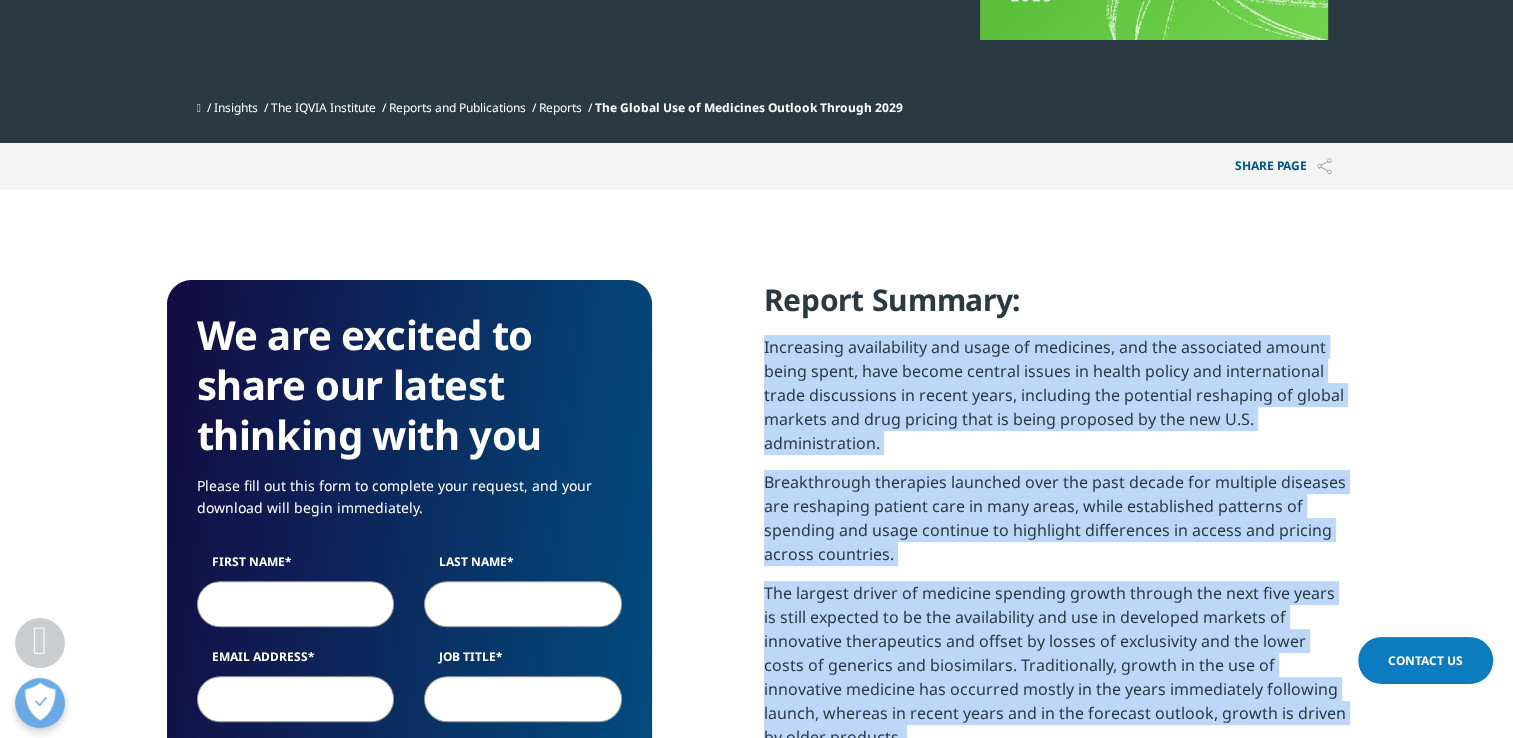 drag, startPoint x: 1082, startPoint y: 357, endPoint x: 764, endPoint y: 353, distance: 318.02515 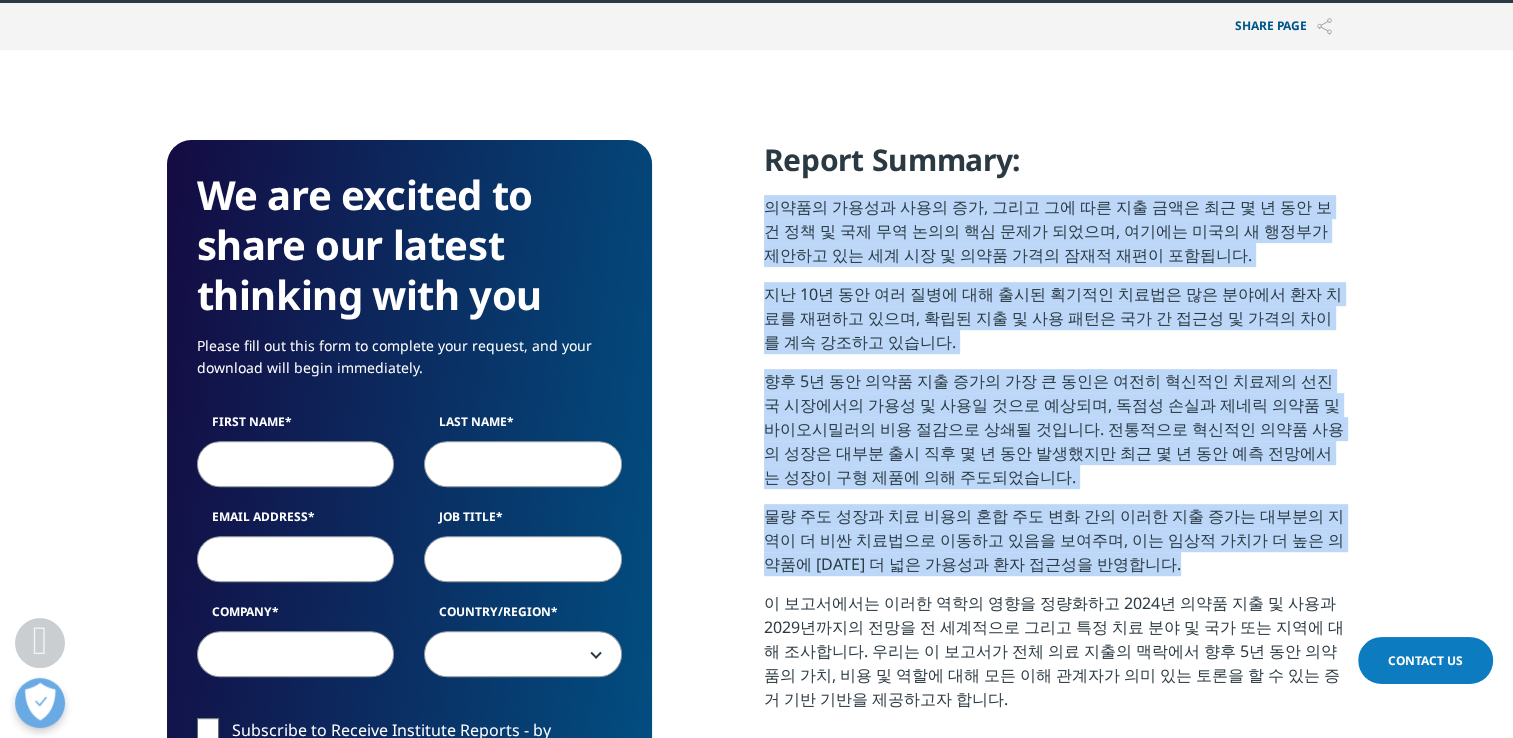 scroll, scrollTop: 805, scrollLeft: 0, axis: vertical 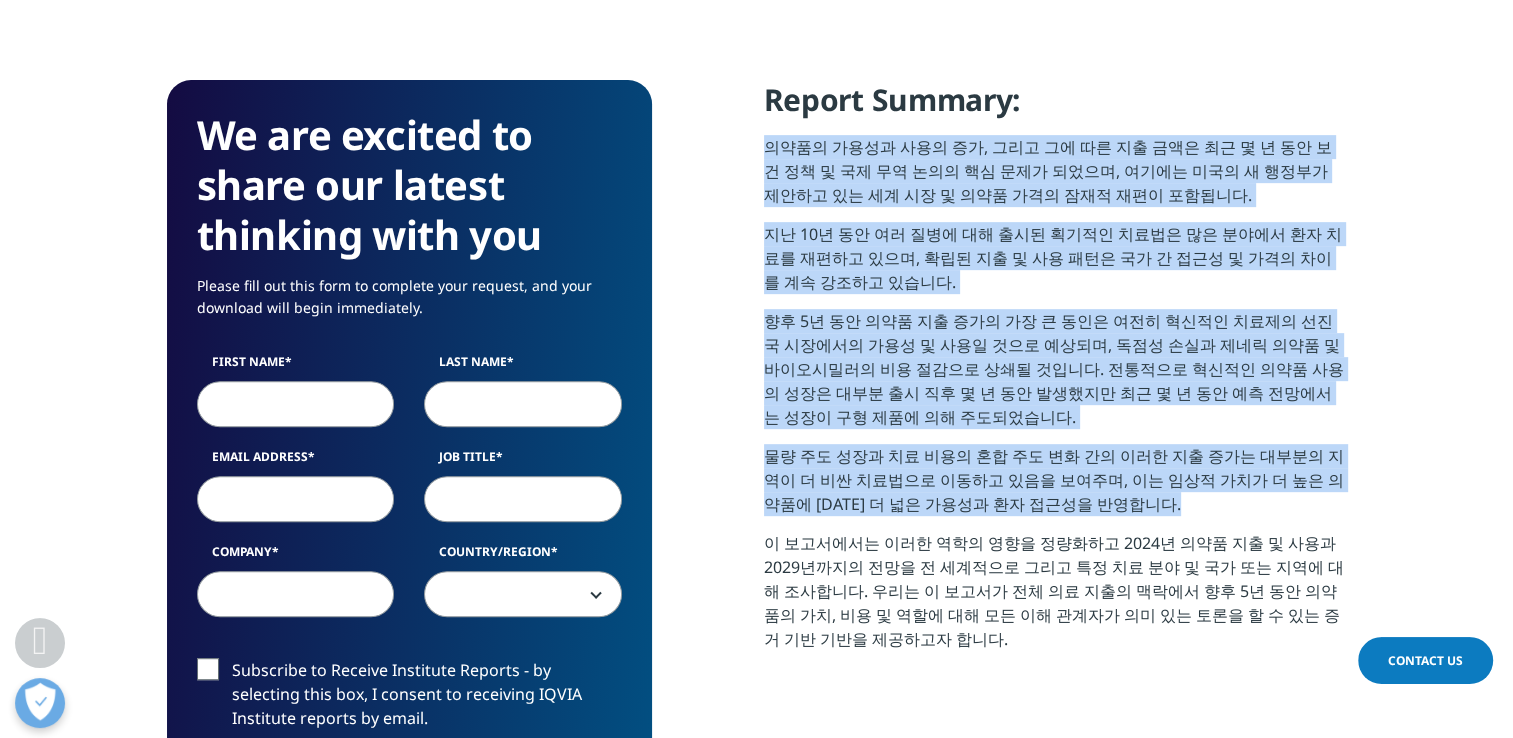 click on "의약품의 가용성과 사용의 증가, 그리고 그에 따른 지출 금액은 최근 몇 년 동안 보건 정책 및 국제 무역 논의의 핵심 문제가 되었으며, 여기에는 미국의 새 행정부가 제안하고 있는 세계 시장 및 의약품 가격의 잠재적 재편이 포함됩니다." at bounding box center (1055, 178) 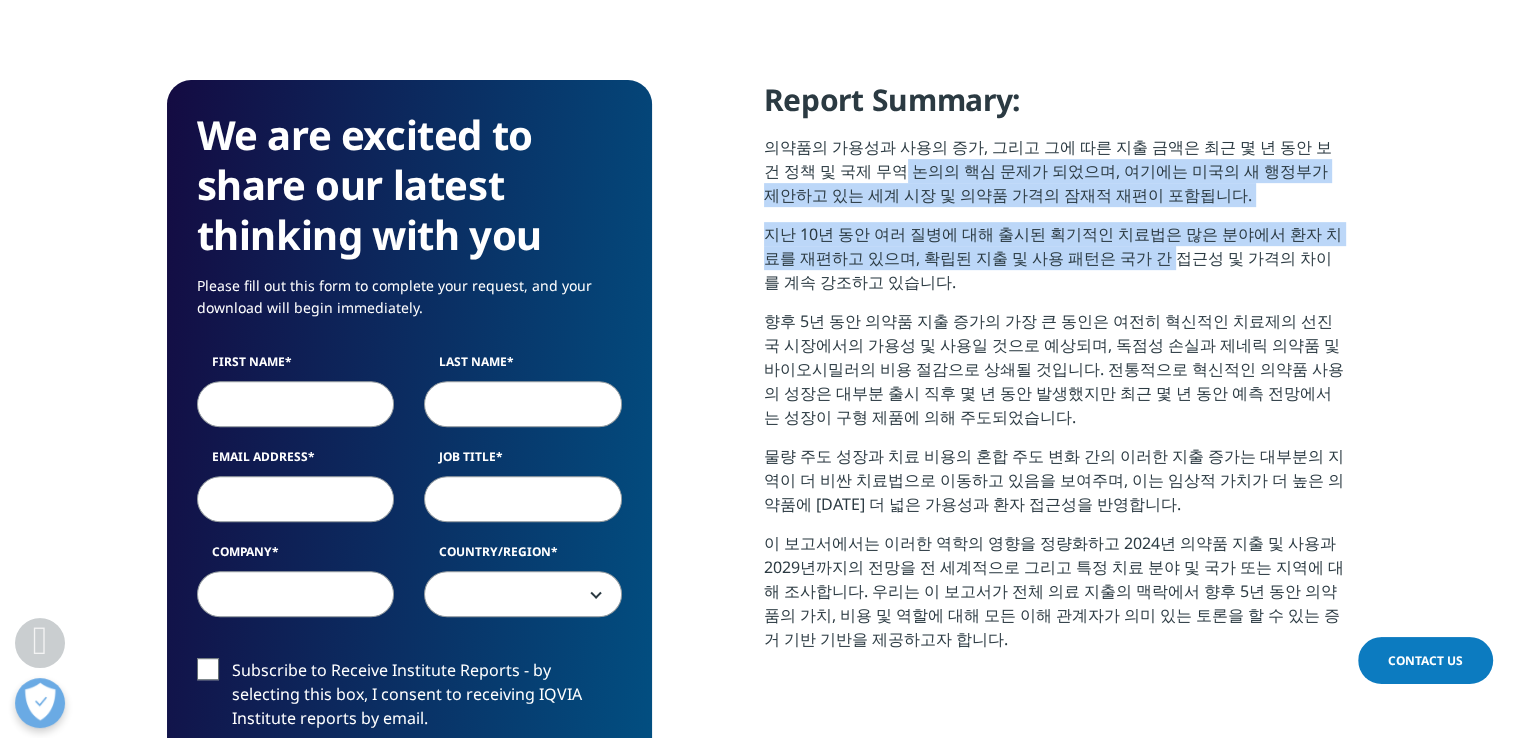 drag, startPoint x: 844, startPoint y: 162, endPoint x: 1121, endPoint y: 250, distance: 290.6424 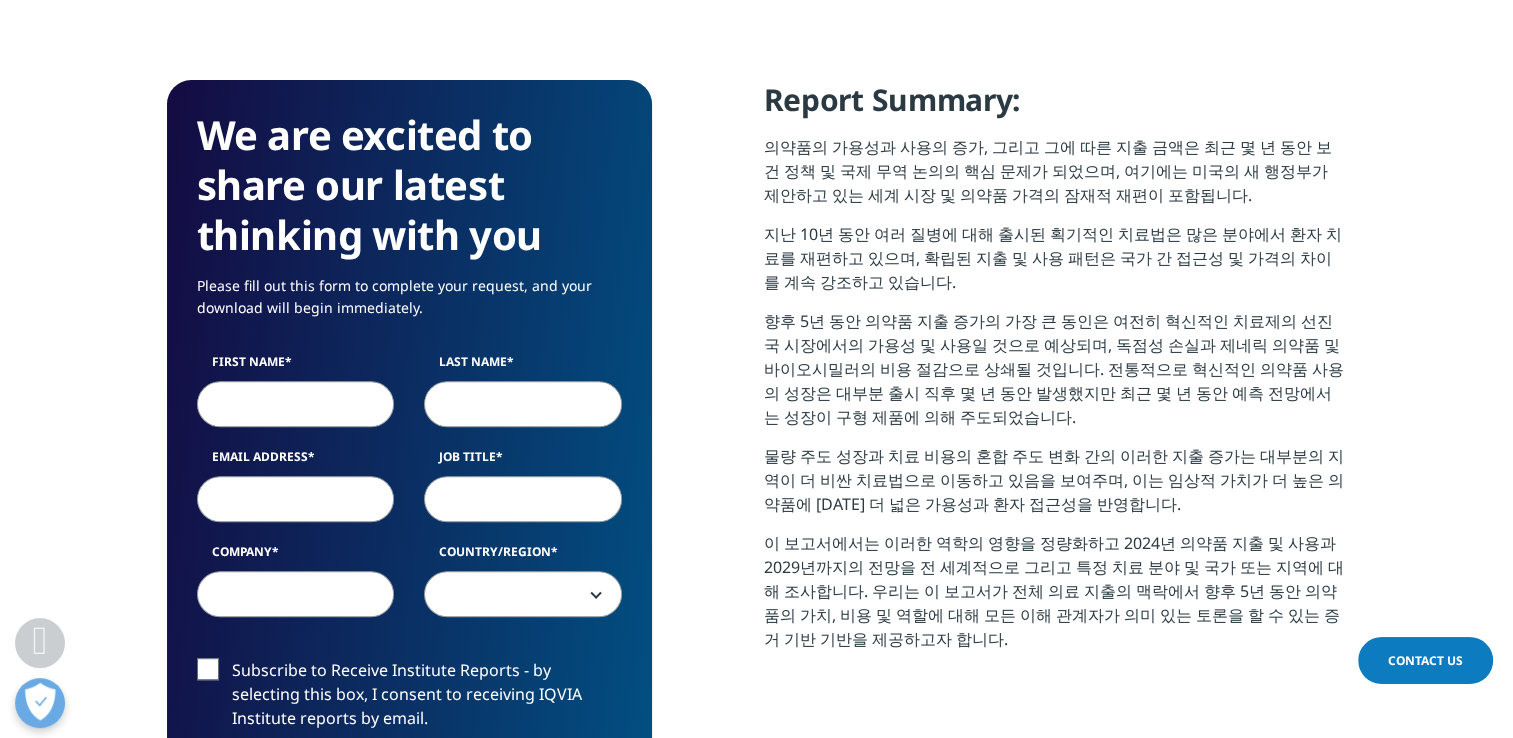 drag, startPoint x: 1121, startPoint y: 250, endPoint x: 956, endPoint y: 314, distance: 176.9774 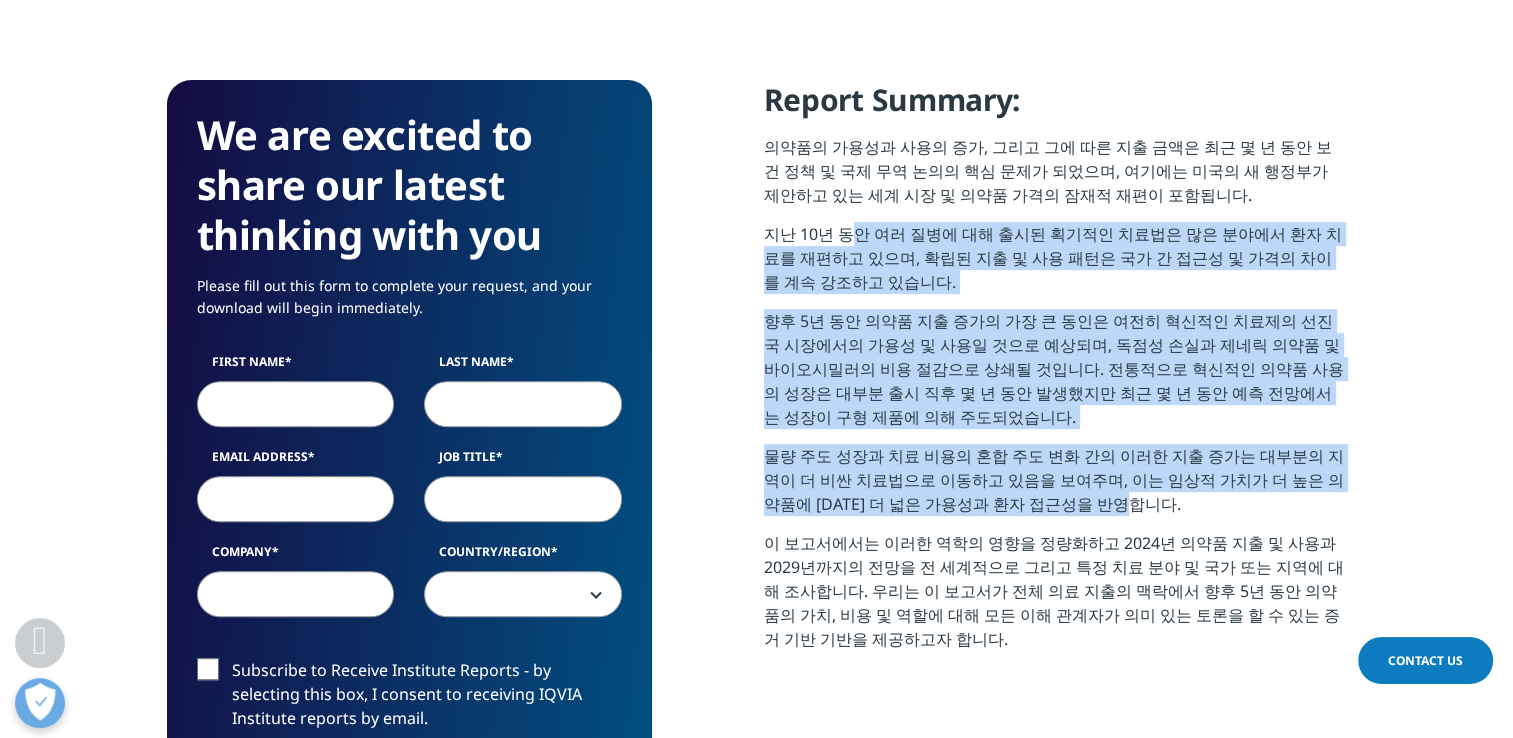 drag, startPoint x: 844, startPoint y: 241, endPoint x: 1213, endPoint y: 504, distance: 453.13354 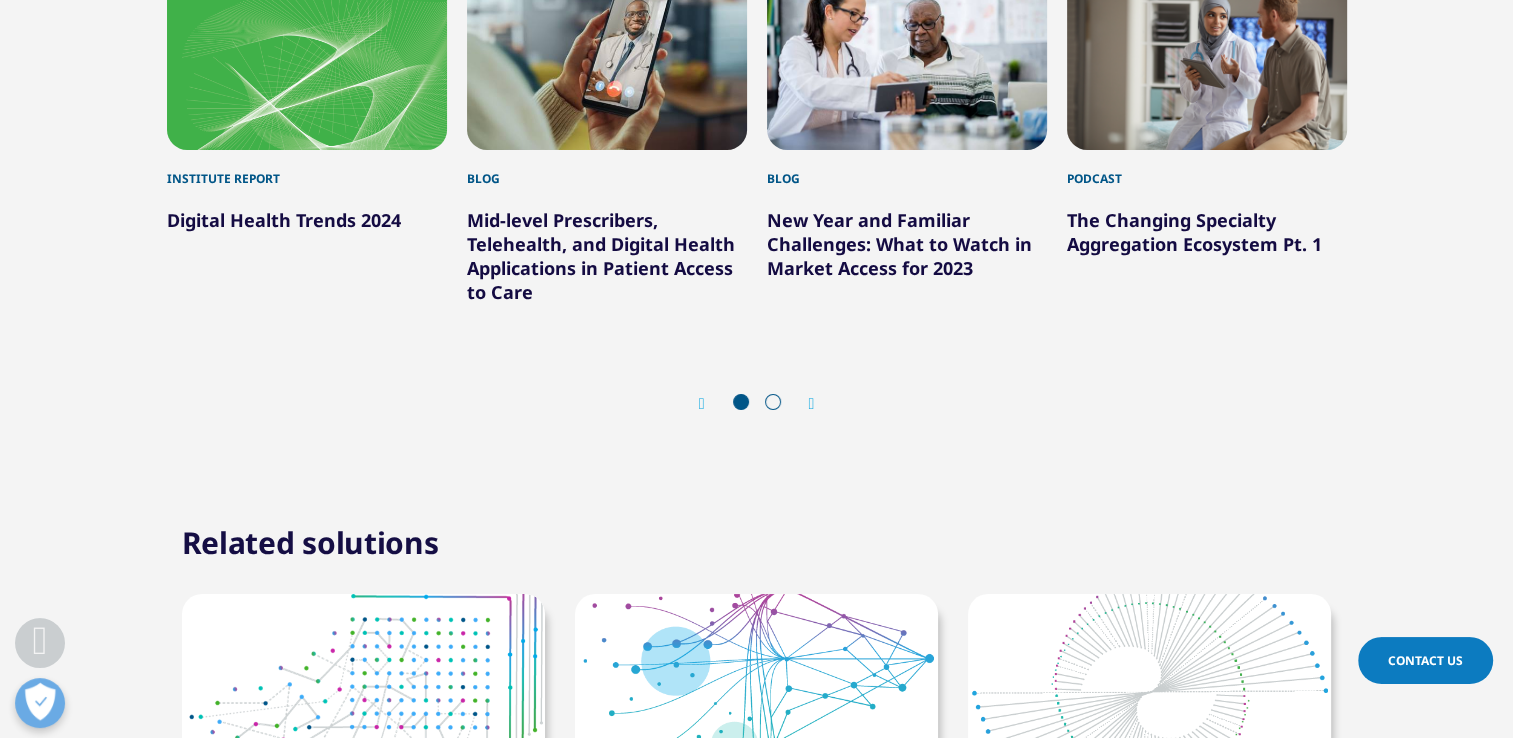 scroll, scrollTop: 6605, scrollLeft: 0, axis: vertical 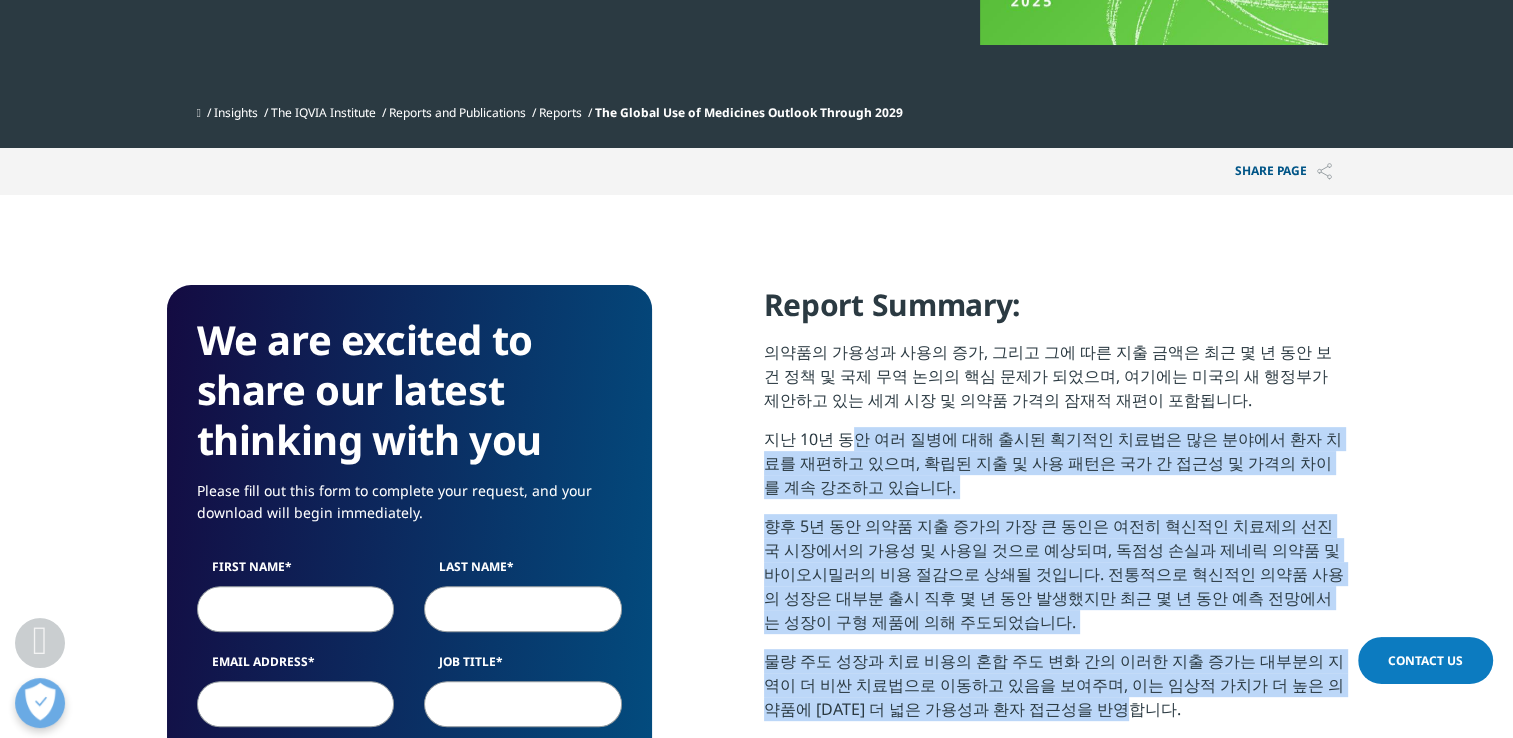 click on "지난 10년 동안 여러 질병에 대해 출시된 획기적인 치료법은 많은 분야에서 환자 치료를 재편하고 있으며, 확립된 지출 및 사용 패턴은 국가 간 접근성 및 가격의 차이를 계속 강조하고 있습니다." at bounding box center (1055, 470) 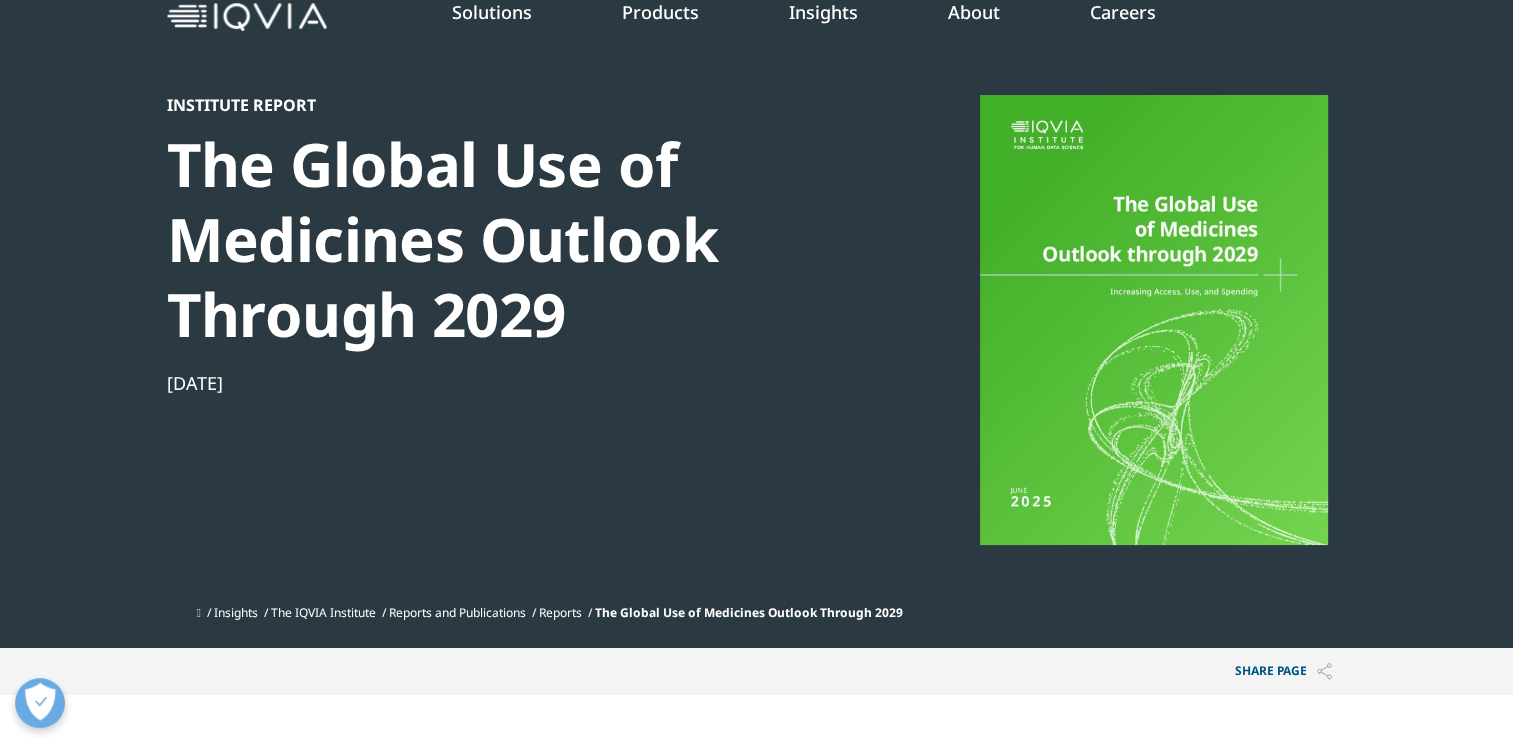 scroll, scrollTop: 0, scrollLeft: 0, axis: both 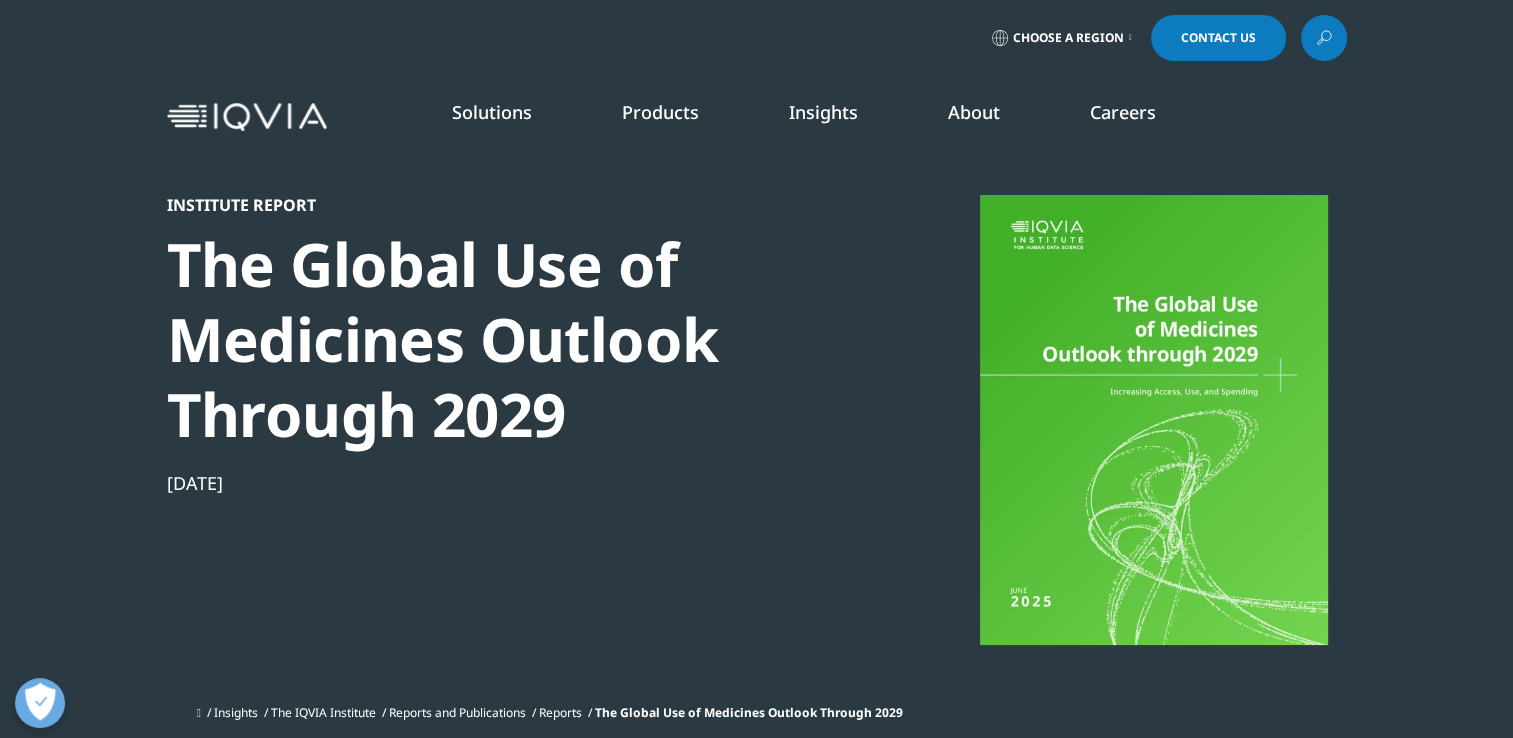 click at bounding box center (1154, 420) 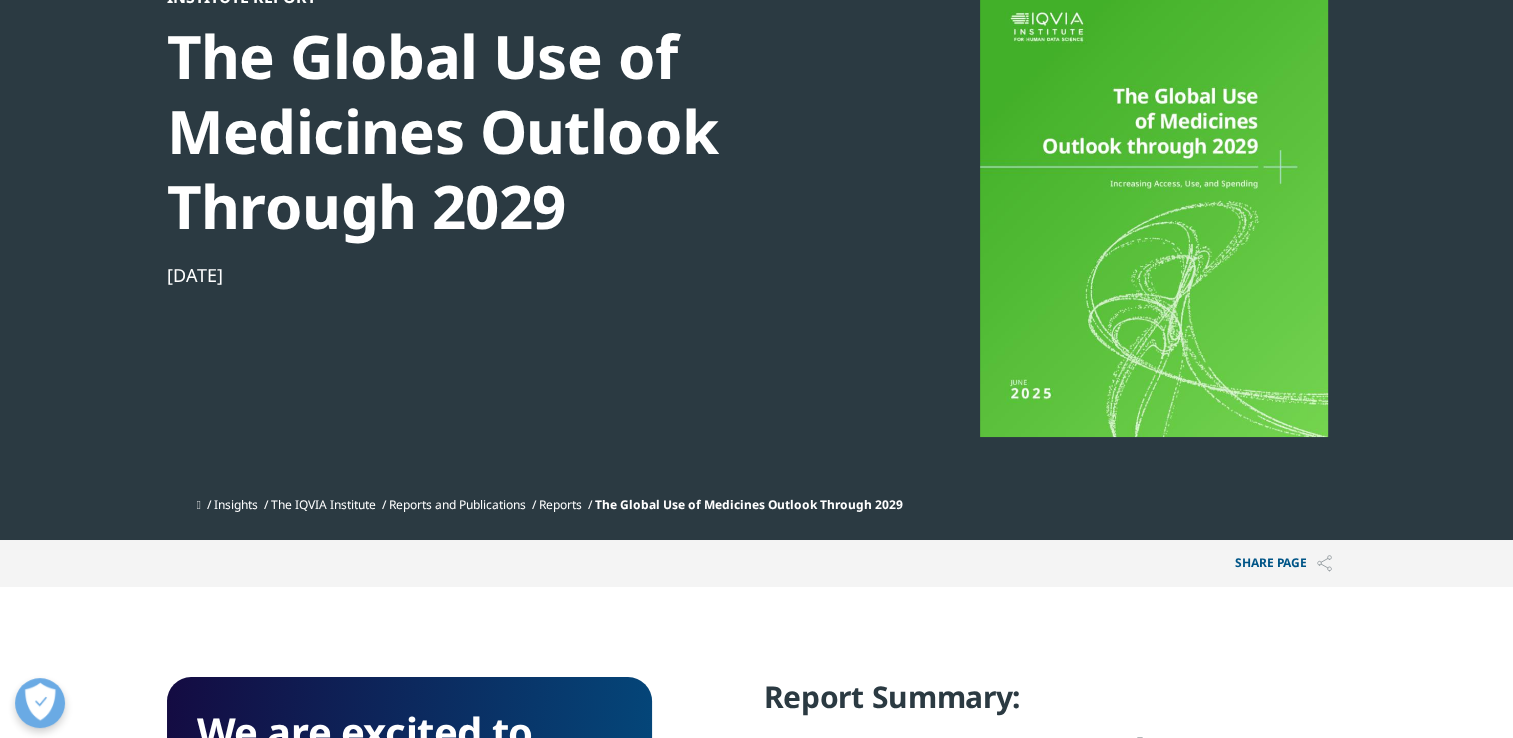 scroll, scrollTop: 600, scrollLeft: 0, axis: vertical 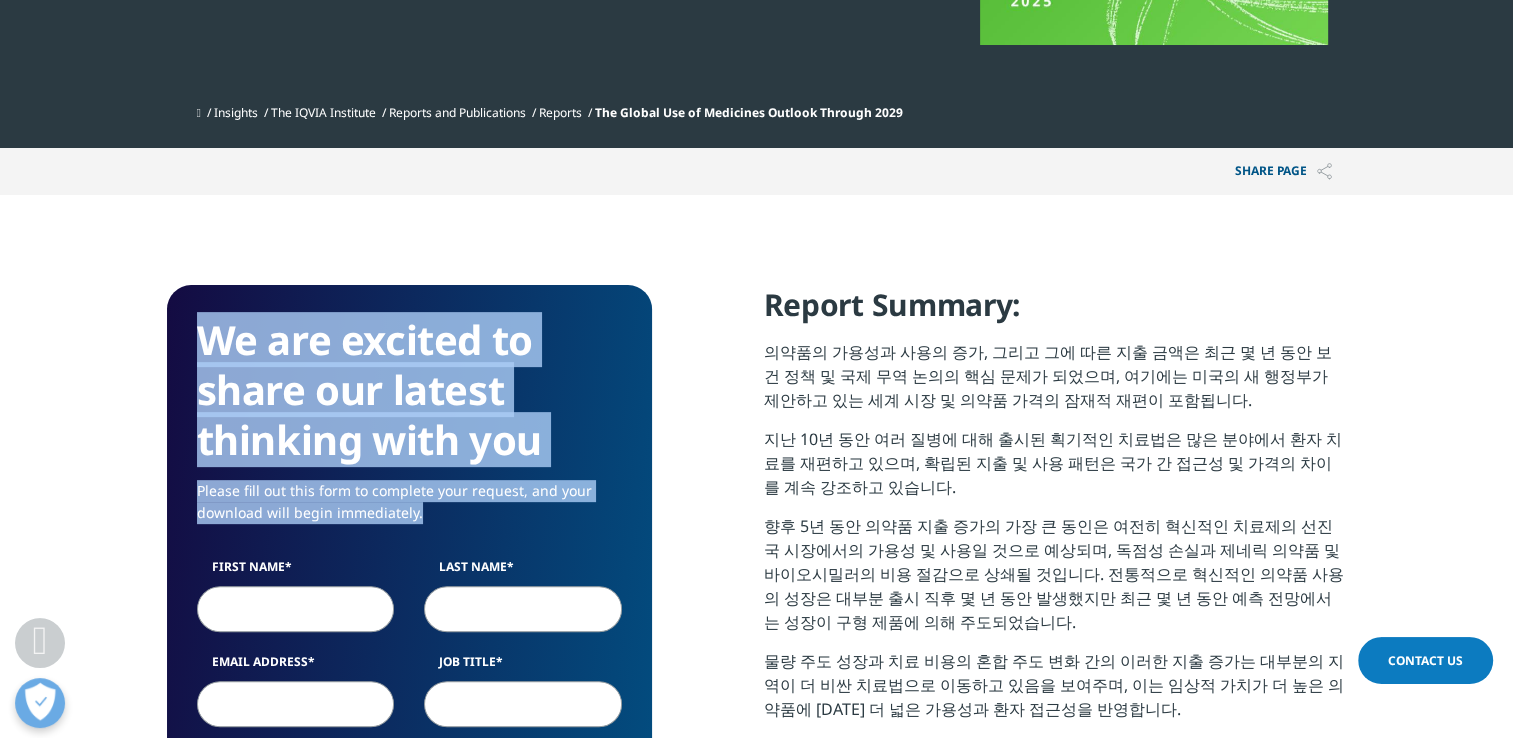 drag, startPoint x: 438, startPoint y: 520, endPoint x: 104, endPoint y: 300, distance: 399.945 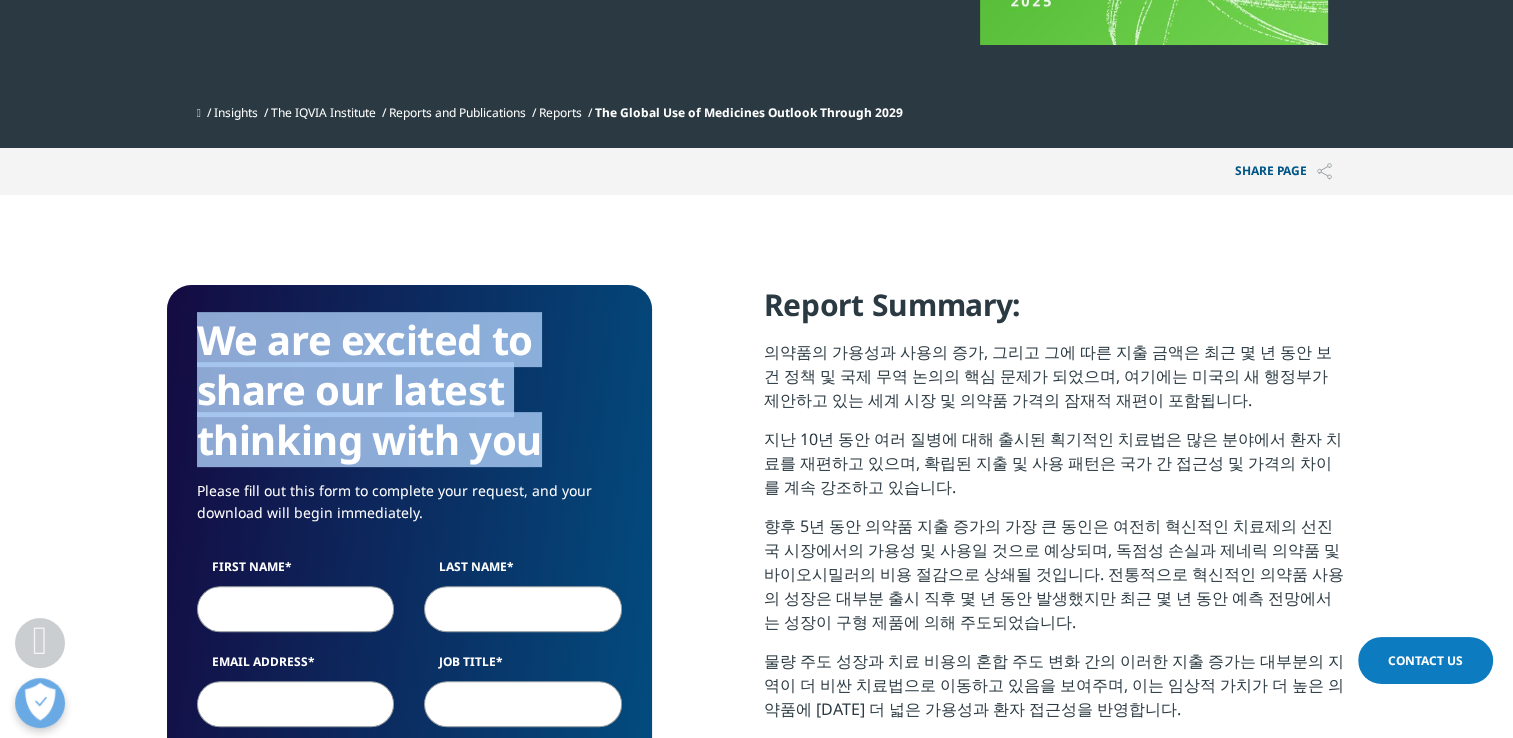 scroll, scrollTop: 1032, scrollLeft: 485, axis: both 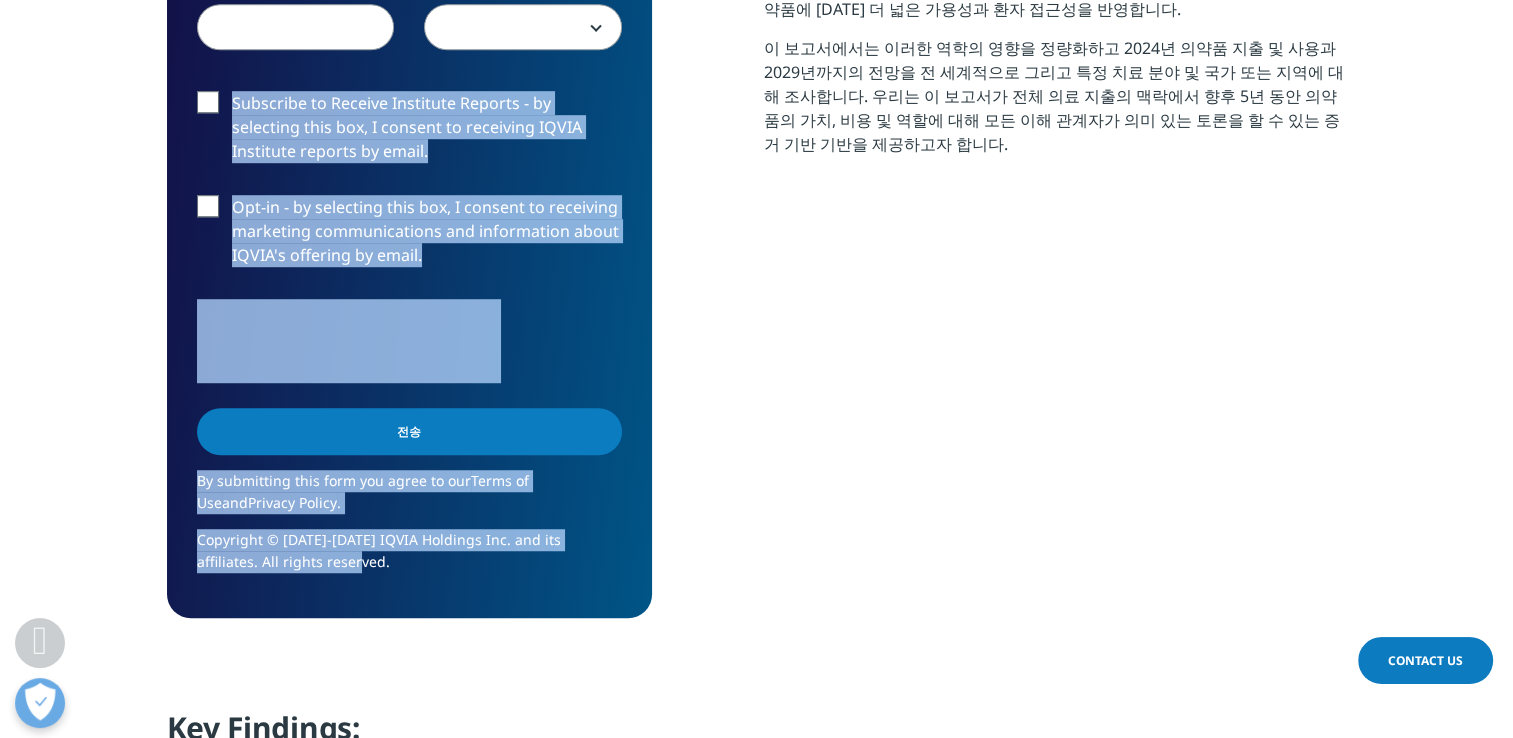 drag, startPoint x: 249, startPoint y: 403, endPoint x: 223, endPoint y: 102, distance: 302.12085 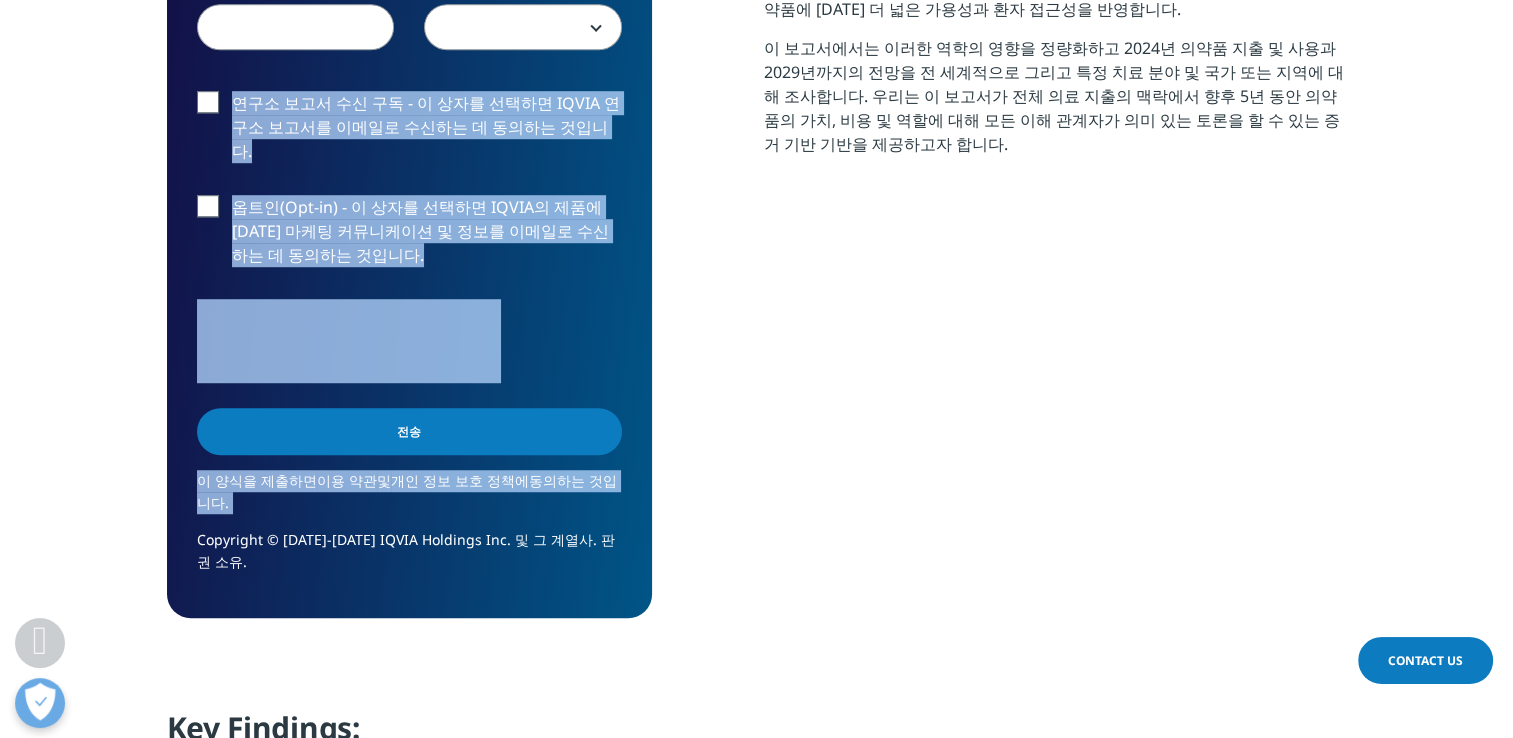 scroll, scrollTop: 1242, scrollLeft: 0, axis: vertical 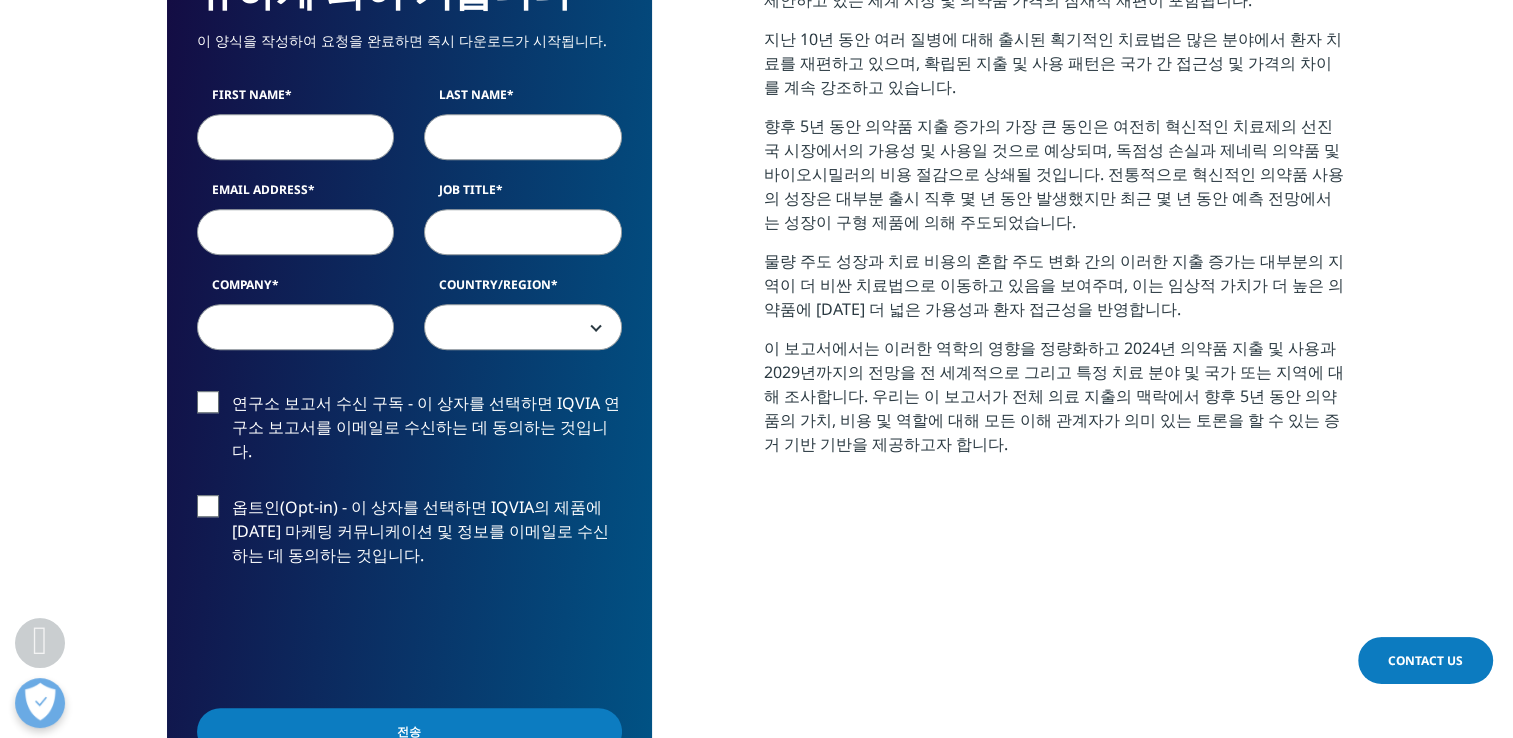 click on "Report Summary:
의약품의 가용성과 사용의 증가, 그리고 그에 따른 지출 금액은 최근 몇 년 동안 보건 정책 및 국제 무역 논의의 핵심 문제가 되었으며, 여기에는 미국의 새 행정부가 제안하고 있는 세계 시장 및 의약품 가격의 잠재적 재편이 포함됩니다.
지난 10년 동안 여러 질병에 대해 출시된 획기적인 치료법은 많은 분야에서 환자 치료를 재편하고 있으며, 확립된 지출 및 사용 패턴은 국가 간 접근성 및 가격의 차이를 계속 강조하고 있습니다.
물량 주도 성장과 치료 비용의 혼합 주도 변화 간의 이러한 지출 증가는 대부분의 지역이 더 비싼 치료법으로 이동하고 있음을 보여주며, 이는 임상적 가치가 더 높은 의약품에 대한 더 넓은 가용성과 환자 접근성을 반영합니다." at bounding box center [1055, 203] 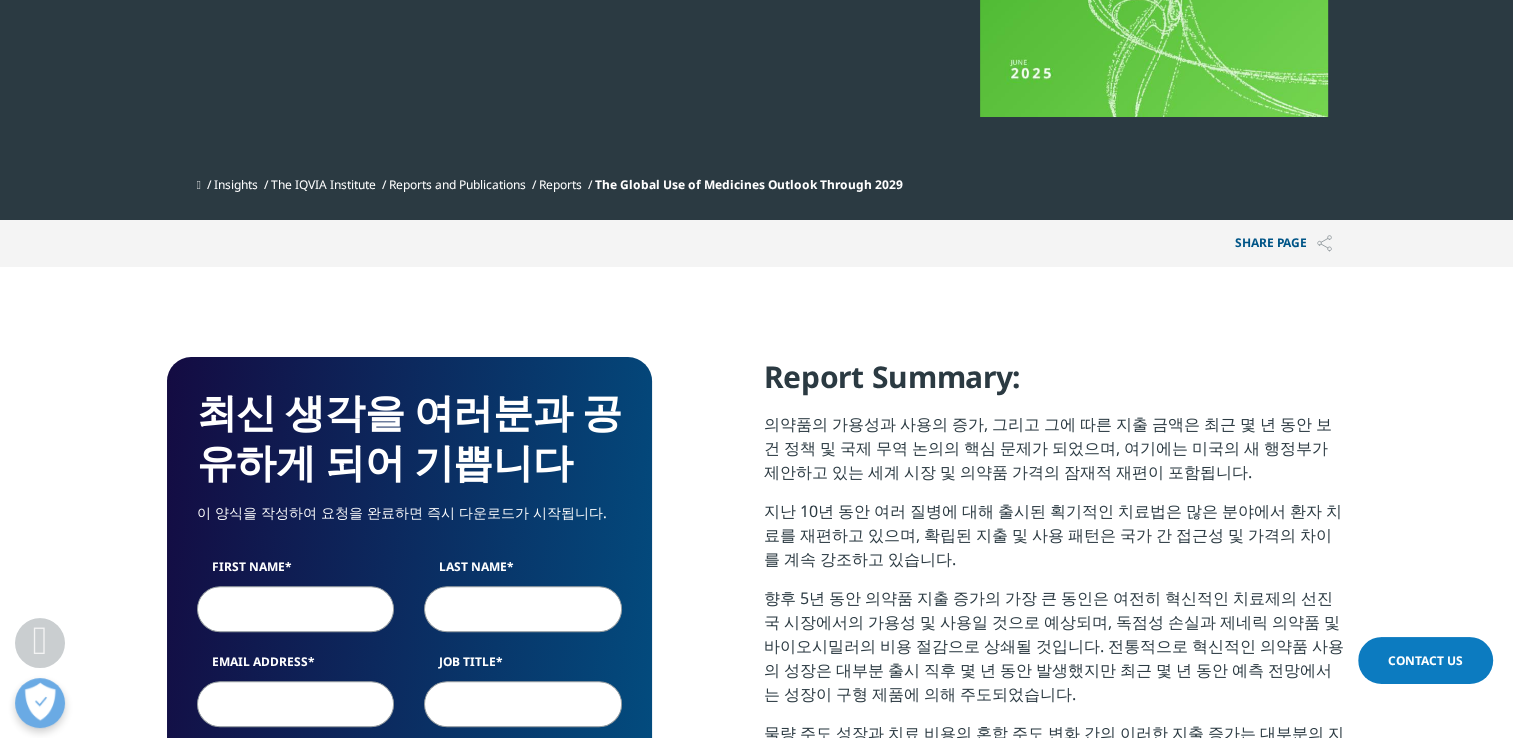 scroll, scrollTop: 900, scrollLeft: 0, axis: vertical 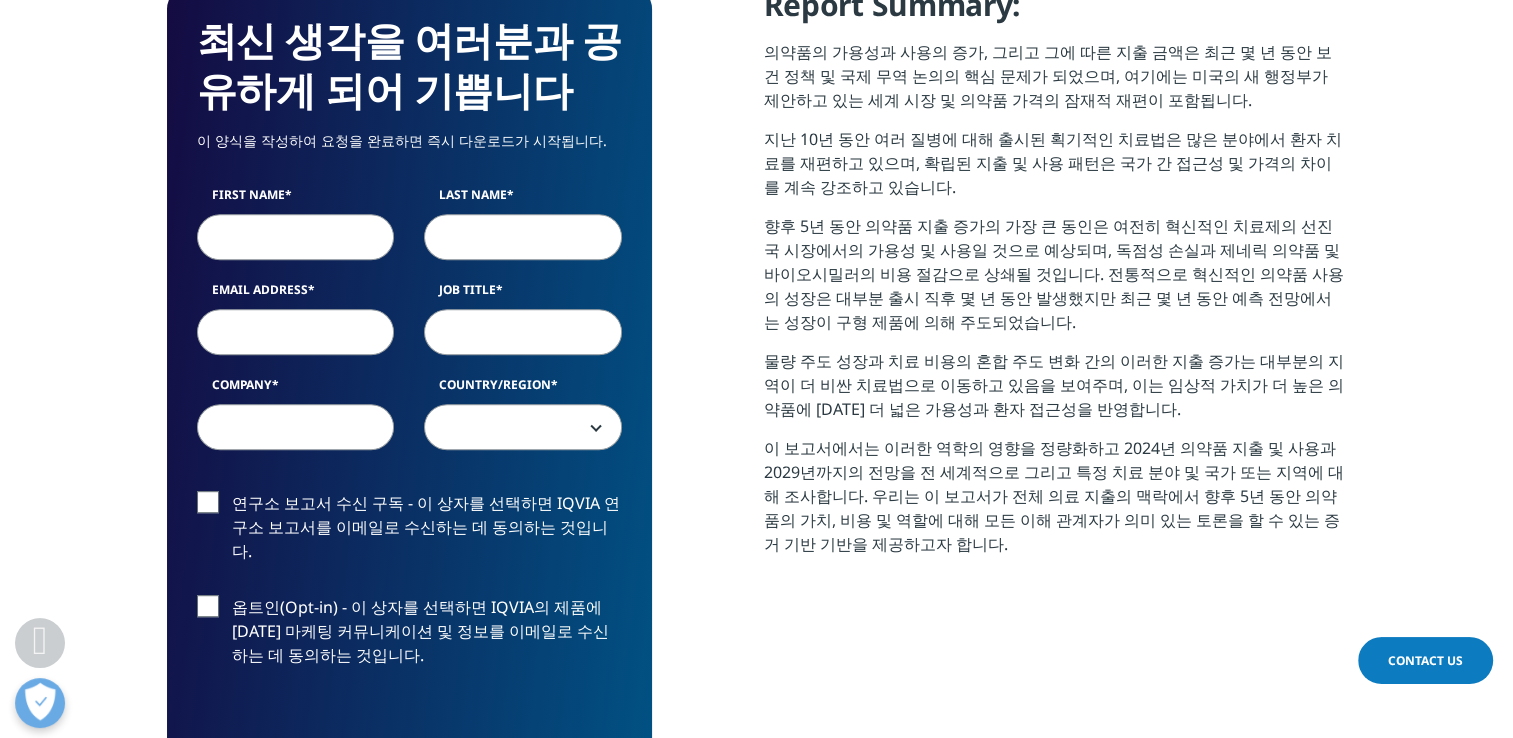click on "First Name" at bounding box center [296, 237] 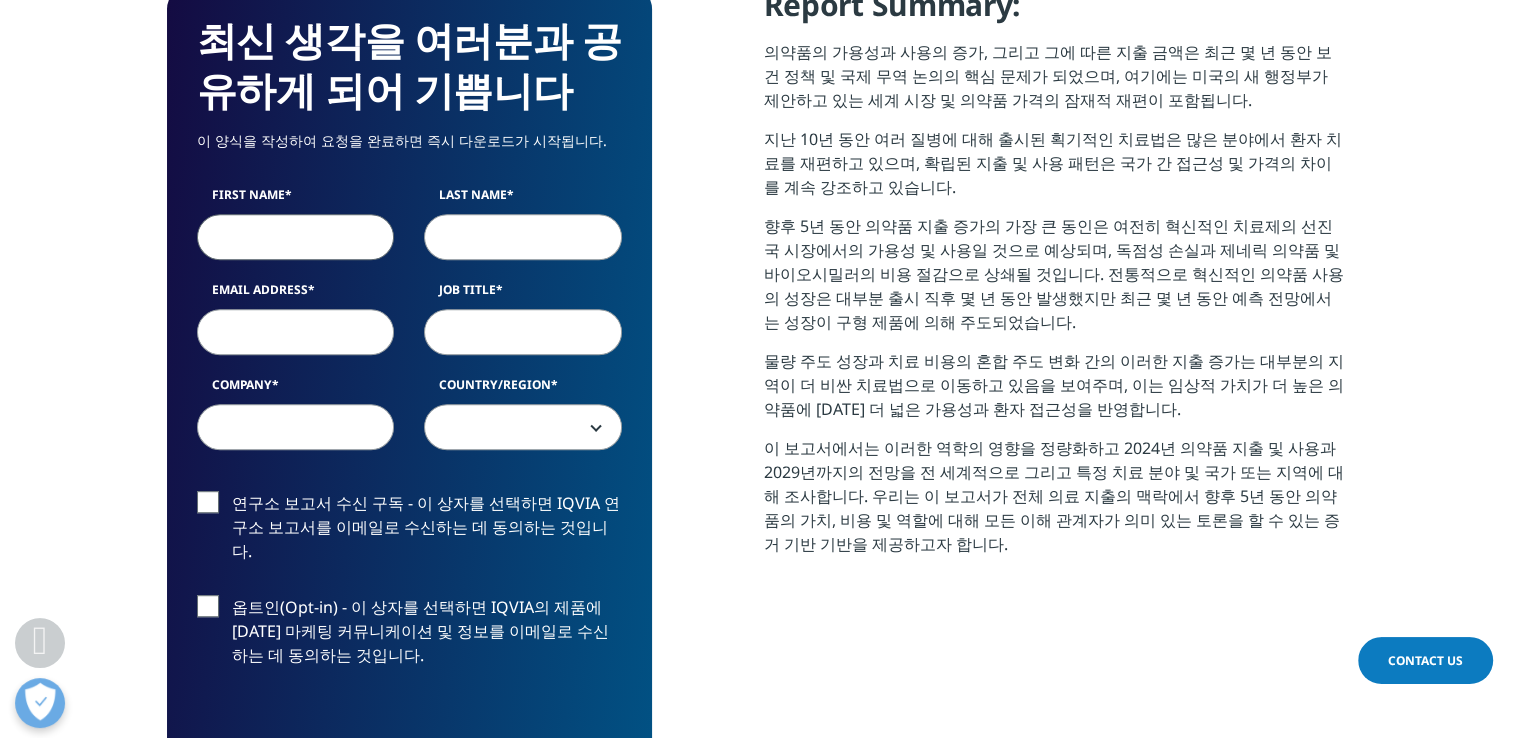 type on "한성" 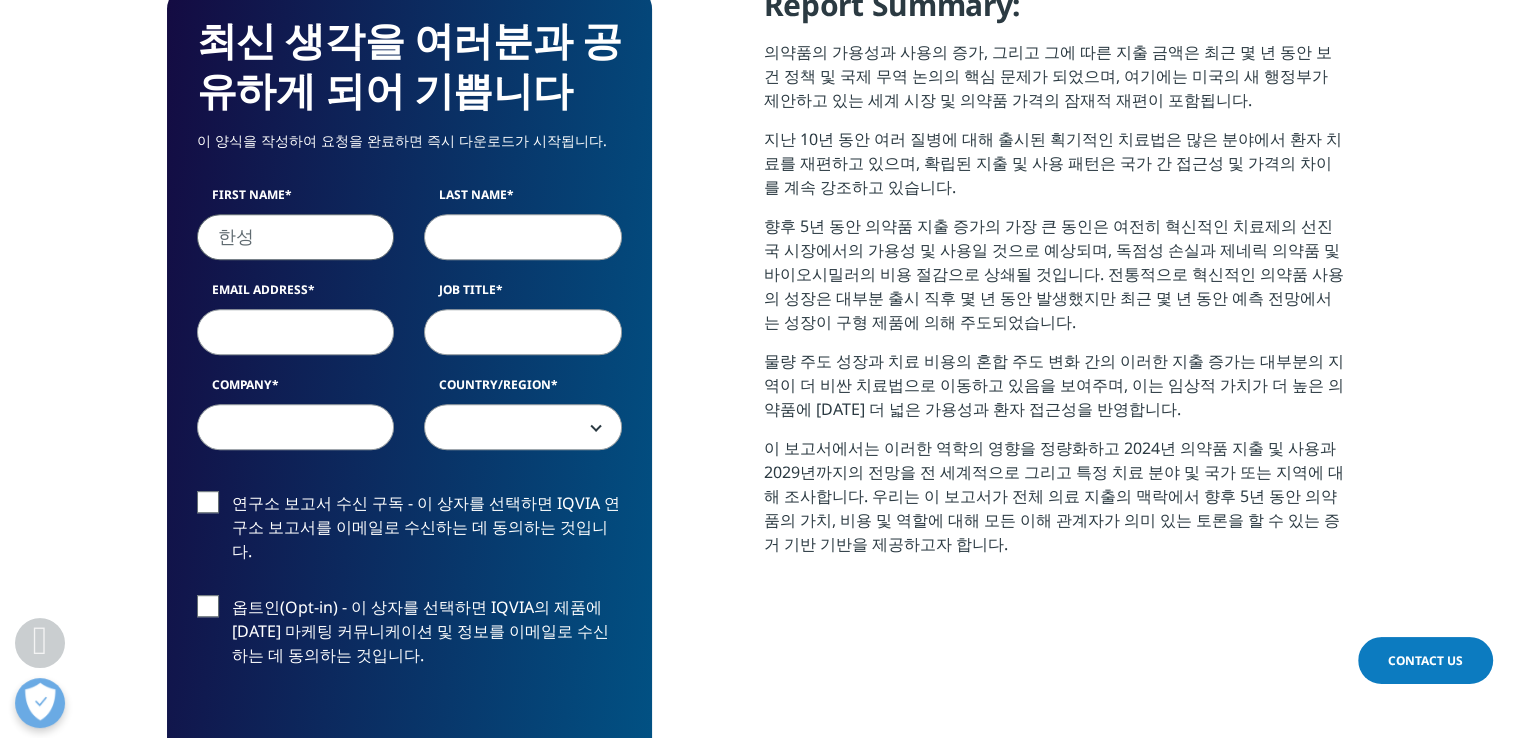type on "이" 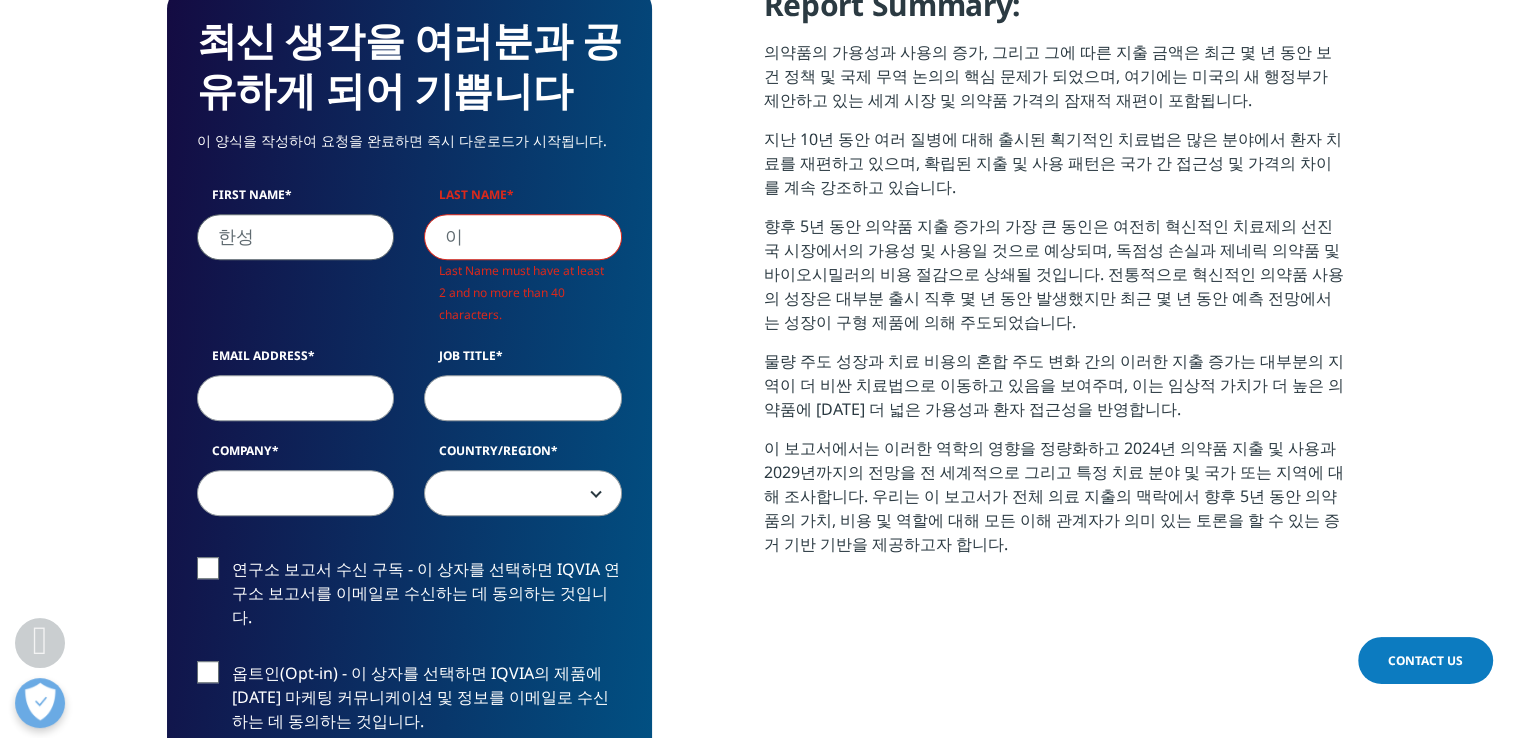 scroll, scrollTop: 9, scrollLeft: 10, axis: both 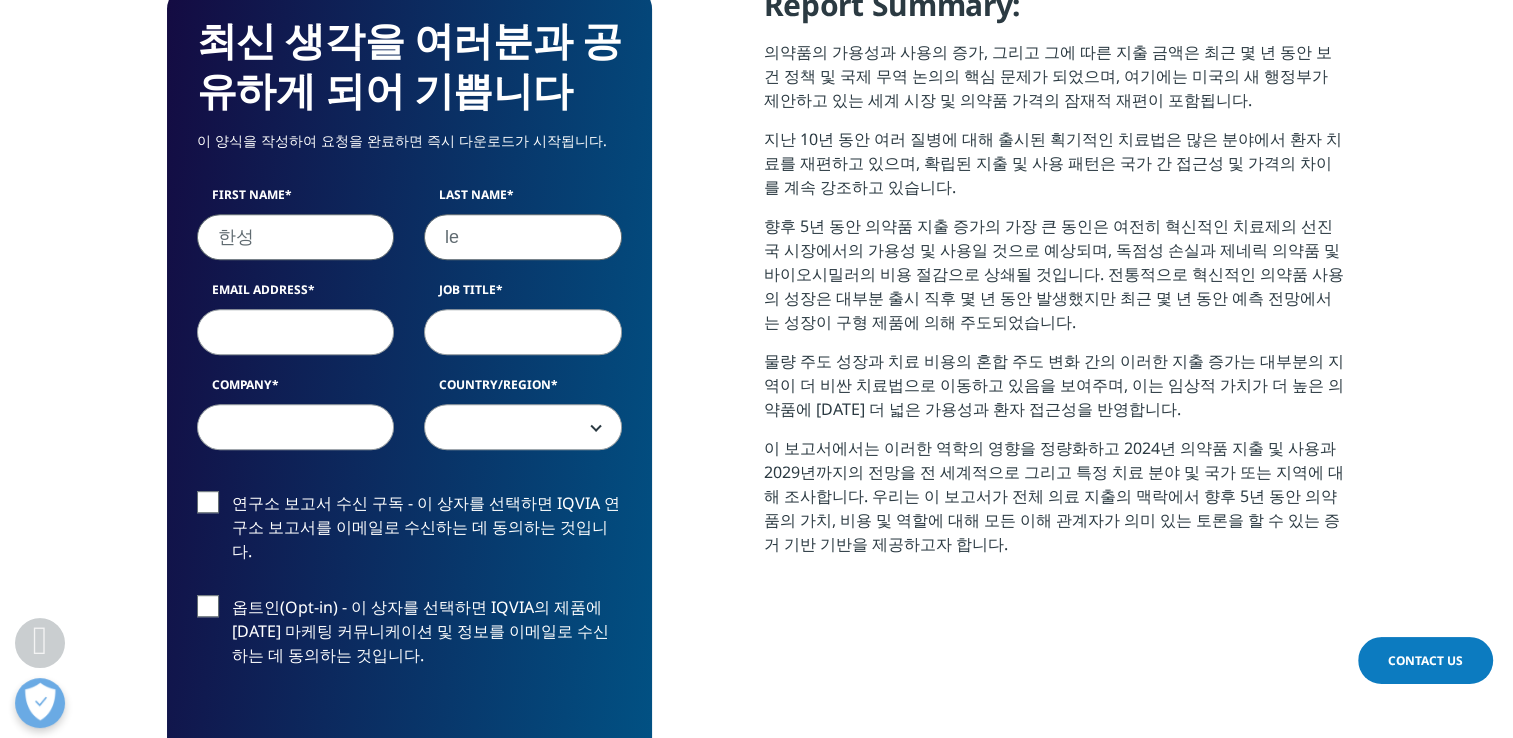 type on "l" 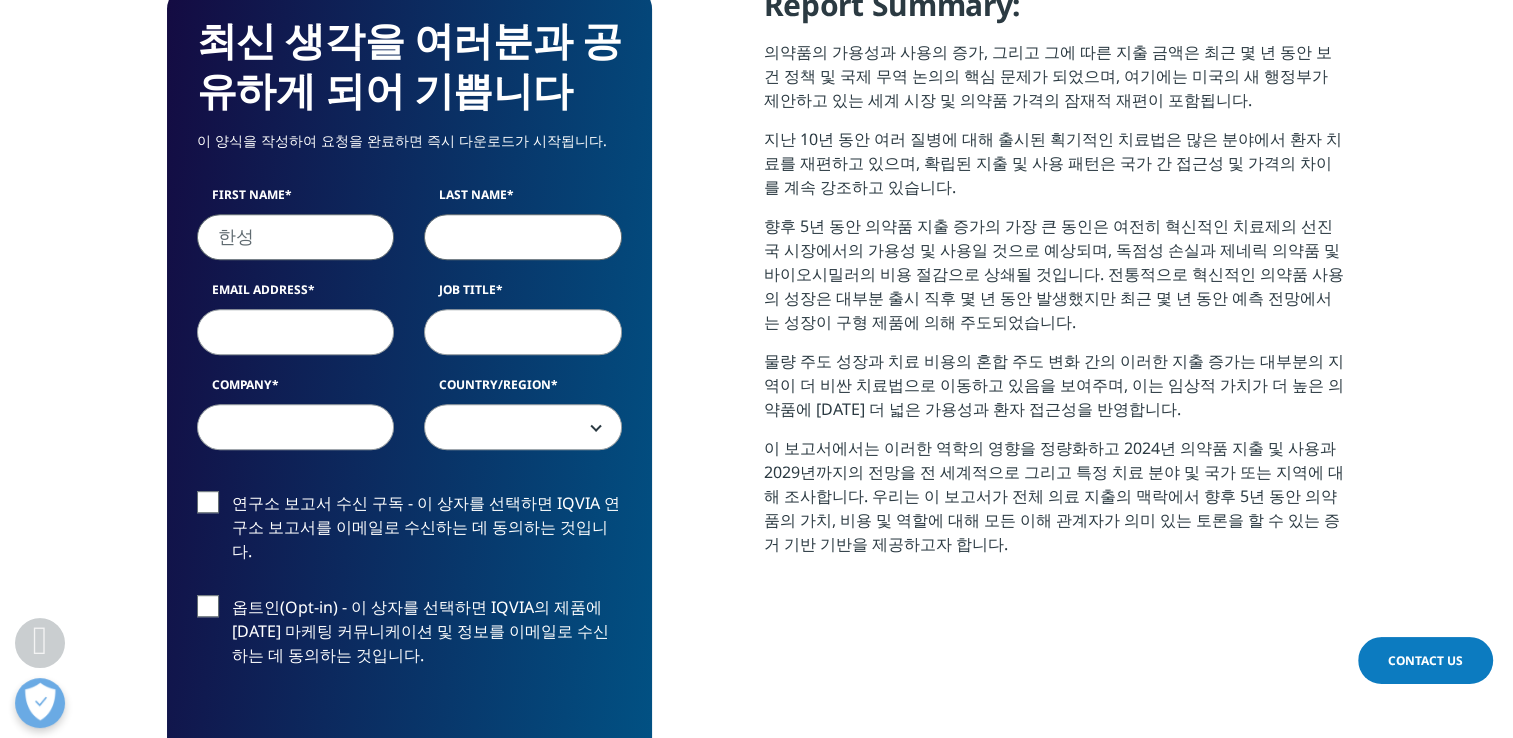 scroll, scrollTop: 9, scrollLeft: 10, axis: both 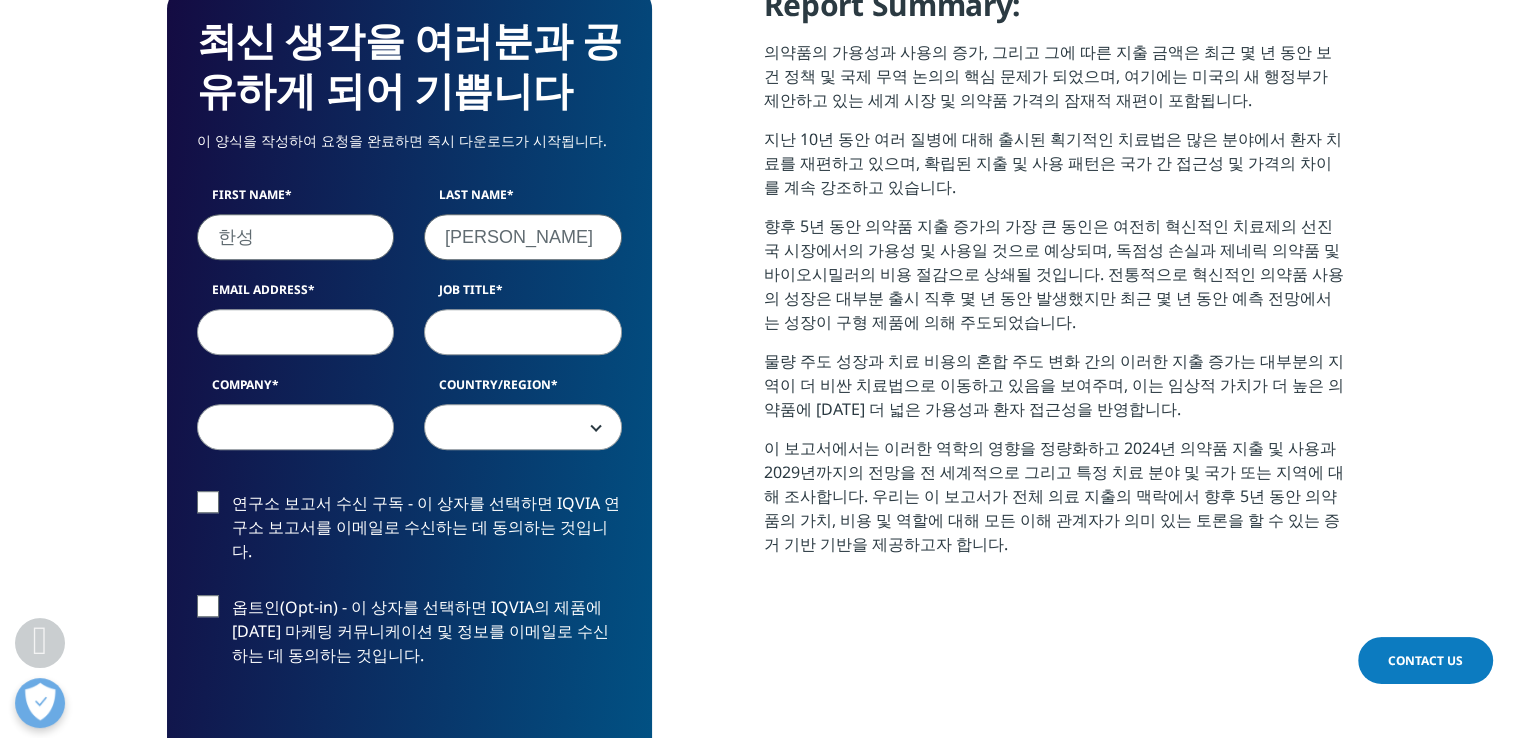 type on "LEE" 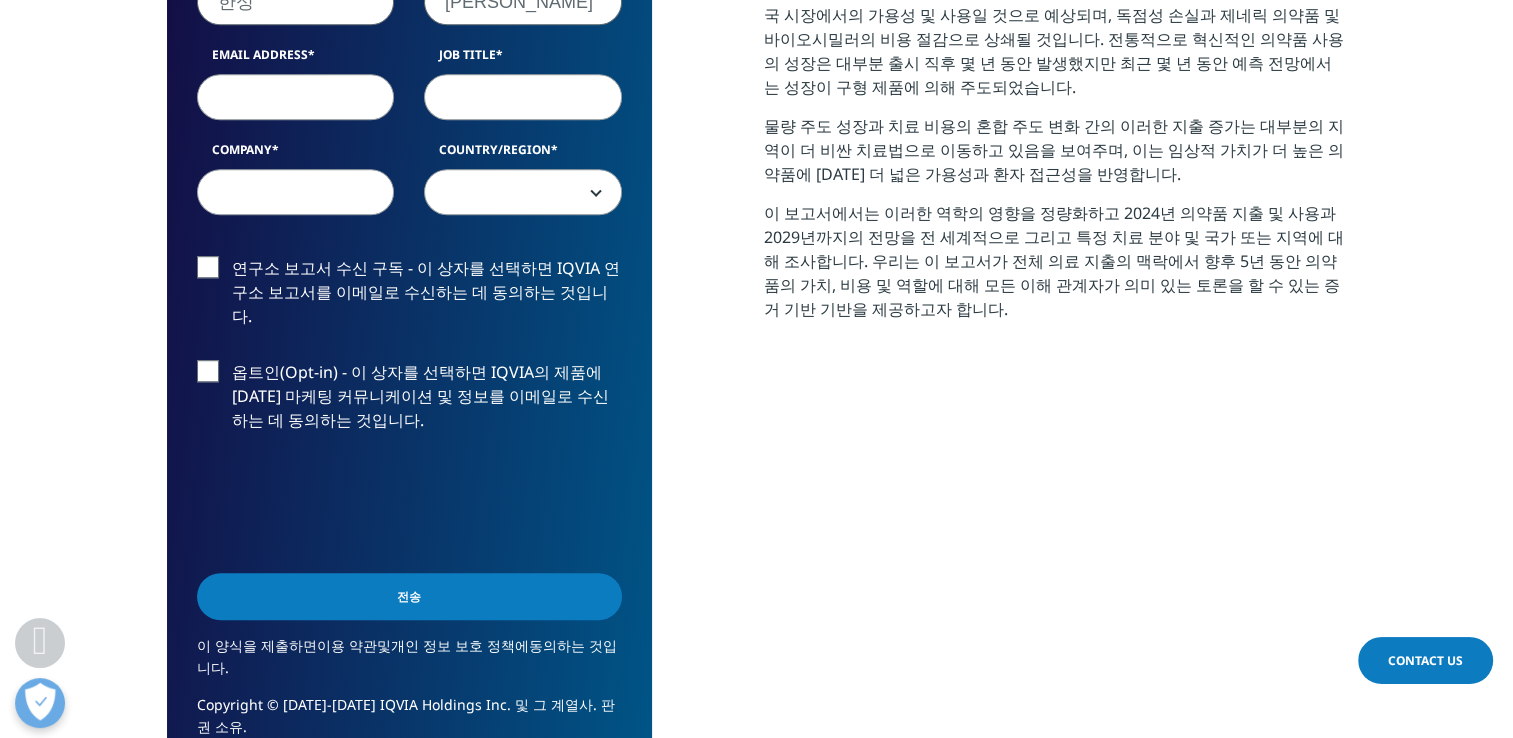 scroll 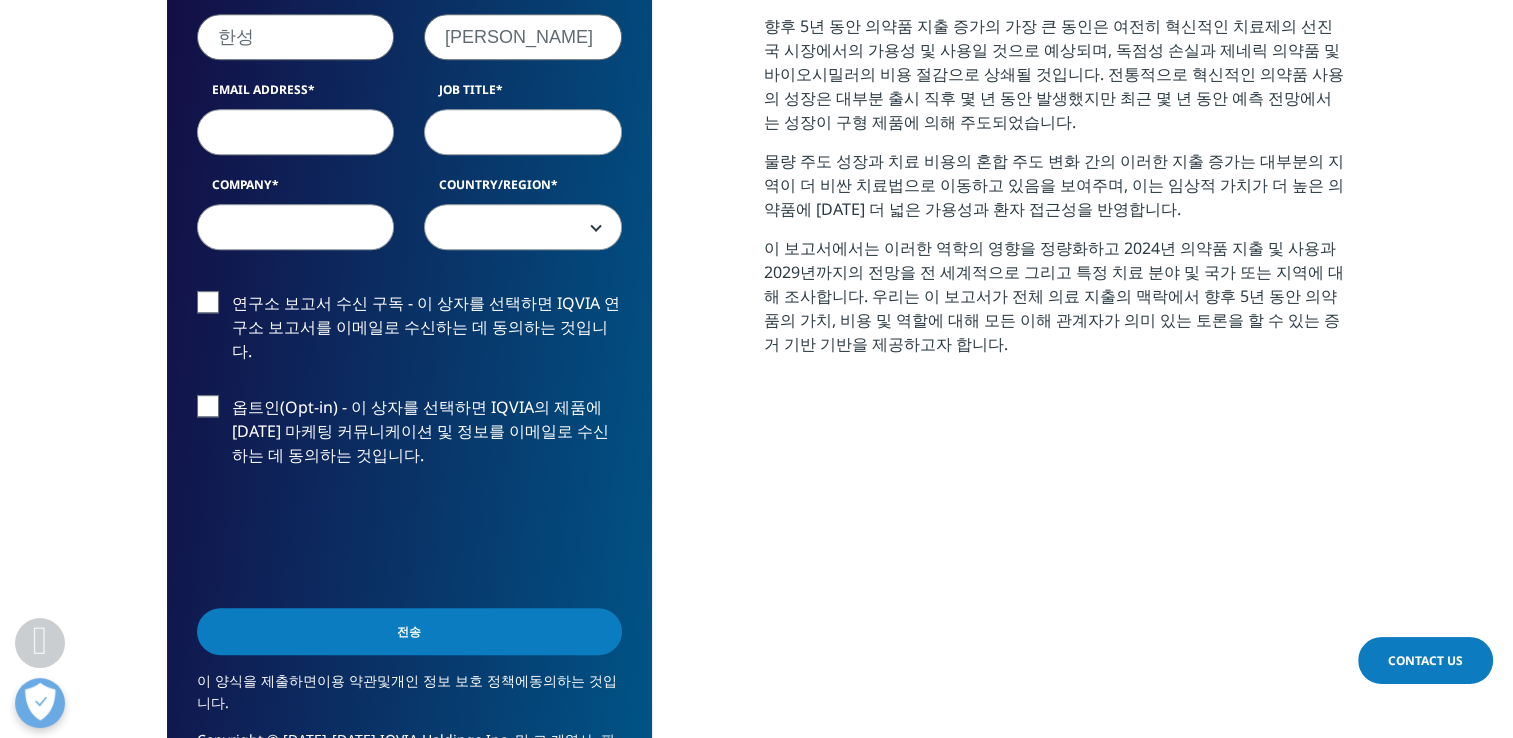 click on "Email Address" at bounding box center (296, 132) 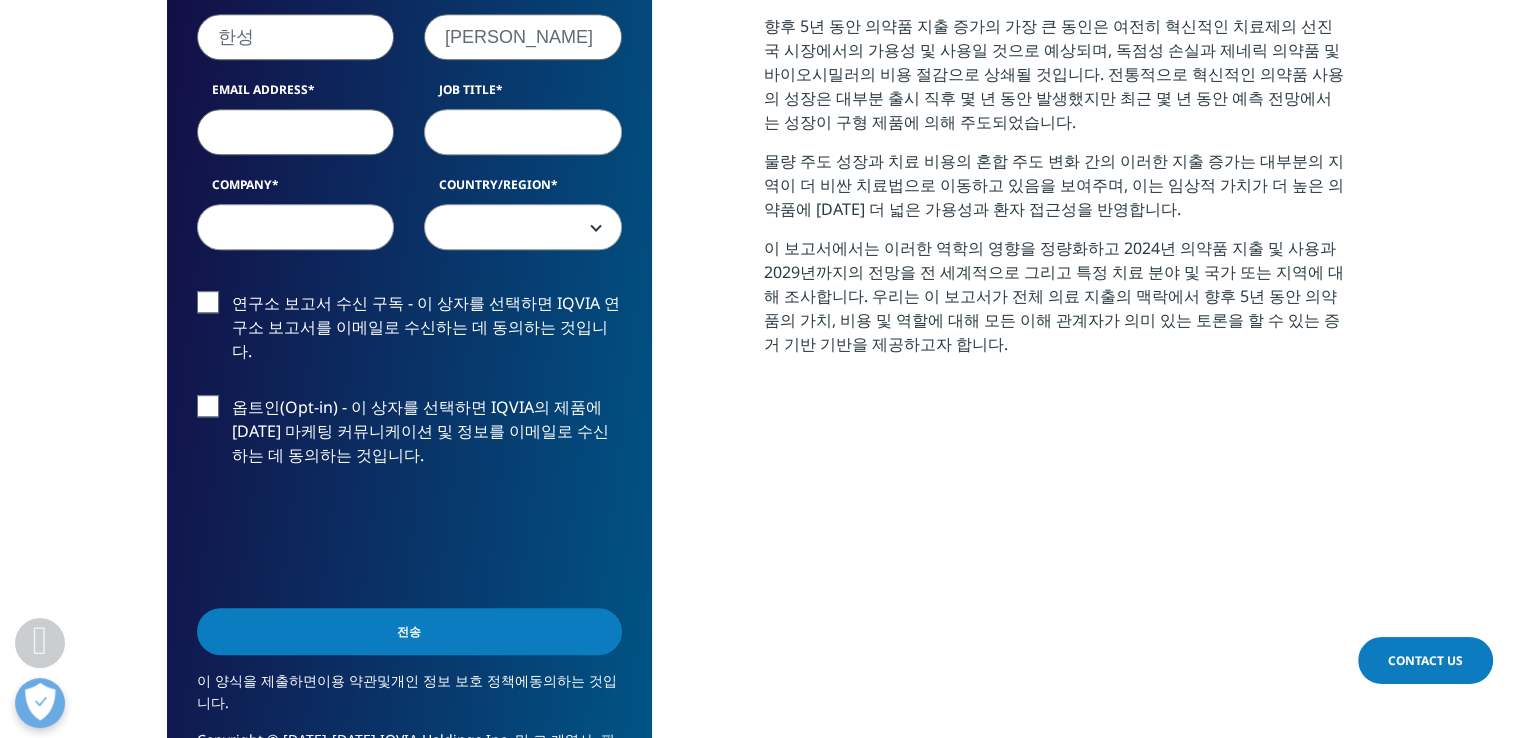 type on "hansung224@naver.com" 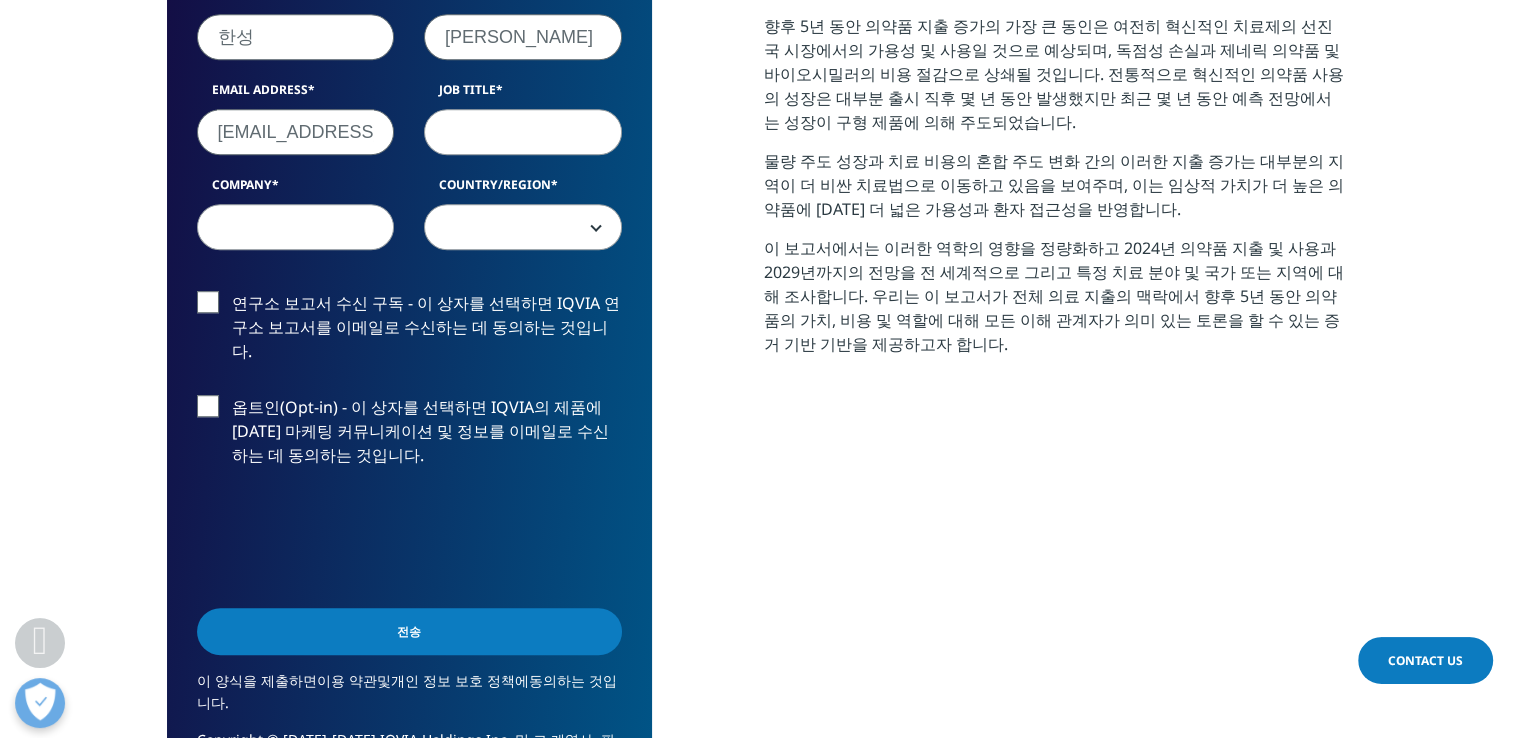 click on "Job Title" at bounding box center (523, 132) 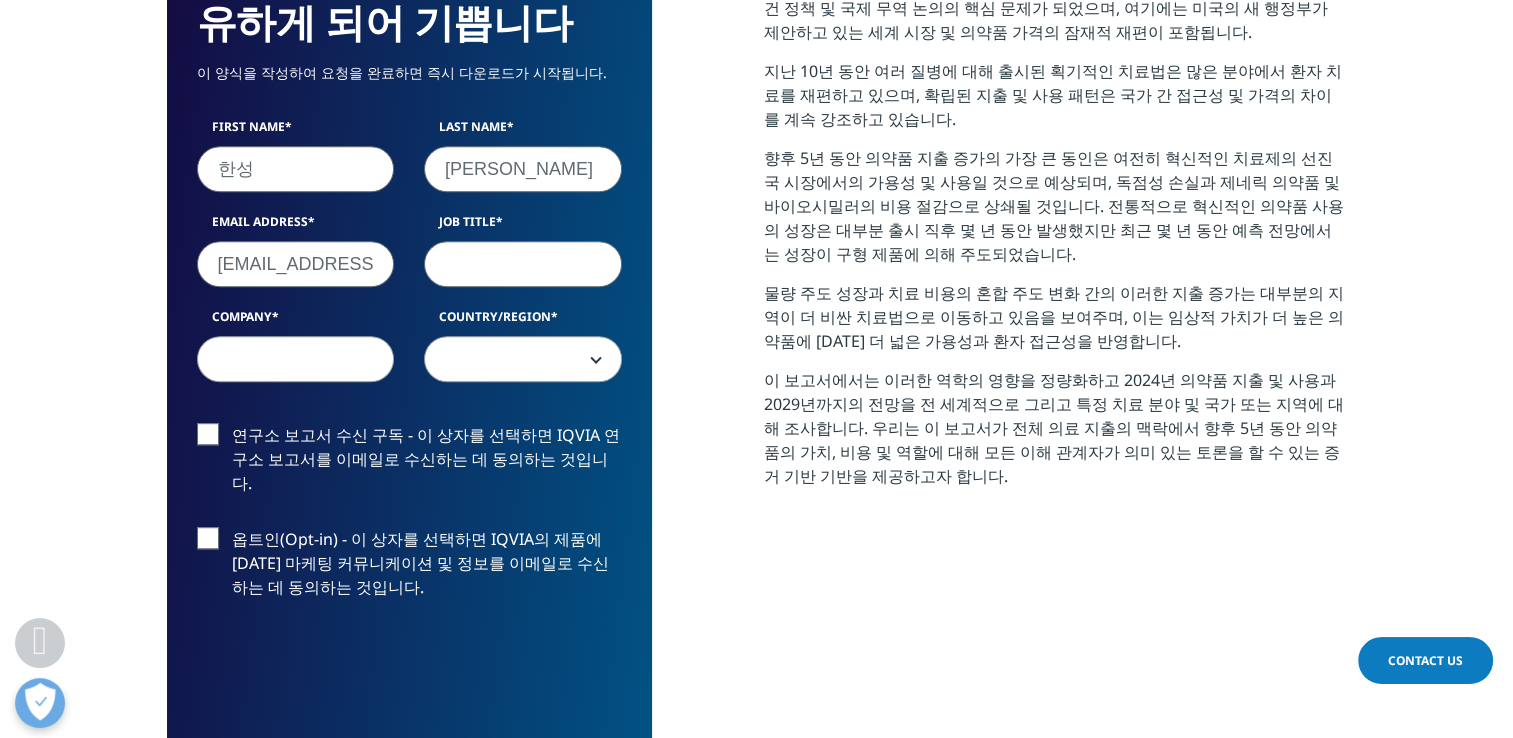 scroll, scrollTop: 1200, scrollLeft: 0, axis: vertical 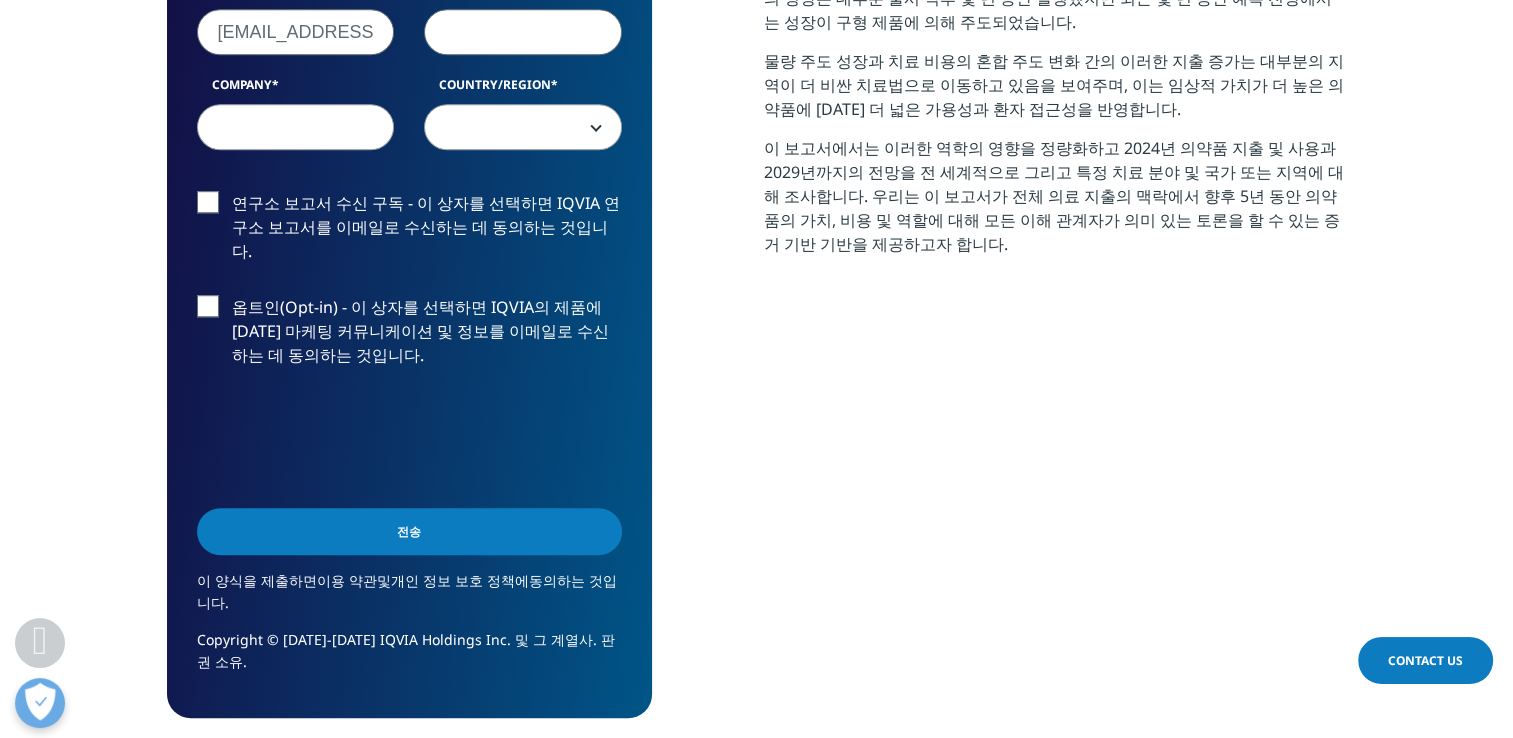 type on "D" 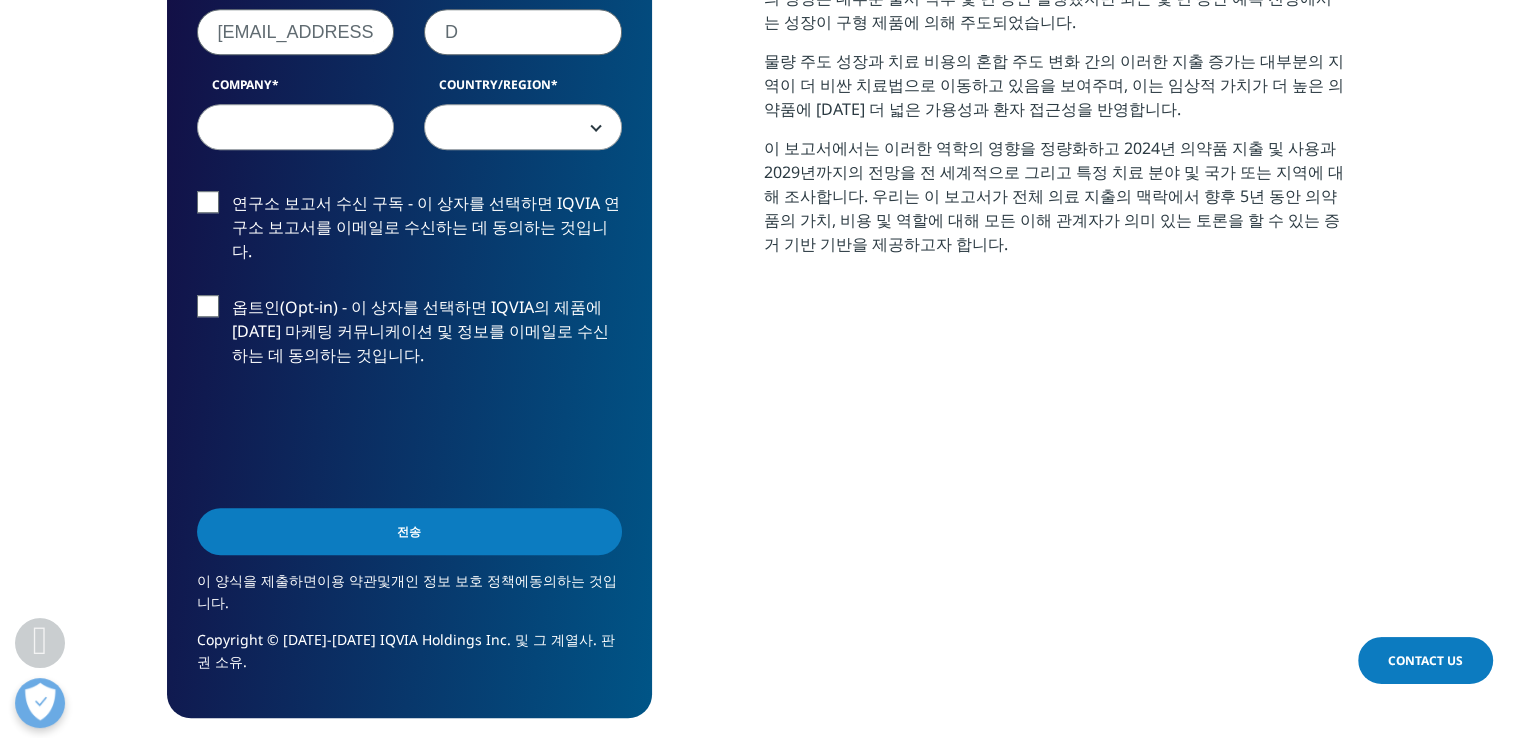 type 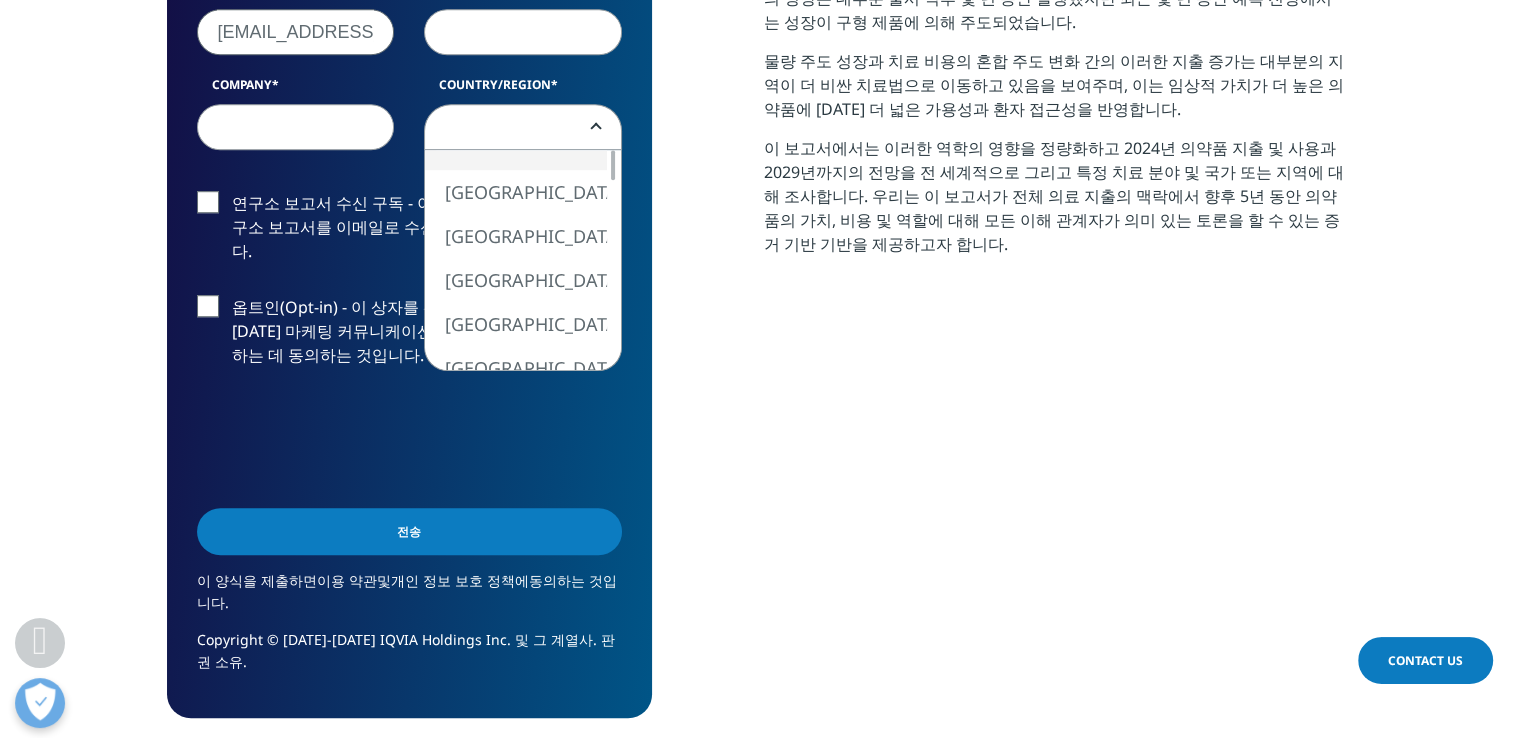 click at bounding box center [523, 128] 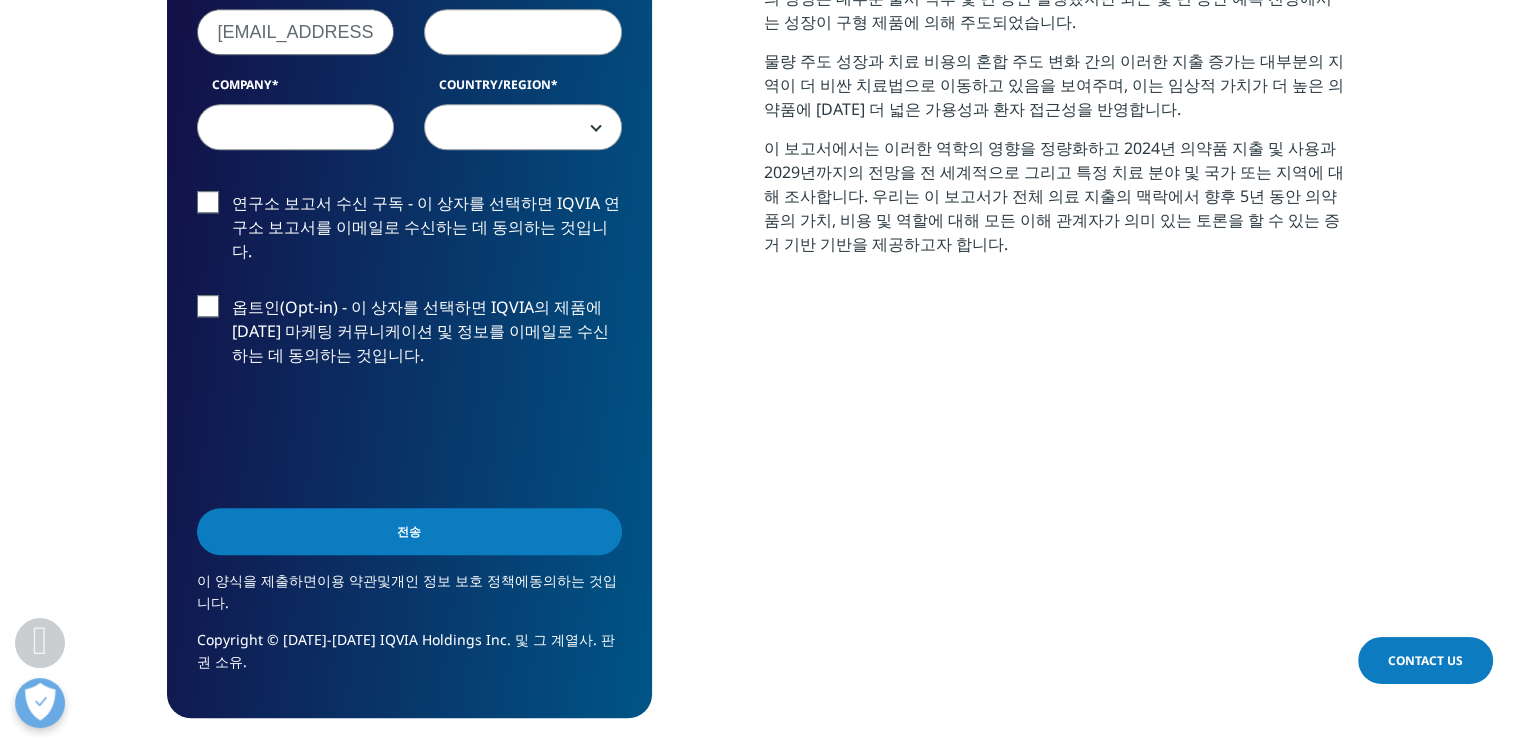 click on "Report Summary:
의약품의 가용성과 사용의 증가, 그리고 그에 따른 지출 금액은 최근 몇 년 동안 보건 정책 및 국제 무역 논의의 핵심 문제가 되었으며, 여기에는 미국의 새 행정부가 제안하고 있는 세계 시장 및 의약품 가격의 잠재적 재편이 포함됩니다.
지난 10년 동안 여러 질병에 대해 출시된 획기적인 치료법은 많은 분야에서 환자 치료를 재편하고 있으며, 확립된 지출 및 사용 패턴은 국가 간 접근성 및 가격의 차이를 계속 강조하고 있습니다.
물량 주도 성장과 치료 비용의 혼합 주도 변화 간의 이러한 지출 증가는 대부분의 지역이 더 비싼 치료법으로 이동하고 있음을 보여주며, 이는 임상적 가치가 더 높은 의약품에 대한 더 넓은 가용성과 환자 접근성을 반영합니다." at bounding box center (1055, 201) 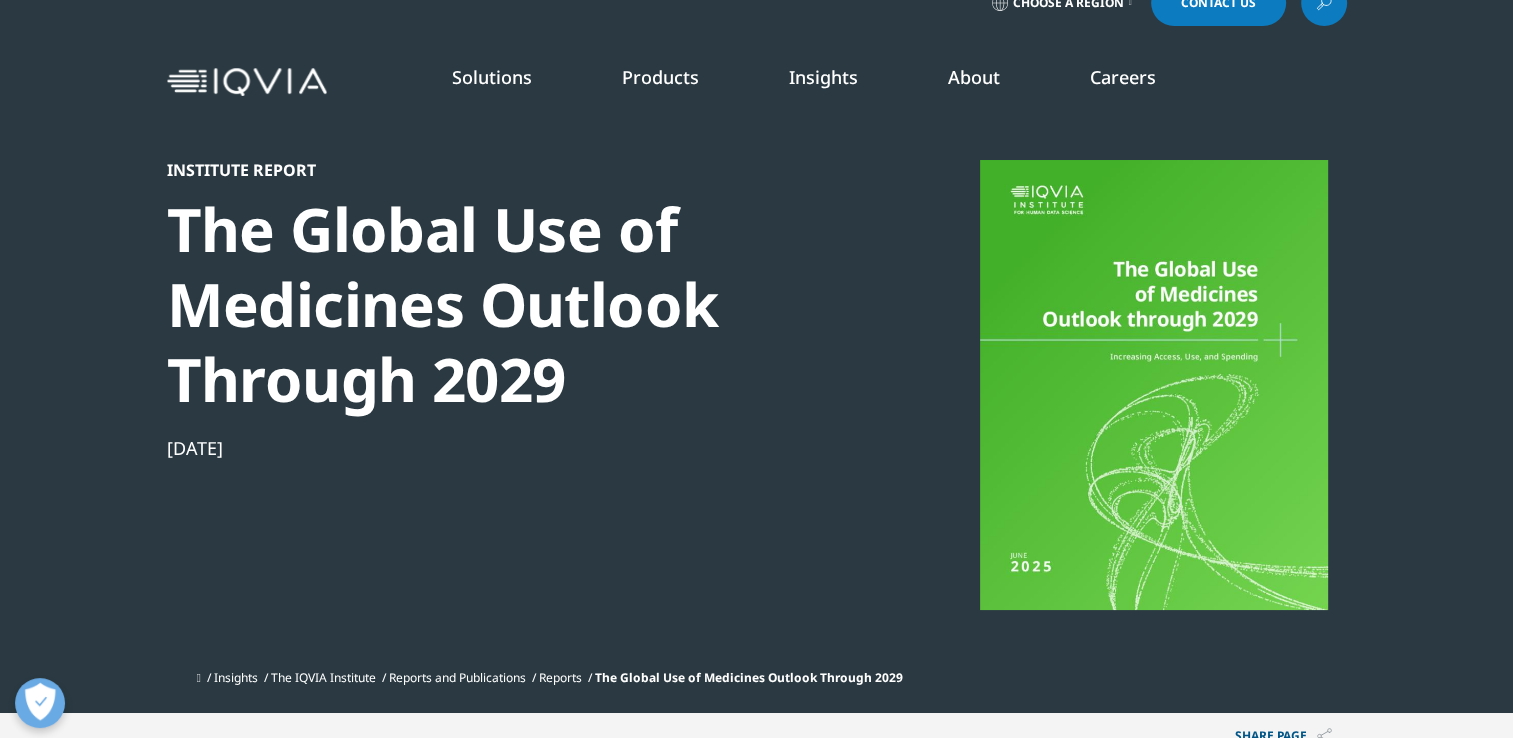 scroll, scrollTop: 0, scrollLeft: 0, axis: both 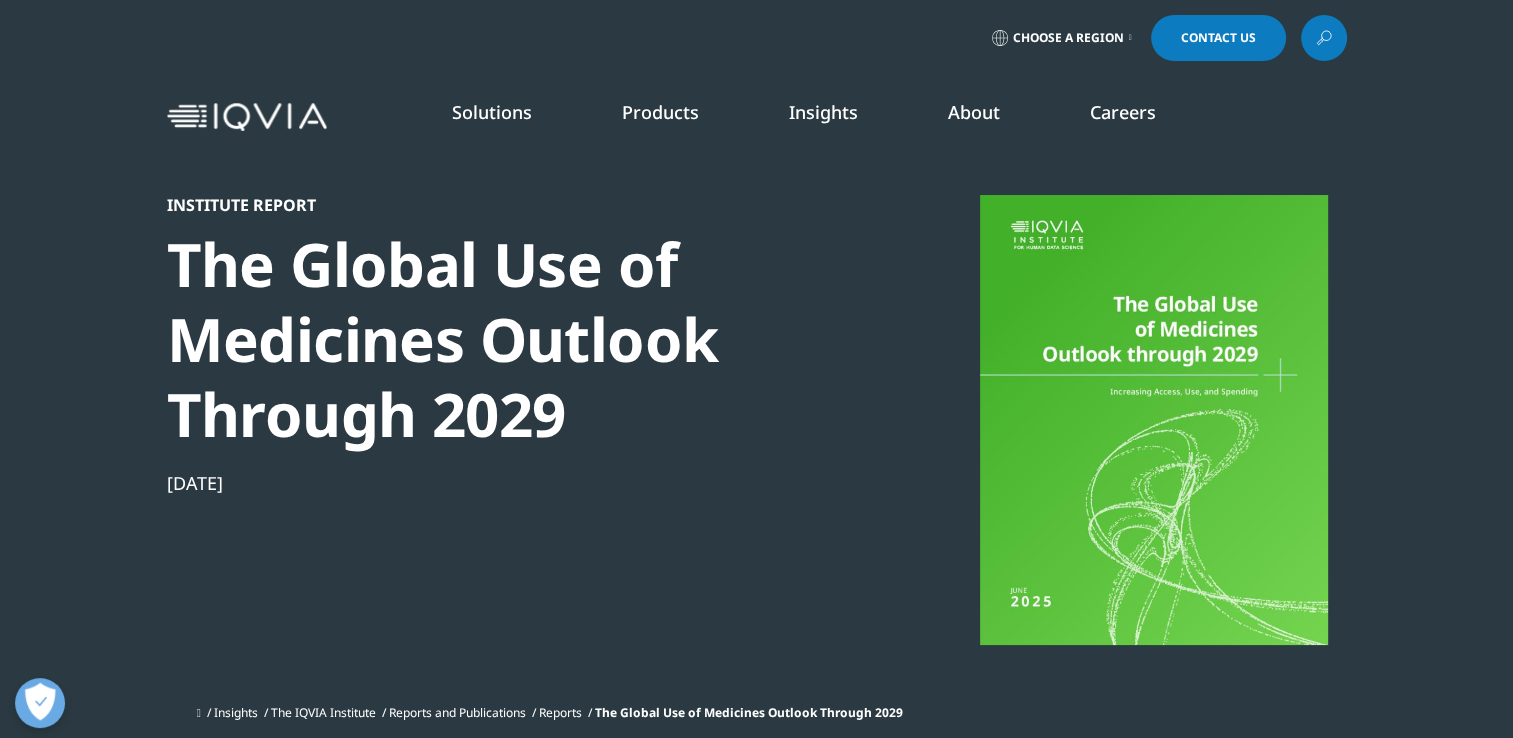 click on "Insights" at bounding box center [823, 112] 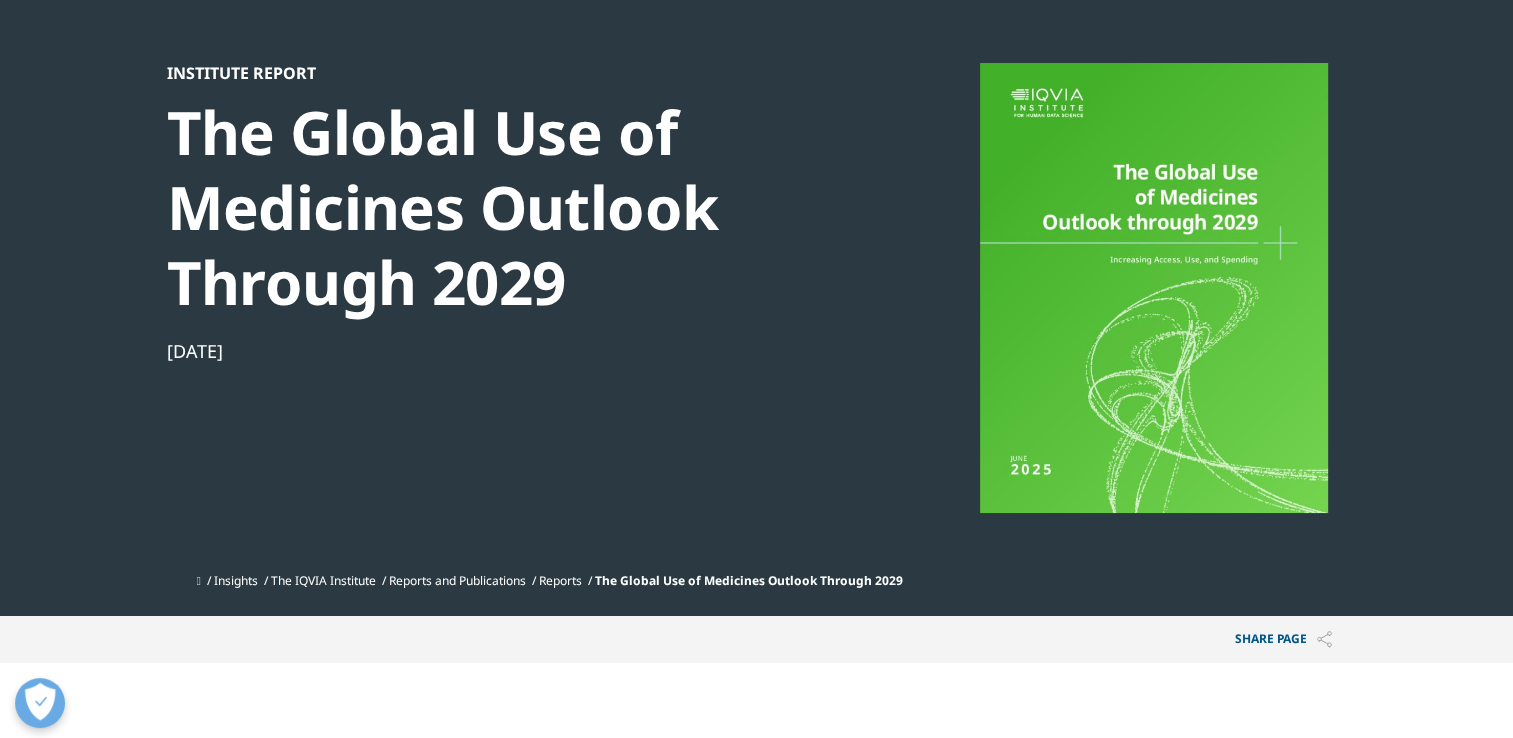 scroll, scrollTop: 0, scrollLeft: 0, axis: both 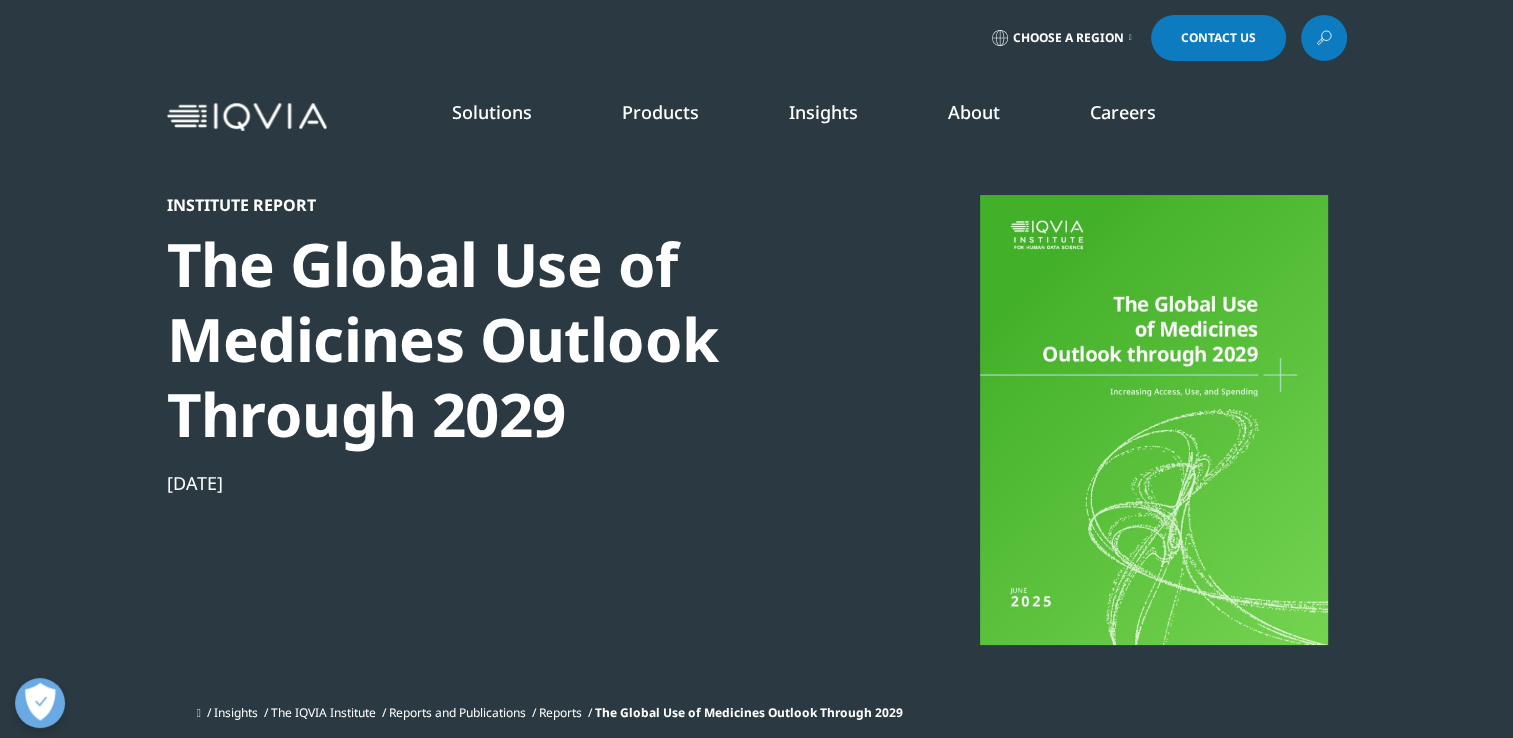 click on "SEE LATEST REPORTS" at bounding box center [502, 364] 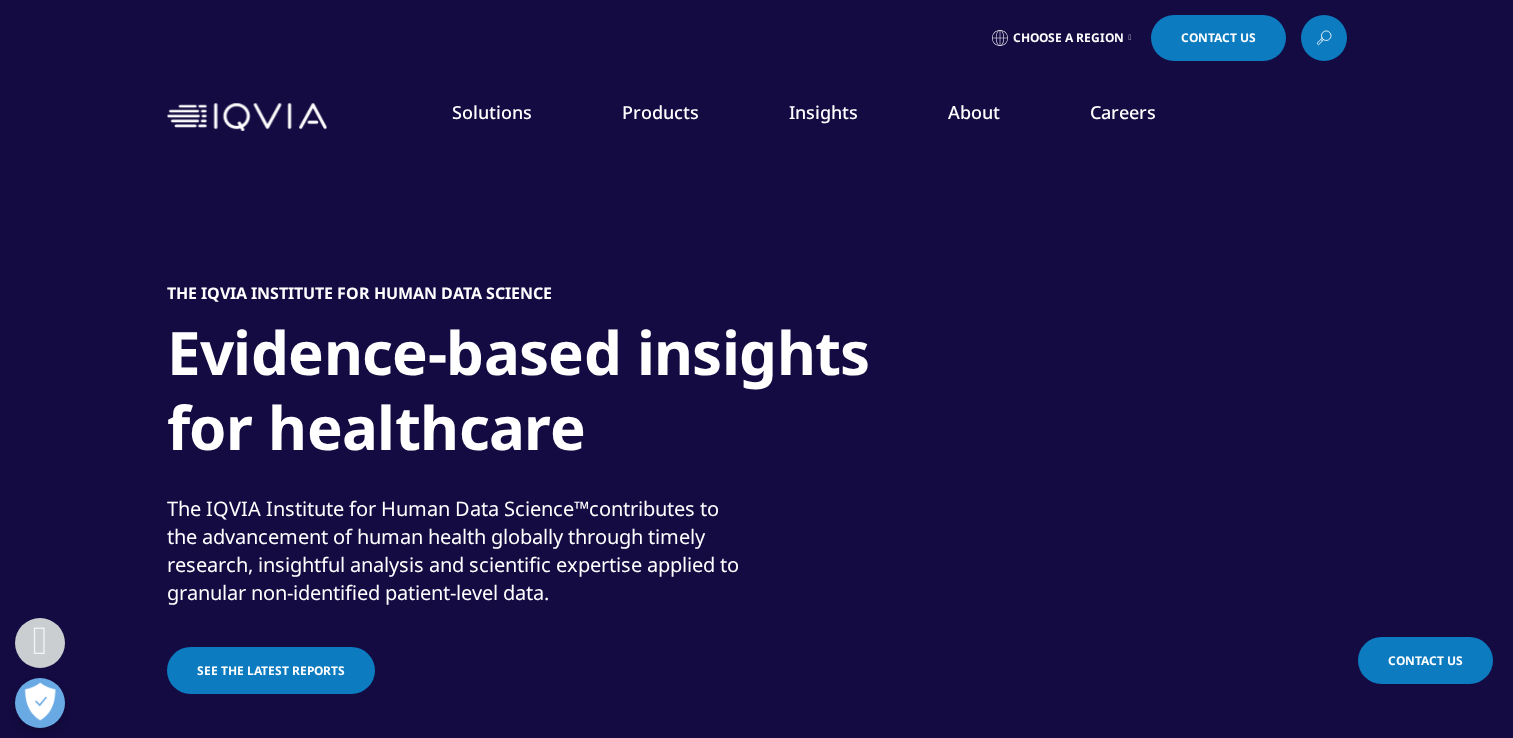 scroll, scrollTop: 700, scrollLeft: 0, axis: vertical 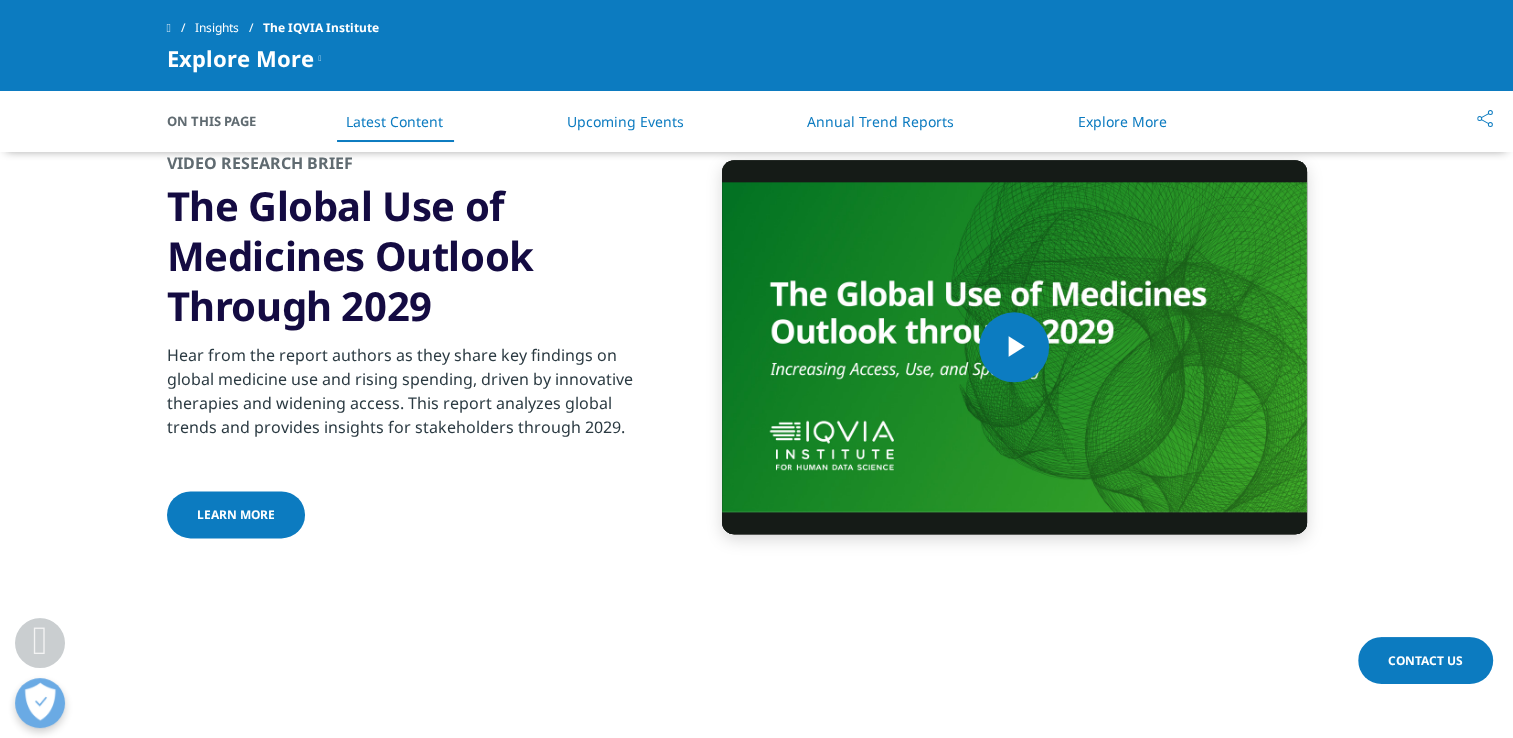 click at bounding box center [315, 516] 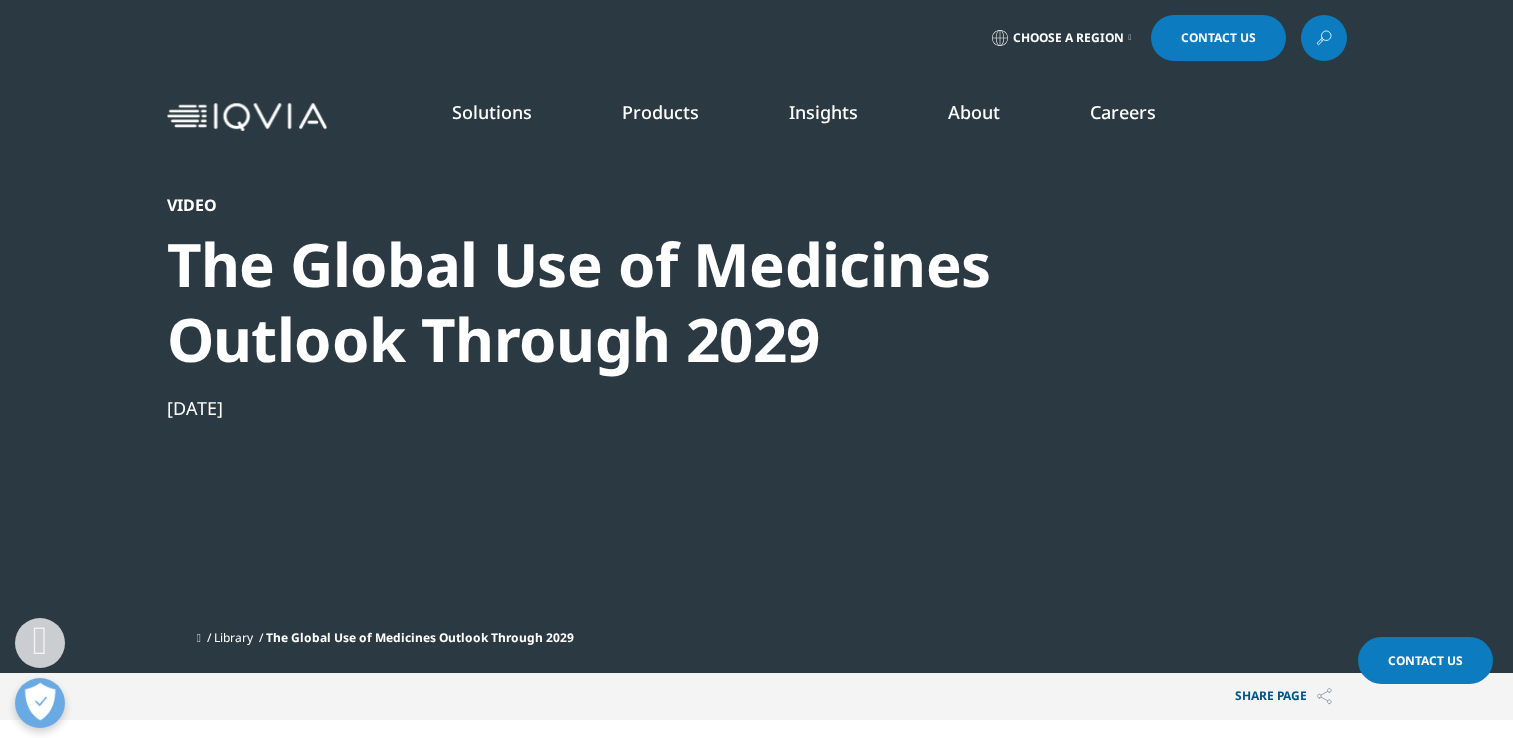 scroll, scrollTop: 500, scrollLeft: 0, axis: vertical 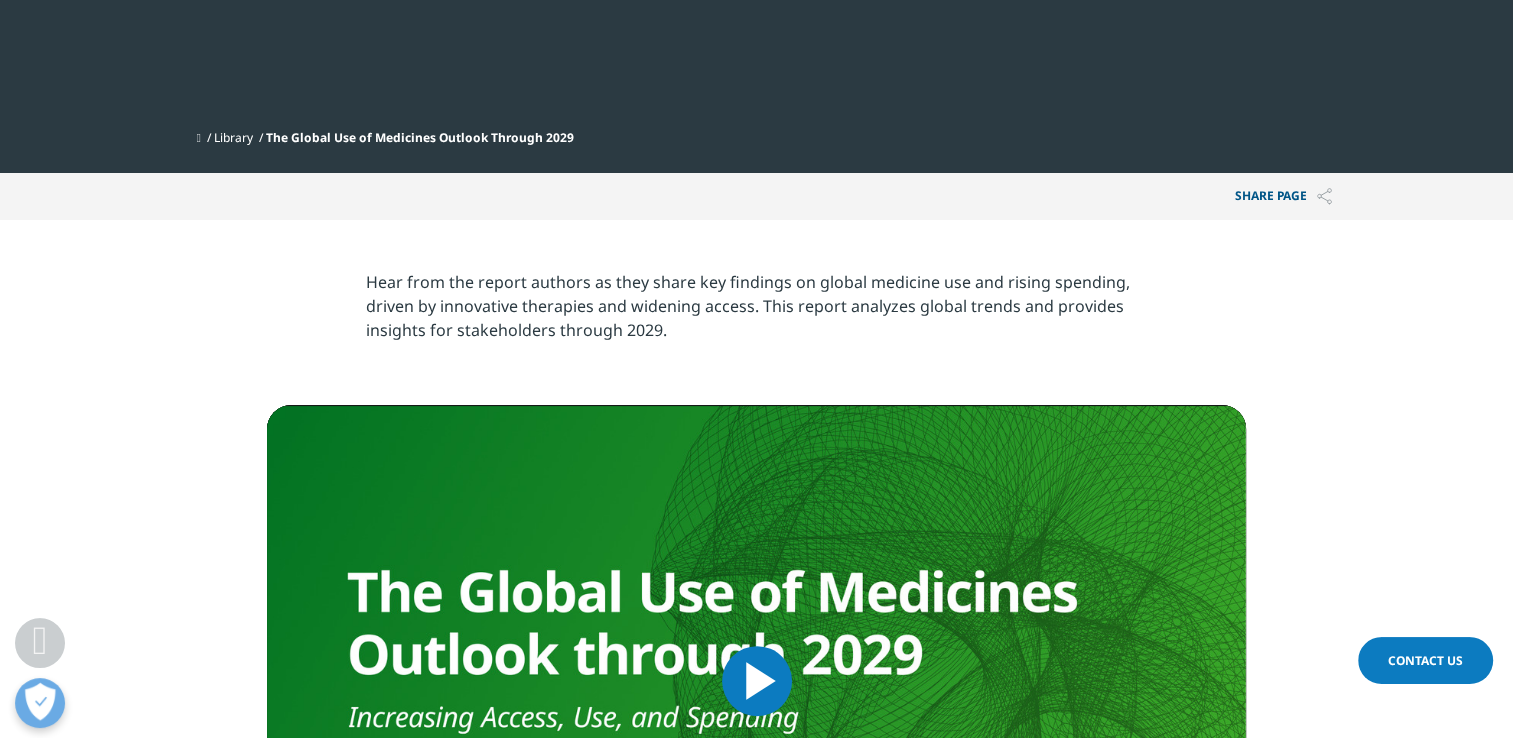 click at bounding box center (757, 681) 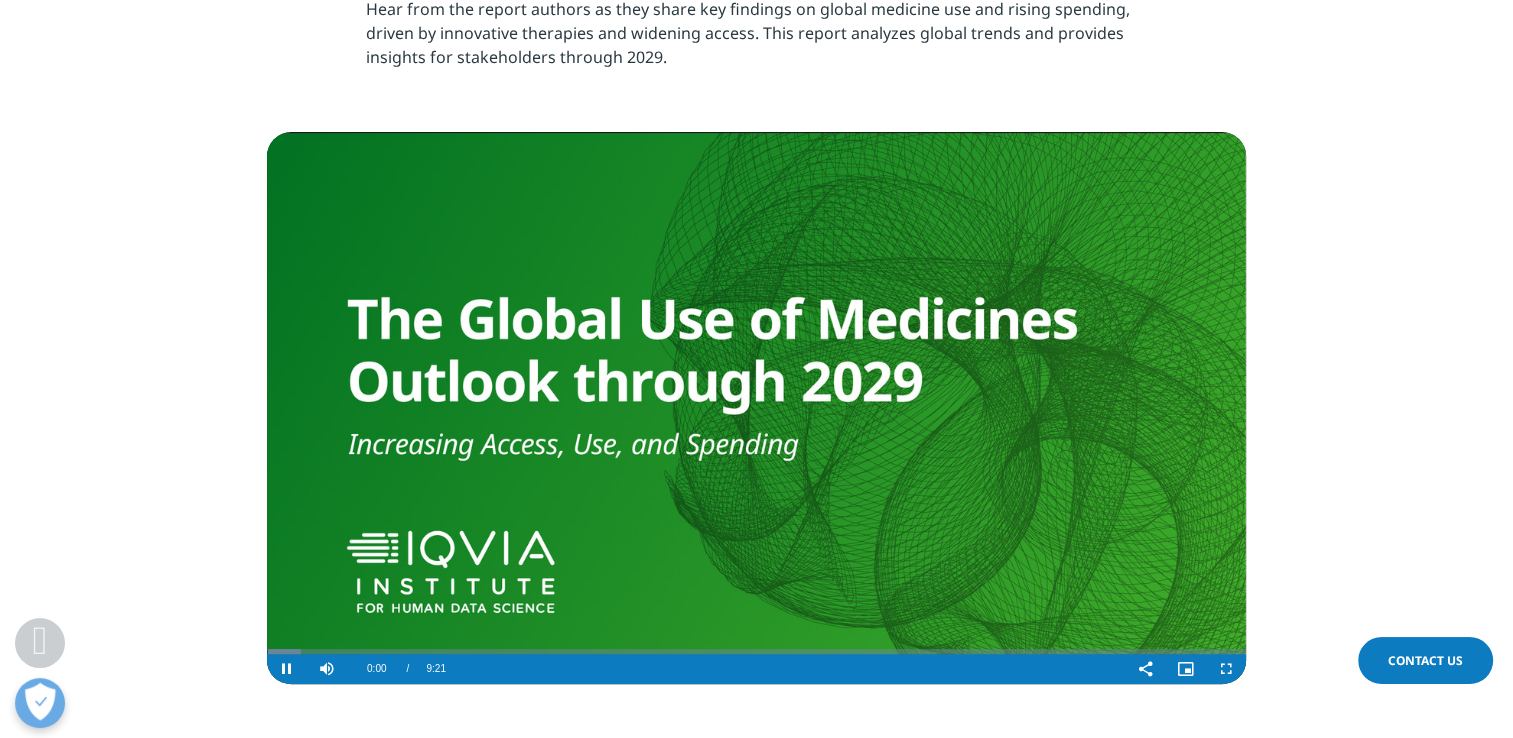 scroll, scrollTop: 819, scrollLeft: 0, axis: vertical 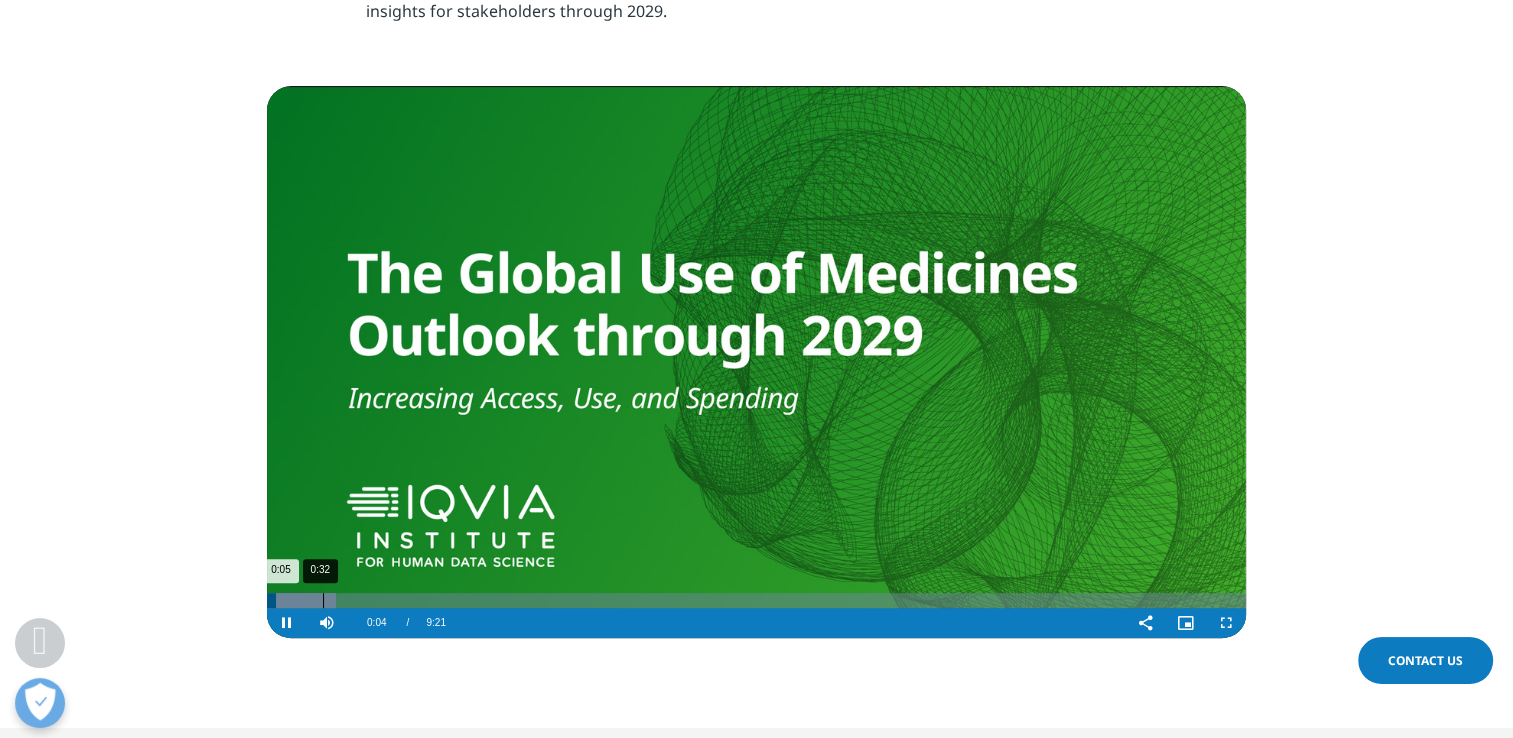click on "Loaded :  7.05% 0:32 0:05" at bounding box center [756, 600] 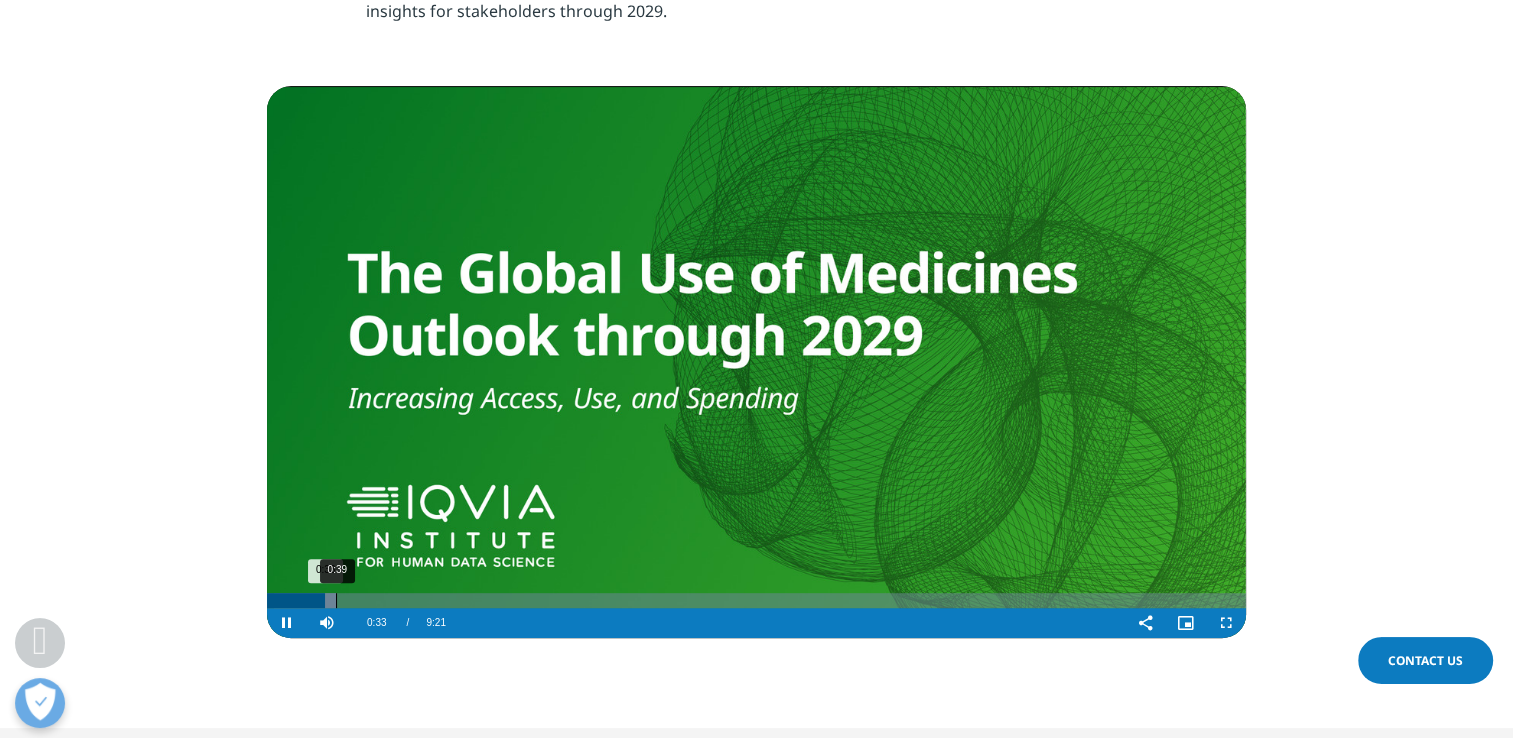 drag, startPoint x: 337, startPoint y: 606, endPoint x: 352, endPoint y: 604, distance: 15.132746 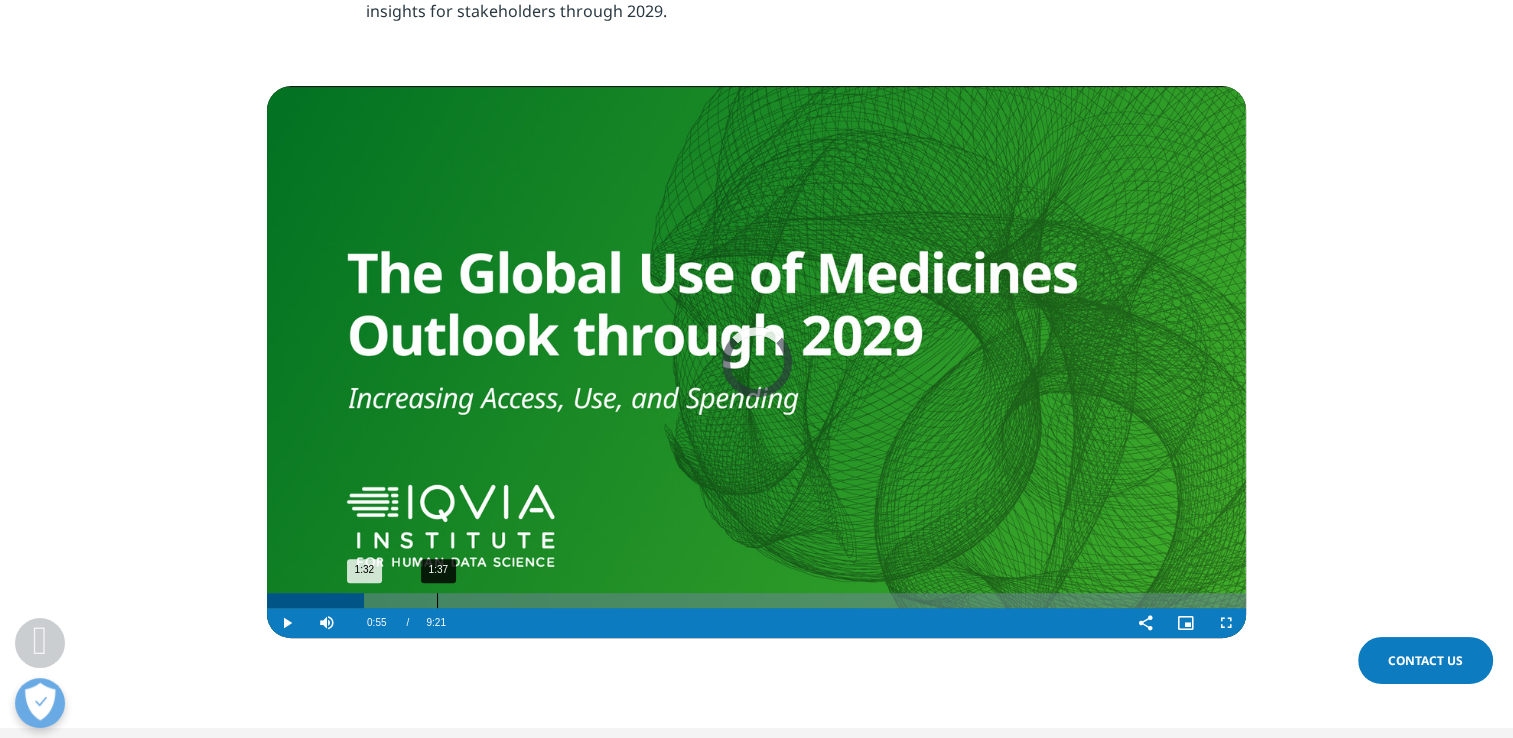 drag, startPoint x: 364, startPoint y: 604, endPoint x: 465, endPoint y: 603, distance: 101.00495 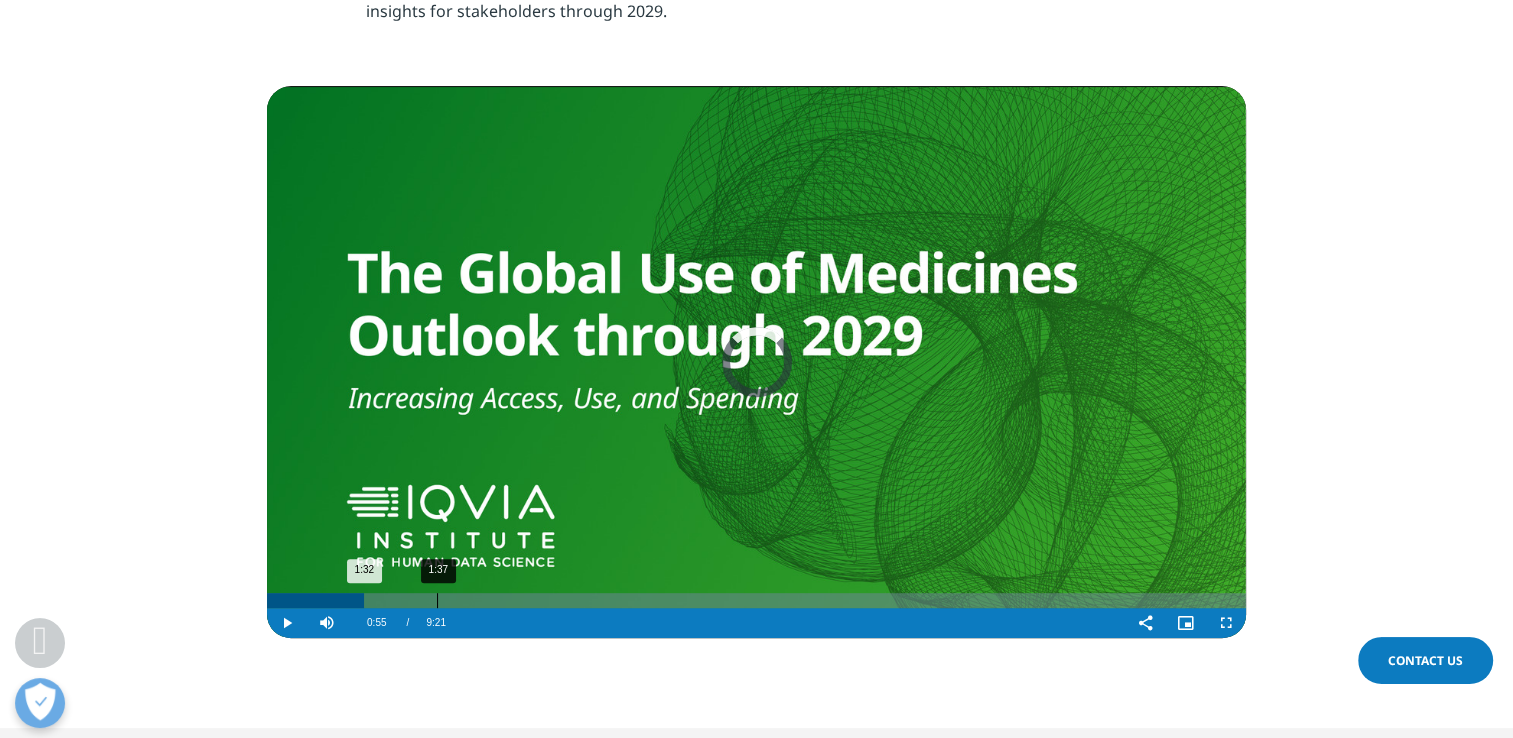 click on "1:37" at bounding box center [437, 600] 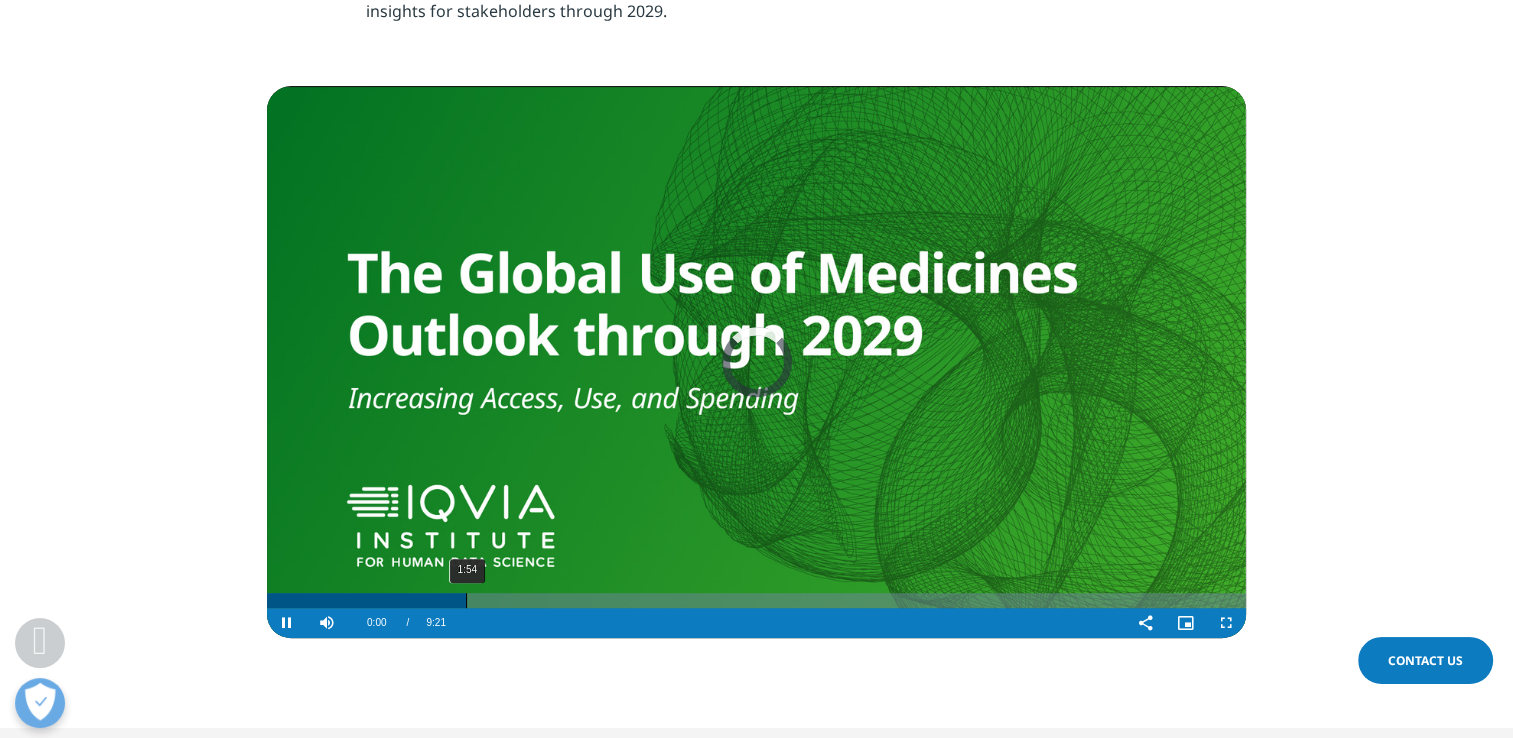 click on "1:54" at bounding box center (466, 600) 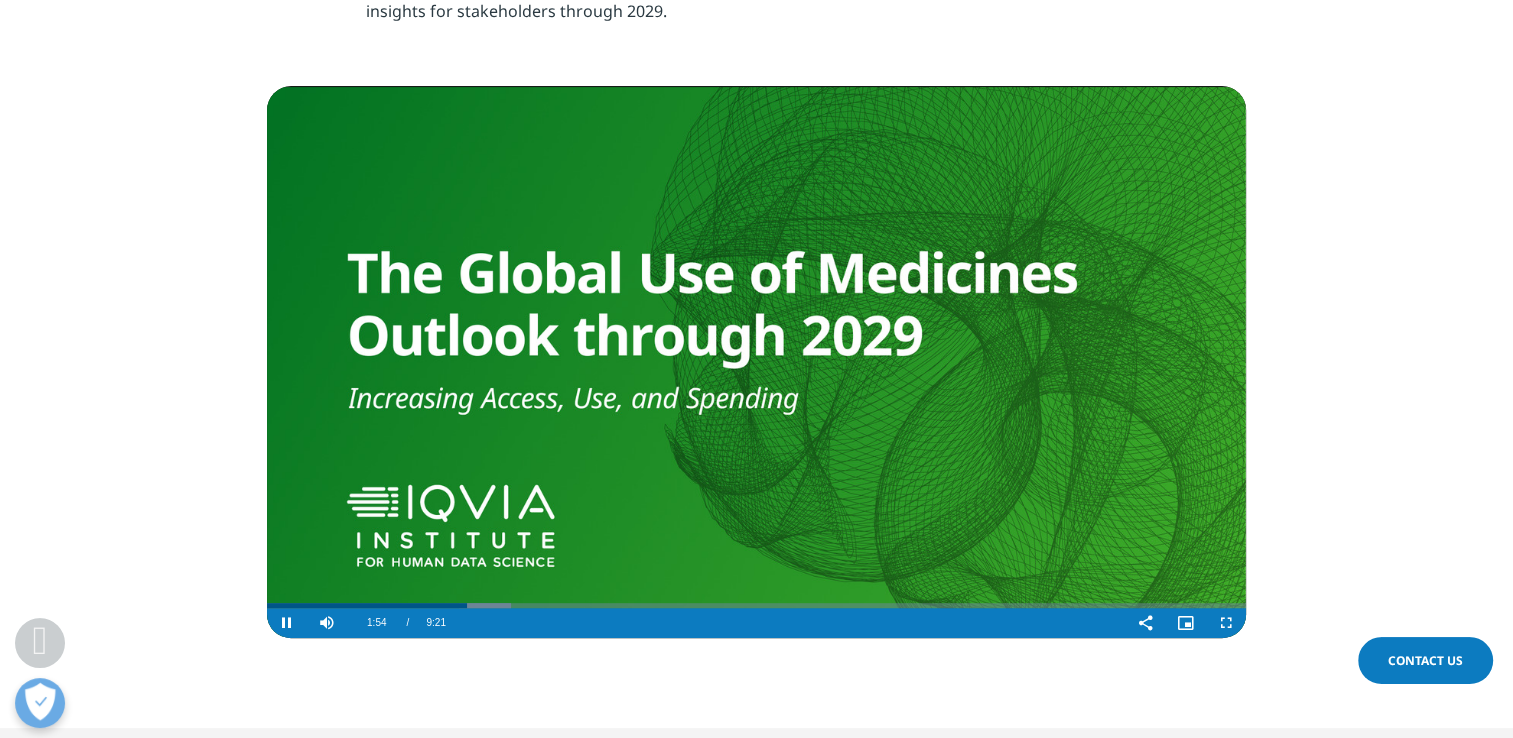 click at bounding box center [791, 623] 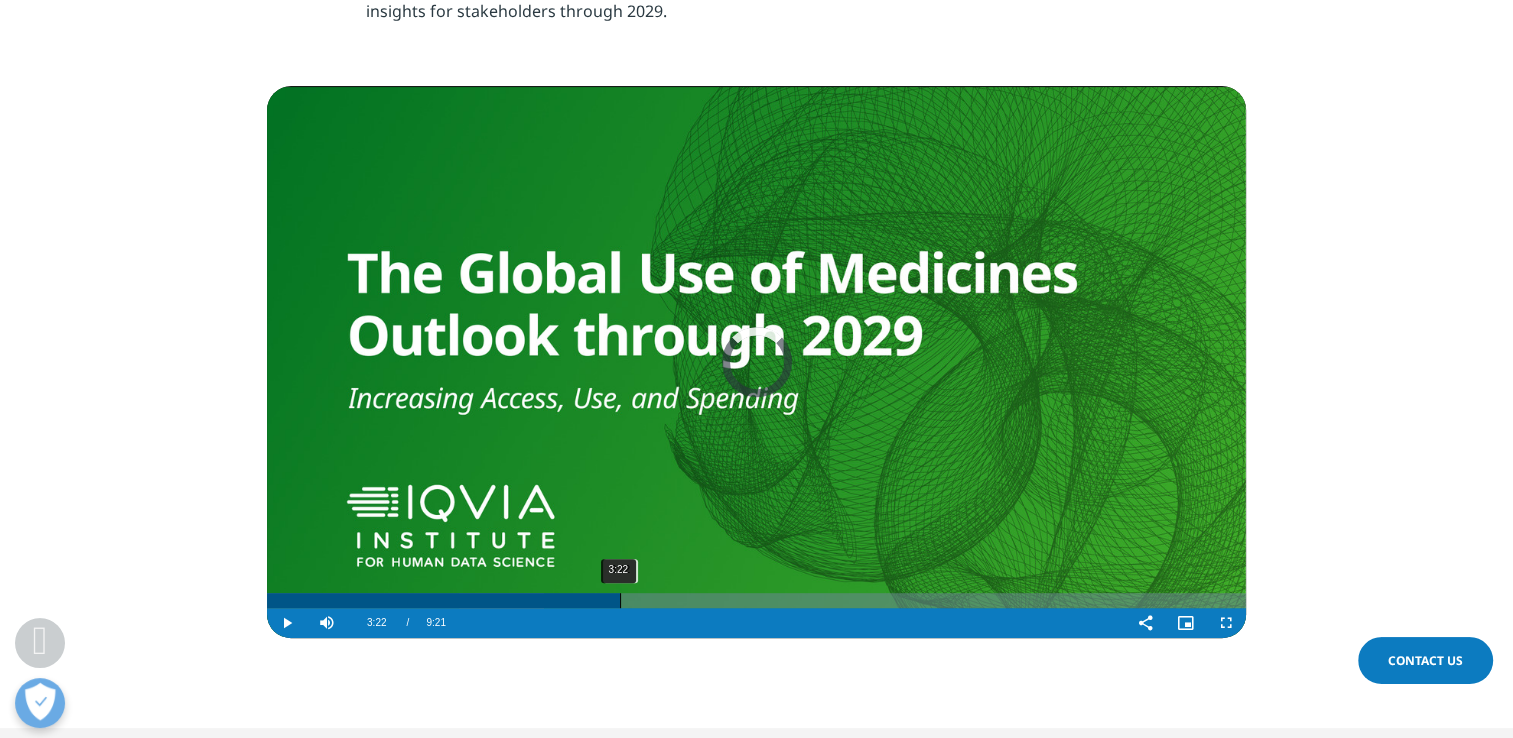 click on "3:22" at bounding box center (620, 600) 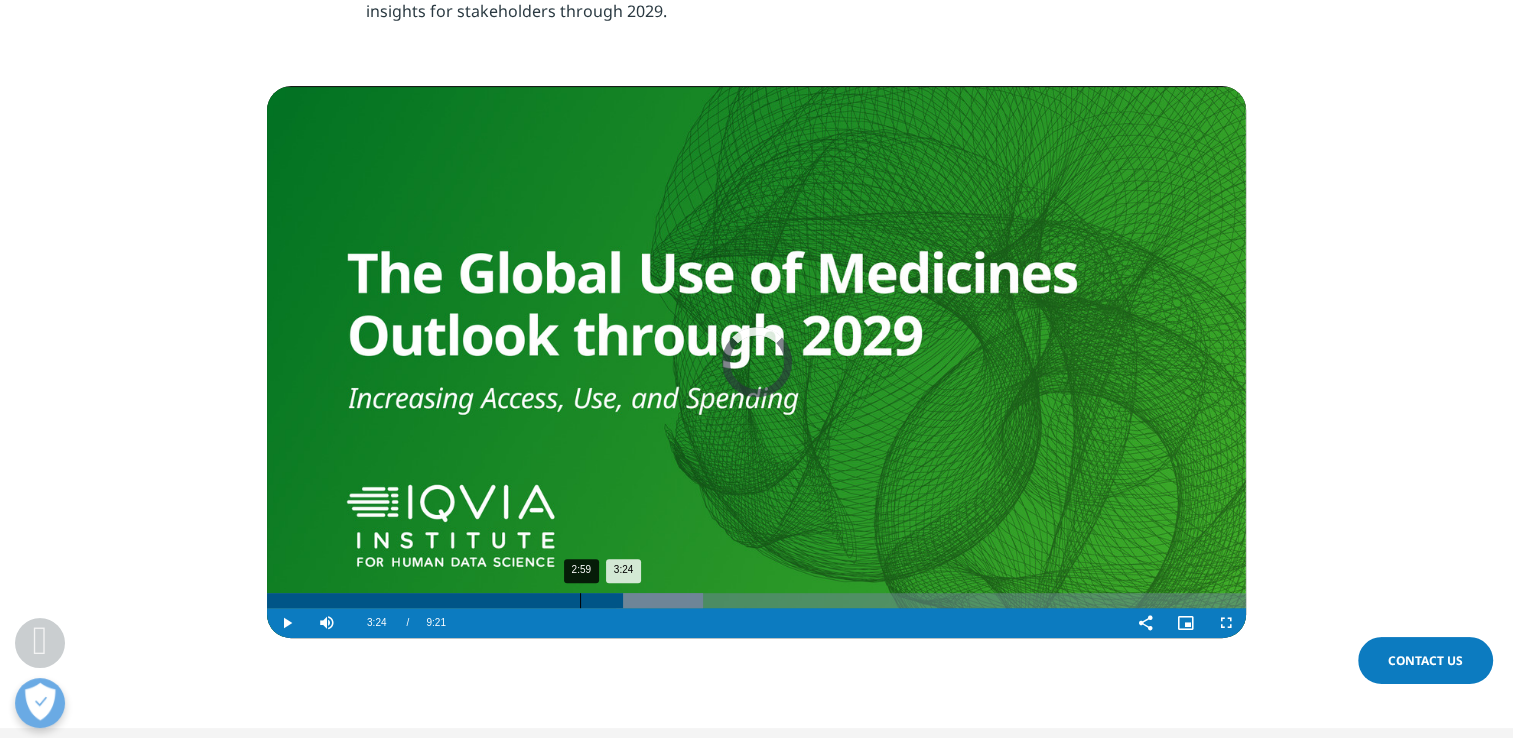 click on "2:59" at bounding box center [580, 600] 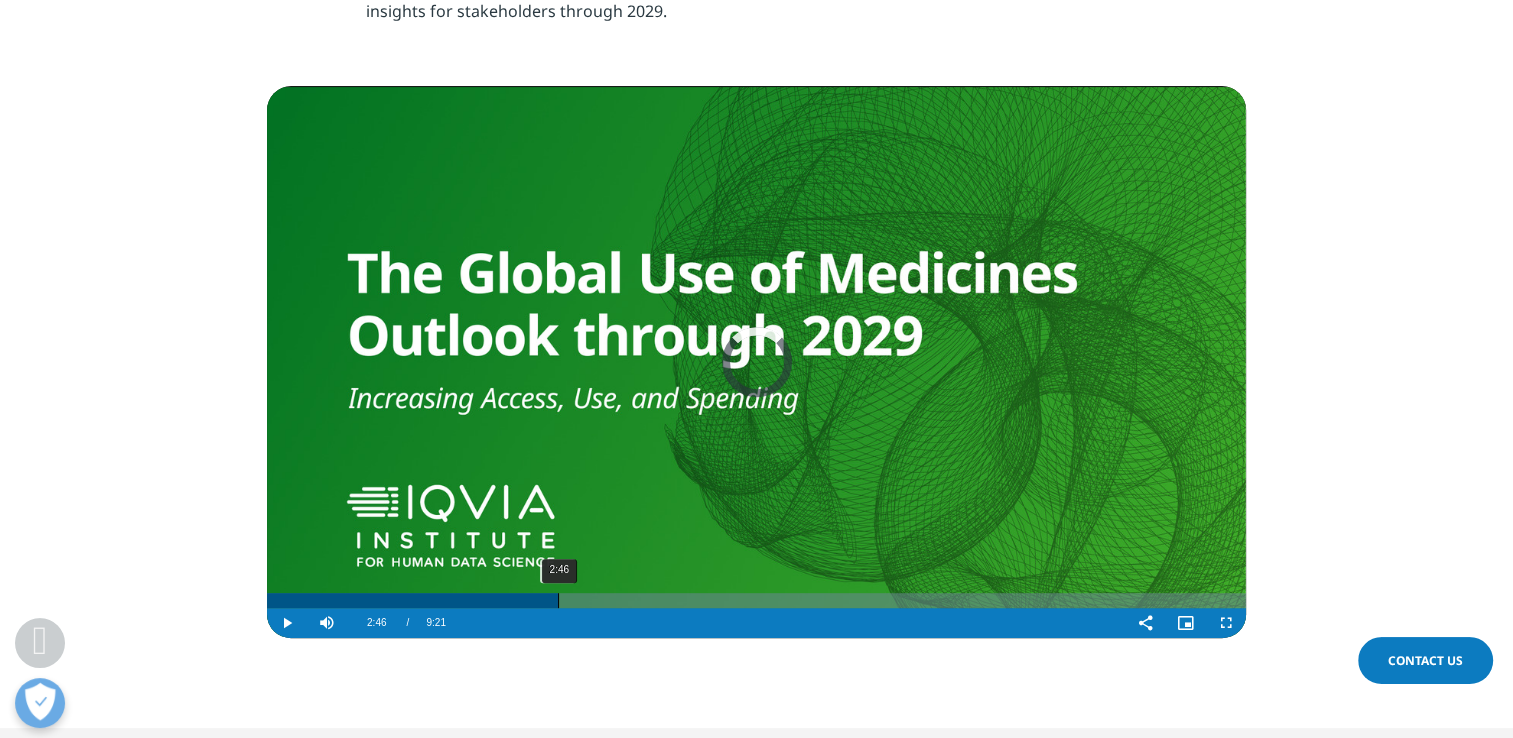 click on "2:46" at bounding box center (558, 600) 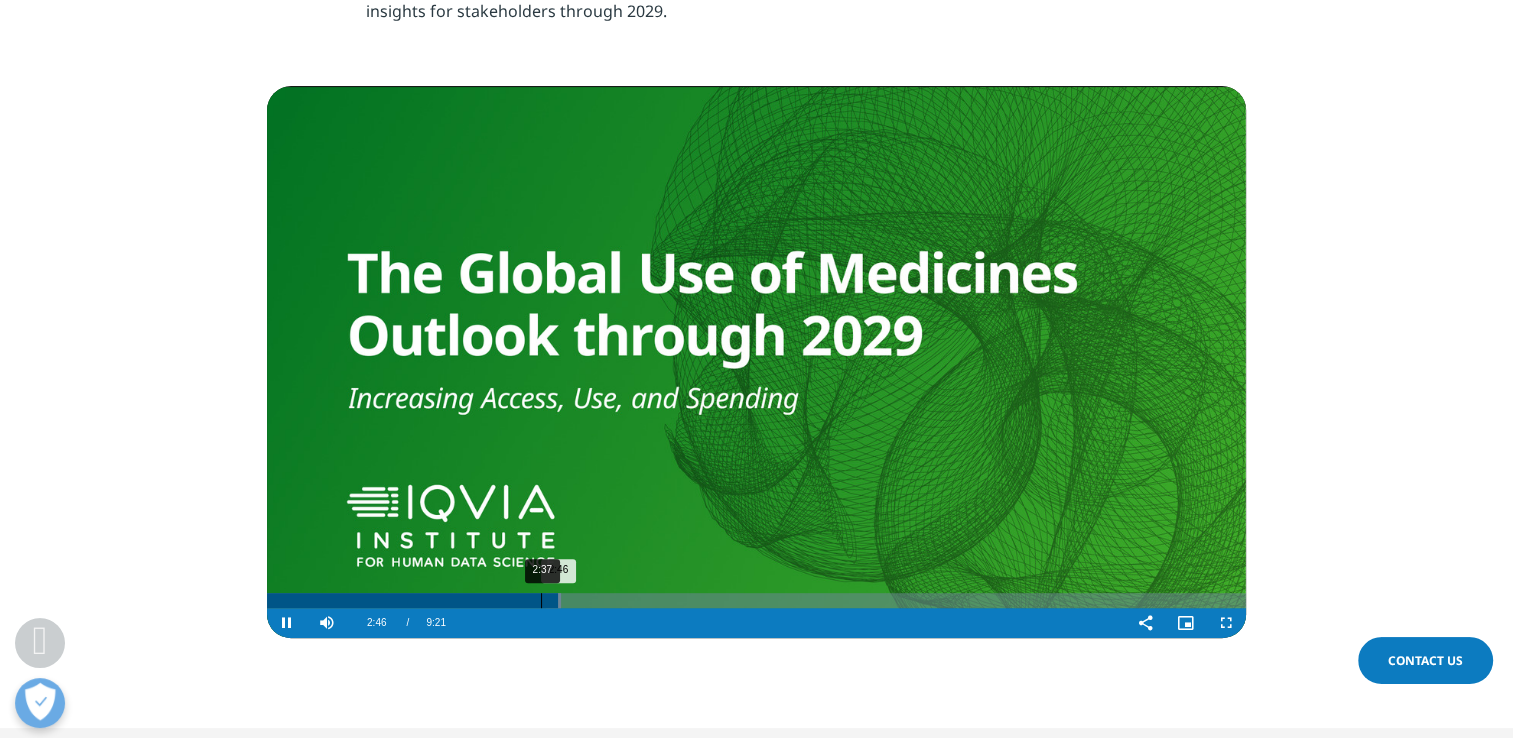 click on "2:37" at bounding box center (541, 600) 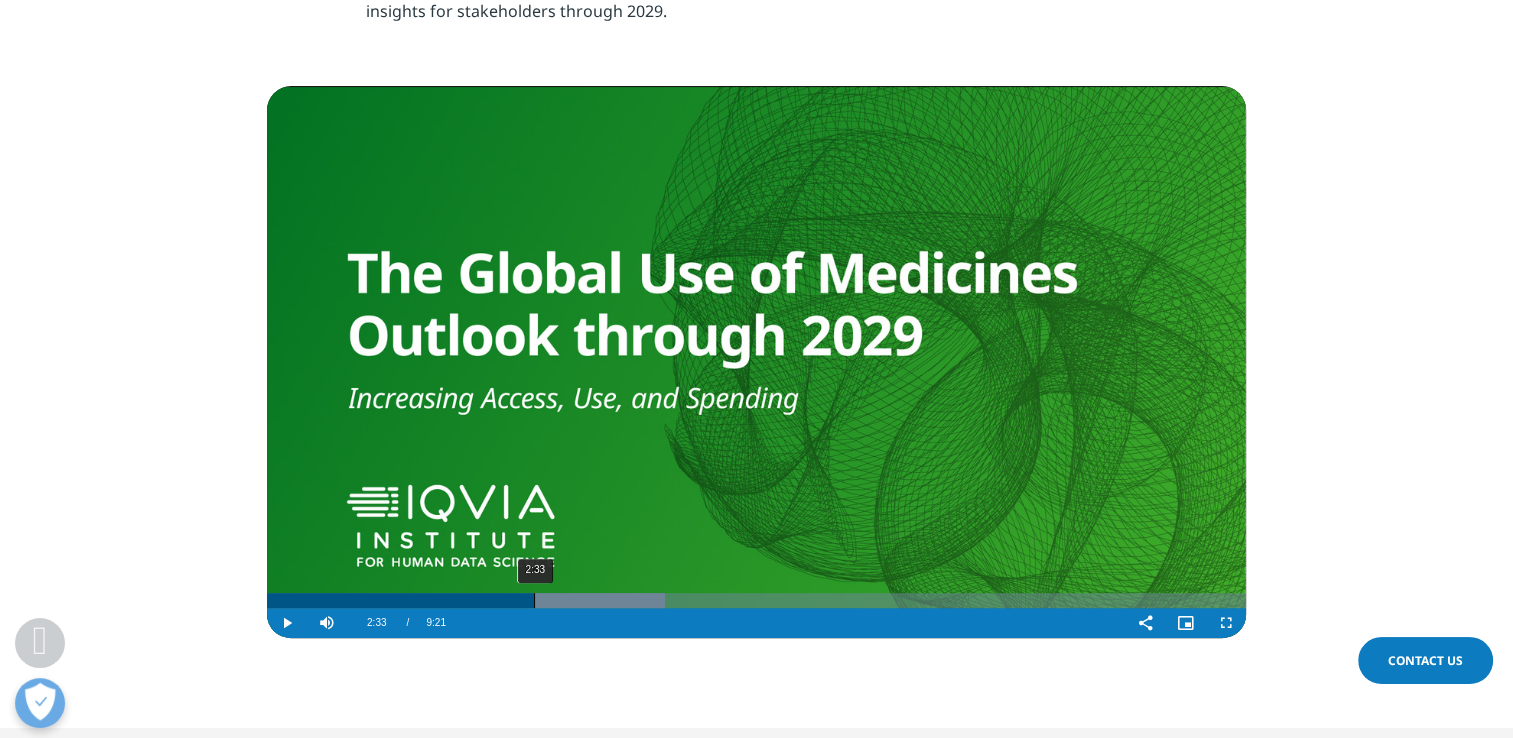 click on "2:33" at bounding box center (534, 600) 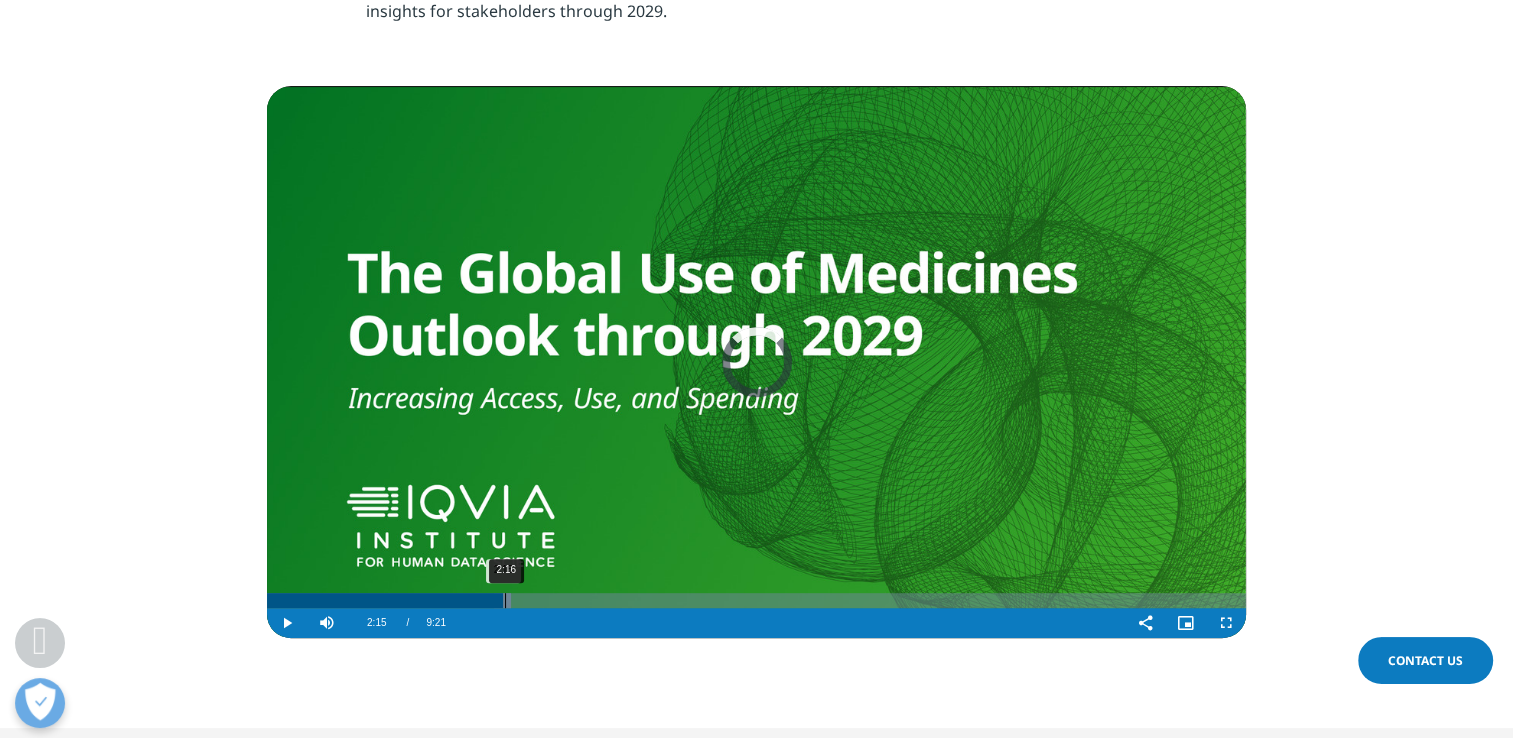 click on "2:15" at bounding box center (385, 600) 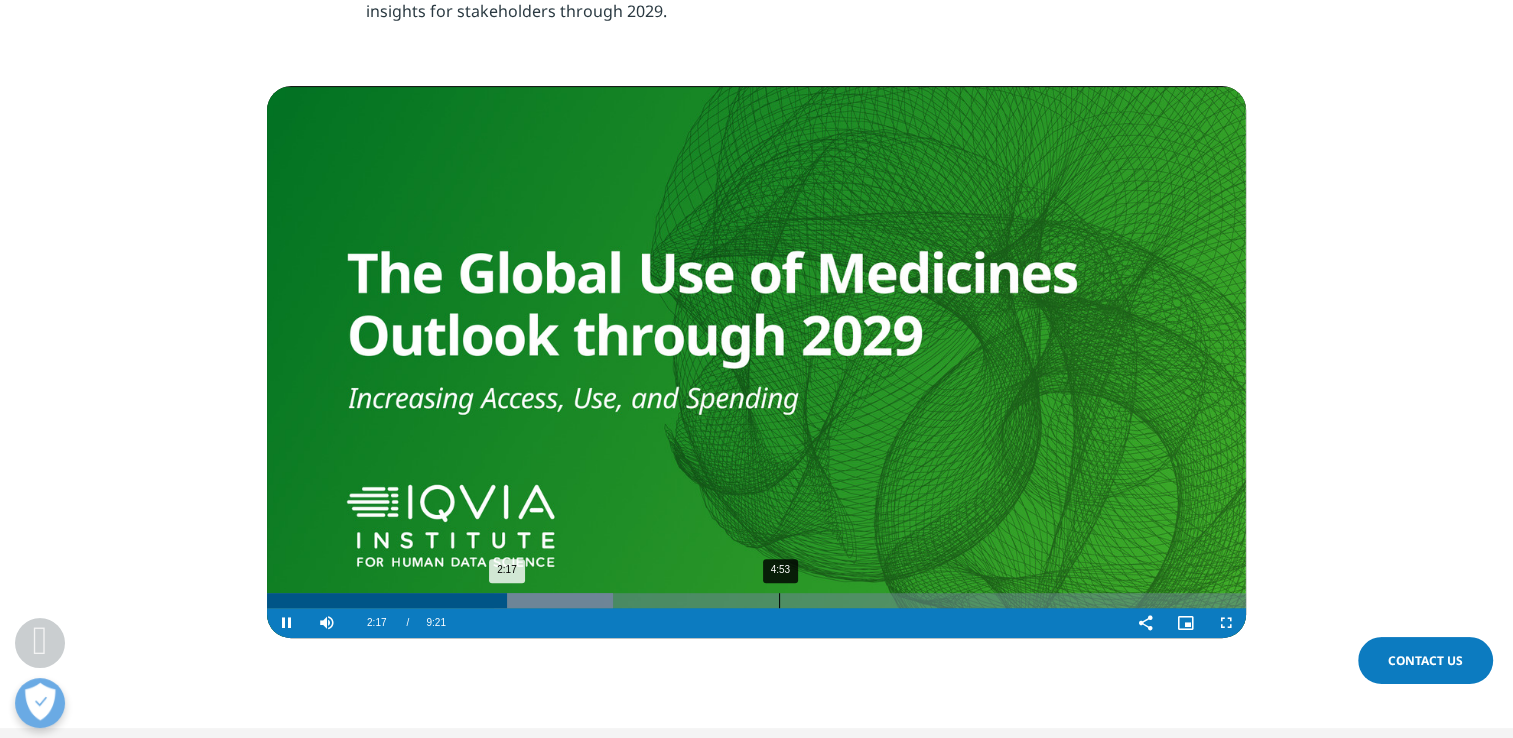 click on "Loaded :  35.32% 4:53 2:17" at bounding box center [756, 600] 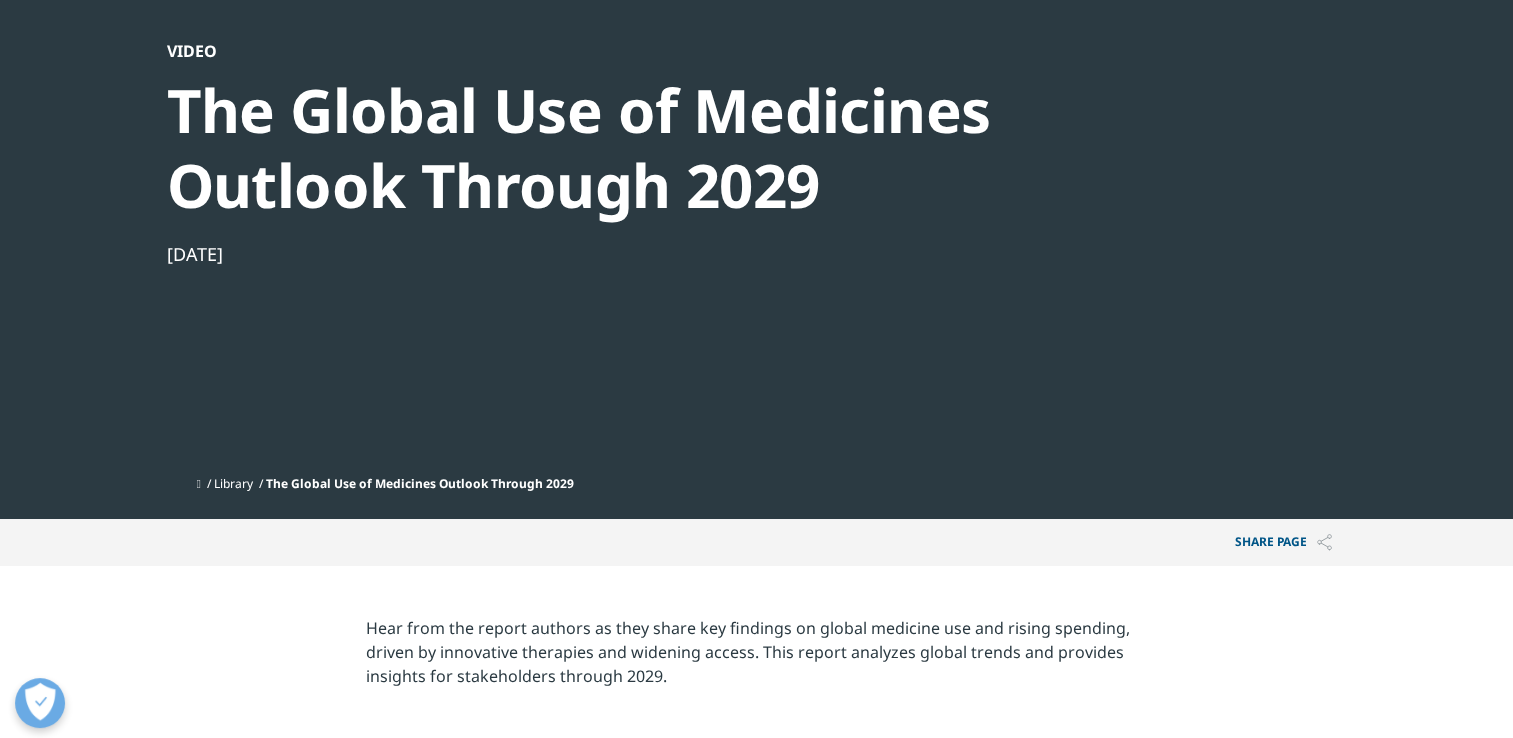 scroll, scrollTop: 0, scrollLeft: 0, axis: both 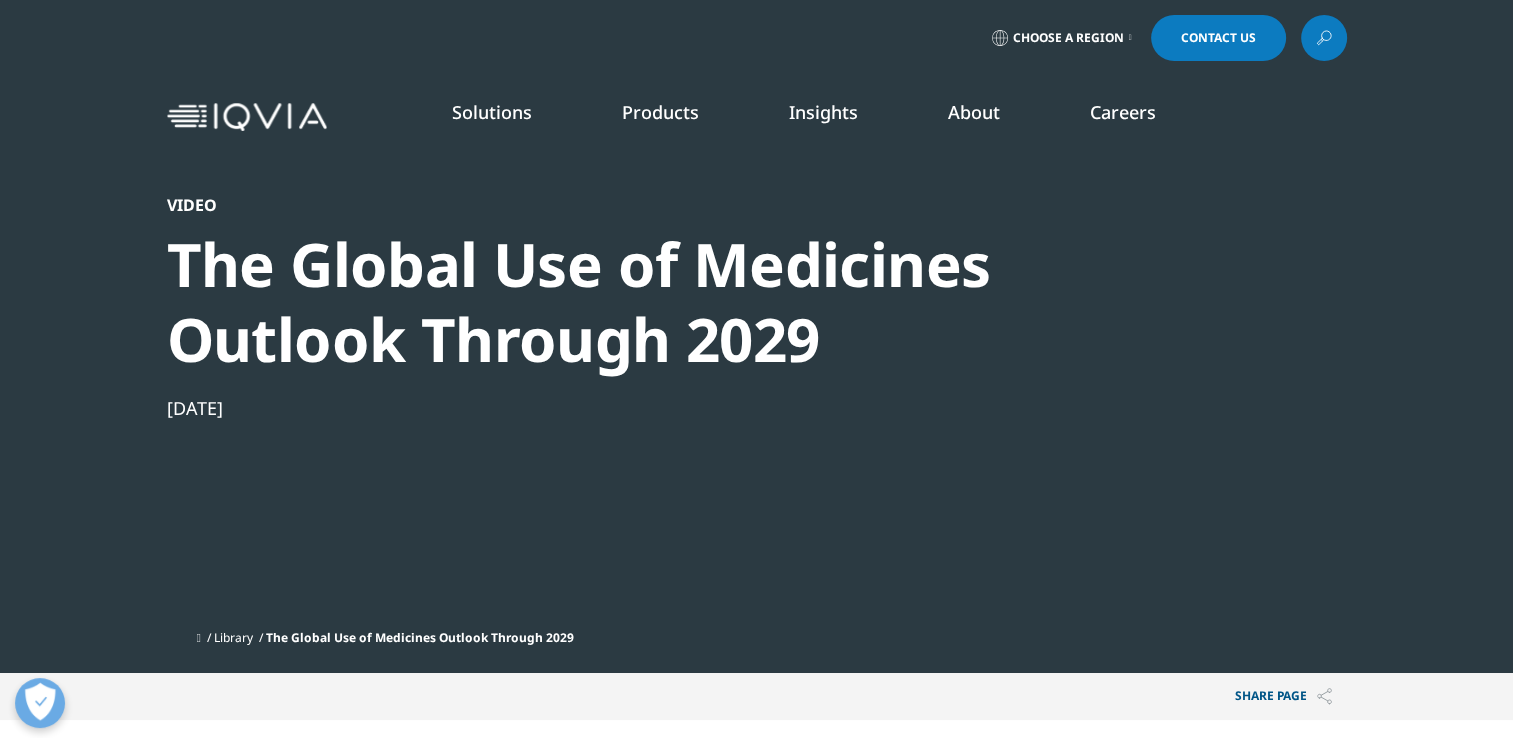 click 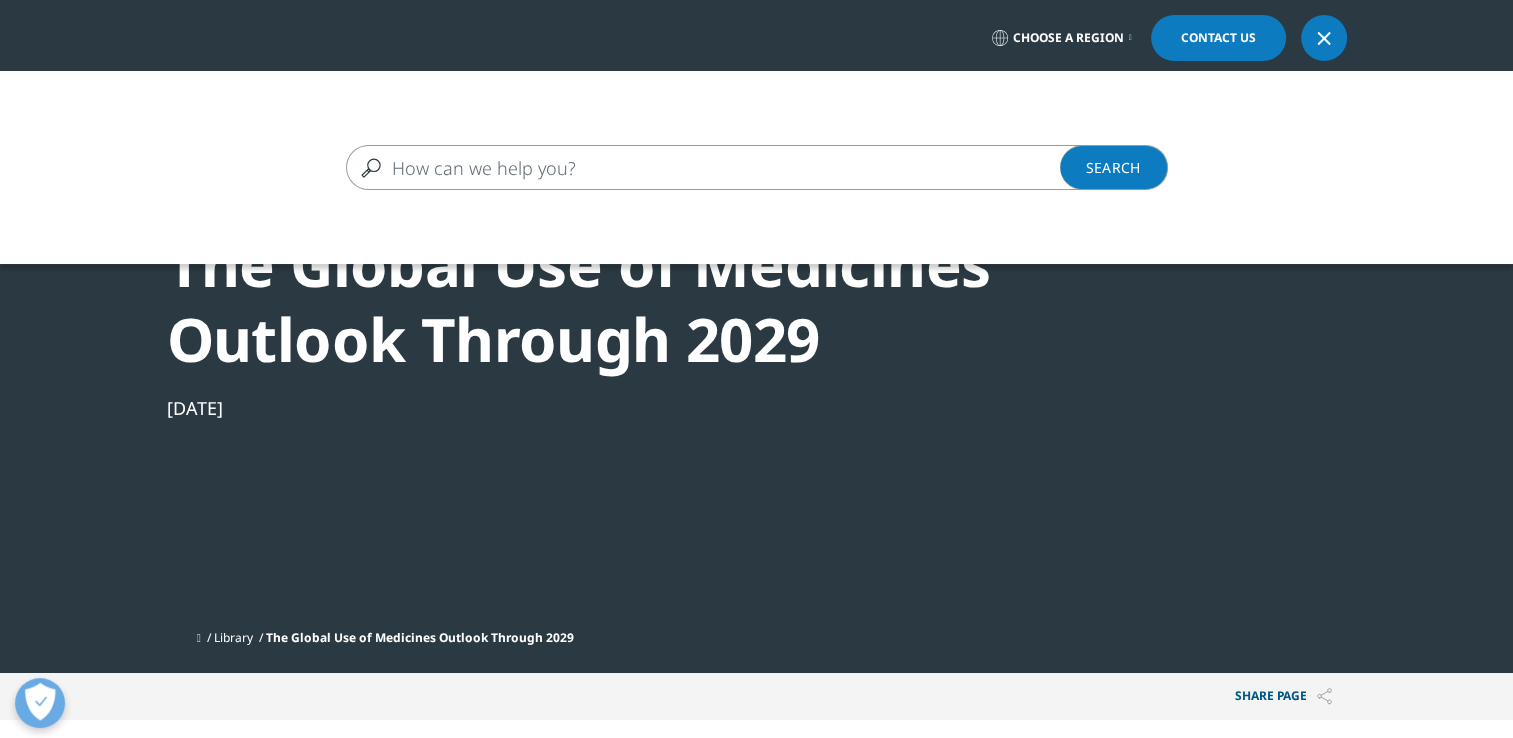 click at bounding box center (728, 167) 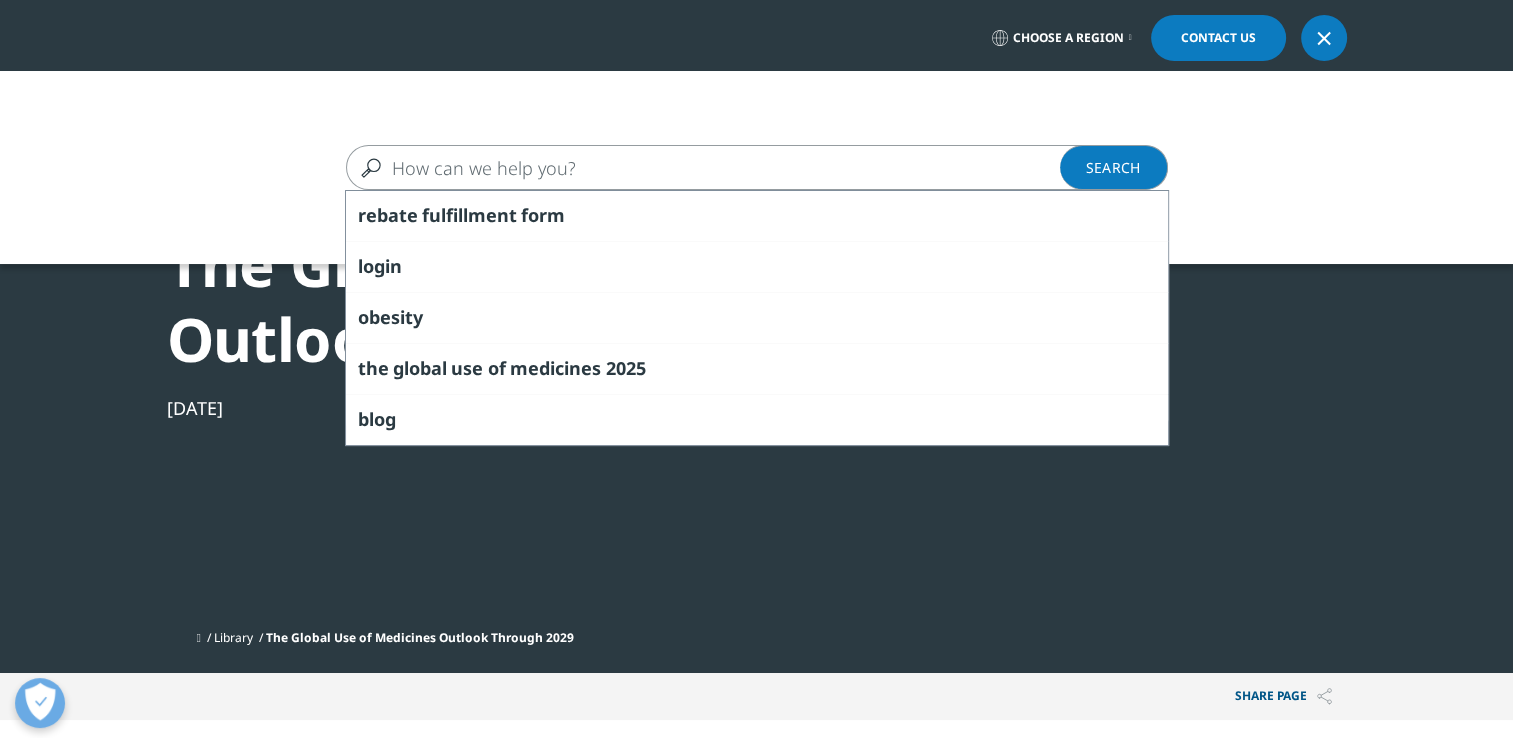 paste on "Subscribe to Receive Institute Reports - by selecting this box, I consent to receiving IQVIA Institute reports by email. Opt-in - by selecting this box, I consent to receiving marketing communications and information about IQVIA's offering by email.  By submitting this form you agree to our Terms of Use and Privacy Policy.  Copyright © 2018-2024 IQVIA Holdings Inc. and its affiliates. All rights reserved." 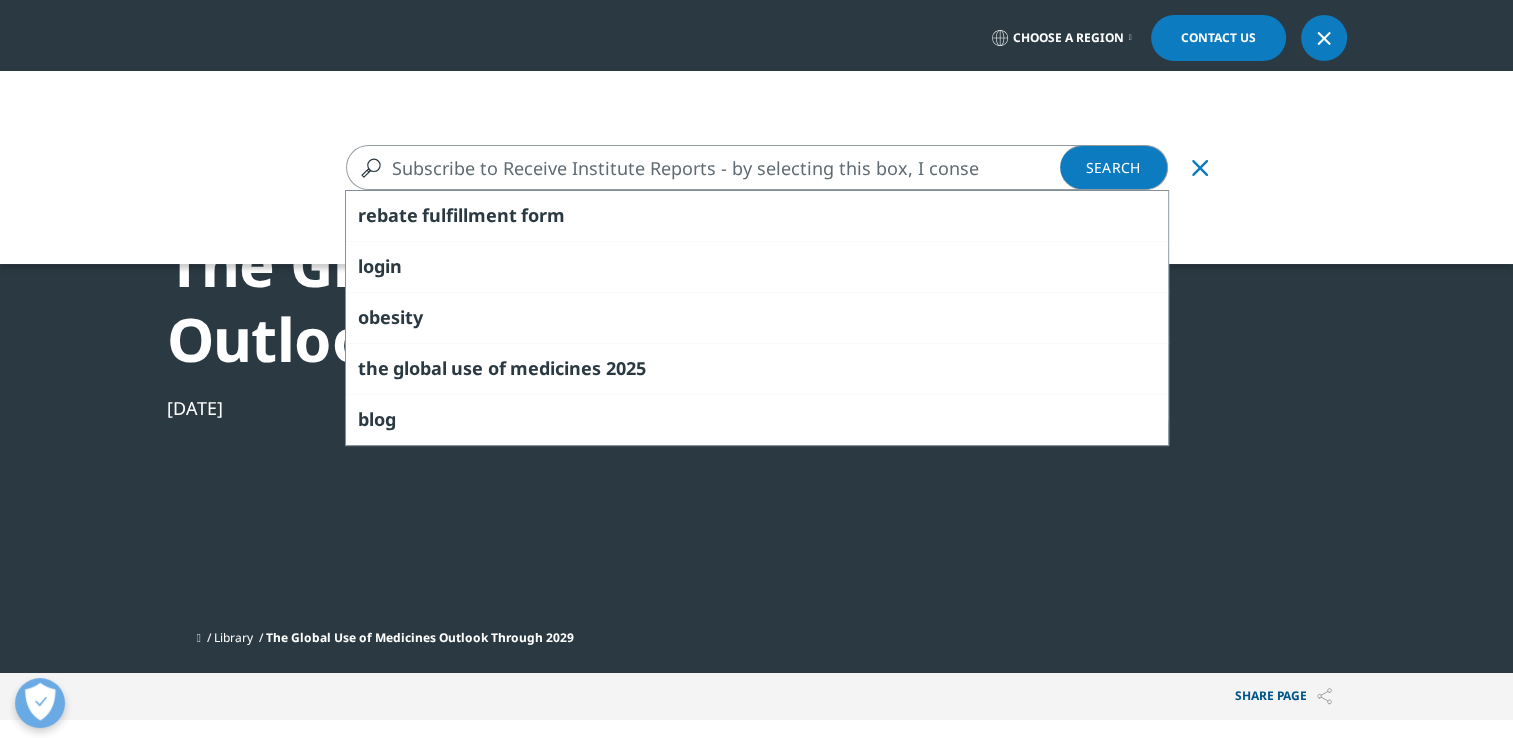 scroll, scrollTop: 0, scrollLeft: 2777, axis: horizontal 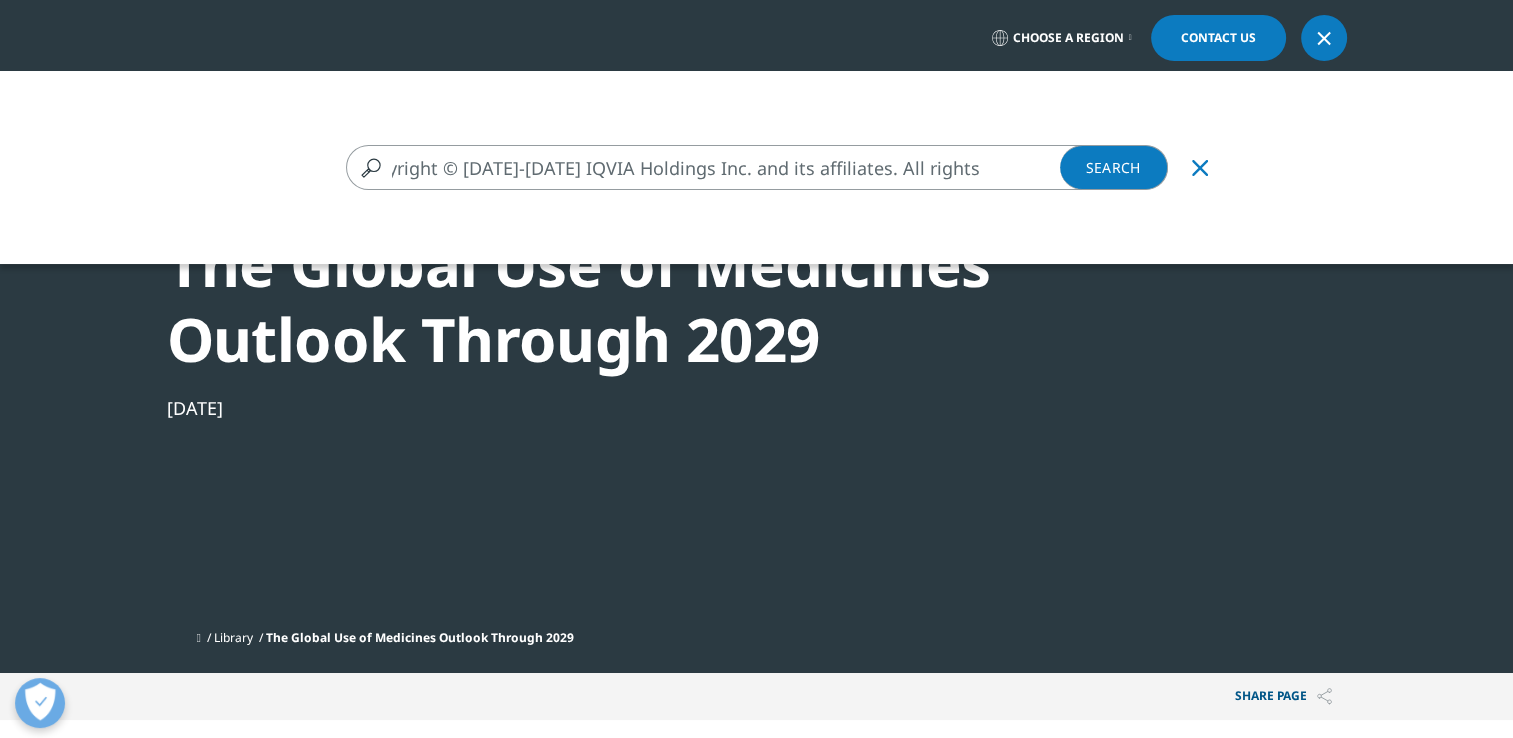 drag, startPoint x: 588, startPoint y: 168, endPoint x: 1163, endPoint y: 191, distance: 575.45984 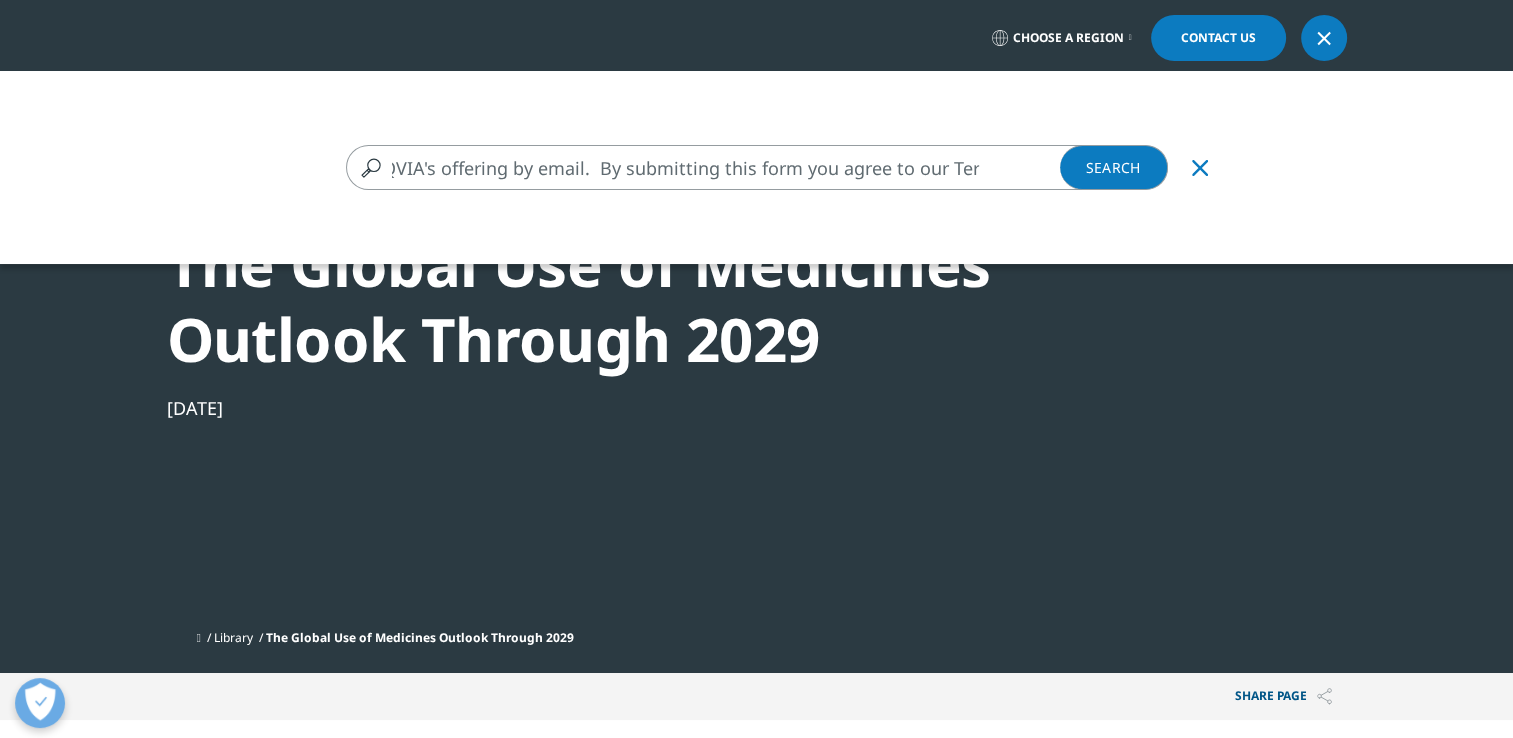 type on "Subscribe to Receive Institute Reports - by selecting this box, I consent to receiving IQVIA Institute reports by email. Opt-in - by selecting this box, I consent to receiving marketing communications and information about IQVIA's offering by email.  By submitting this form you agree to our Terms" 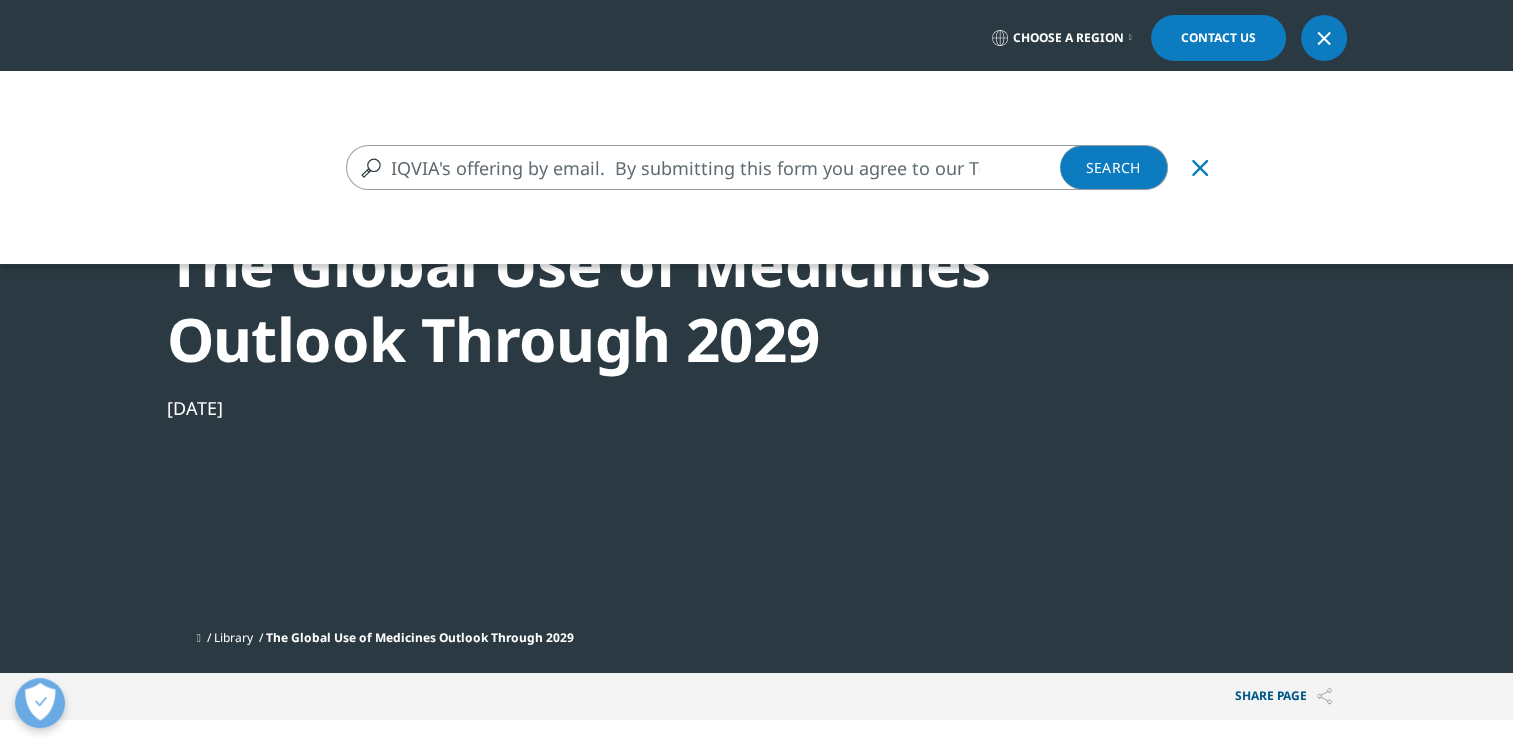 scroll, scrollTop: 0, scrollLeft: 0, axis: both 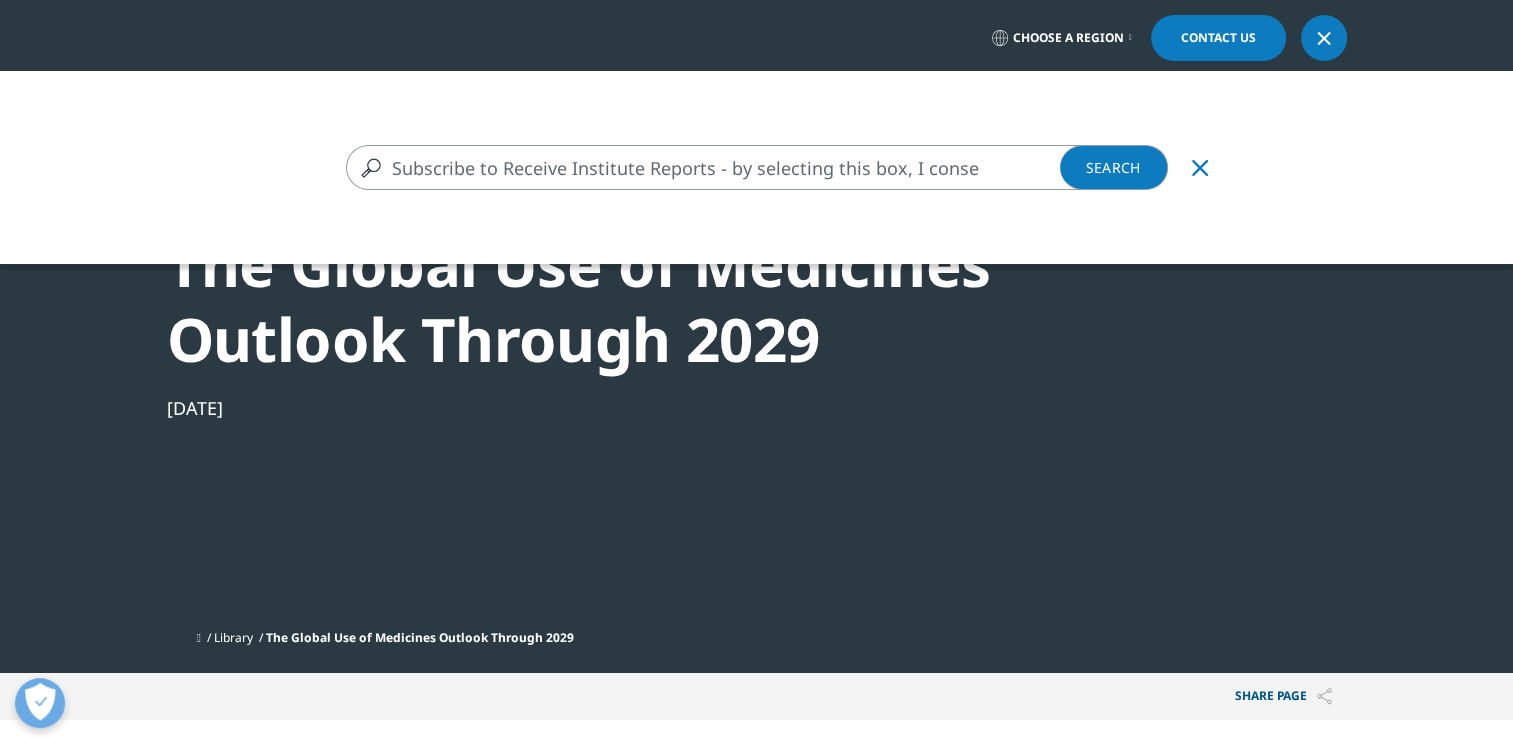 drag, startPoint x: 1025, startPoint y: 161, endPoint x: -4, endPoint y: 219, distance: 1030.6333 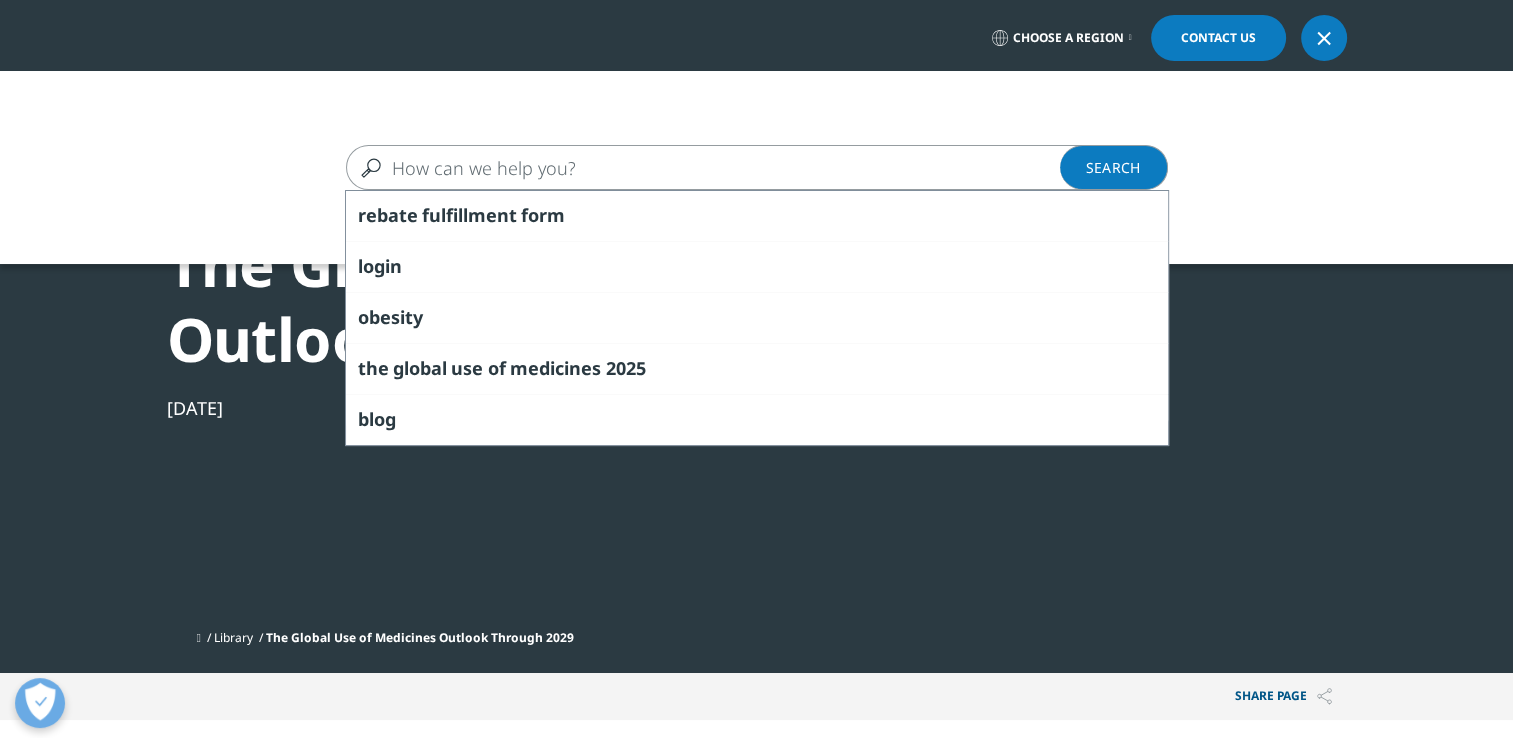 click at bounding box center (728, 167) 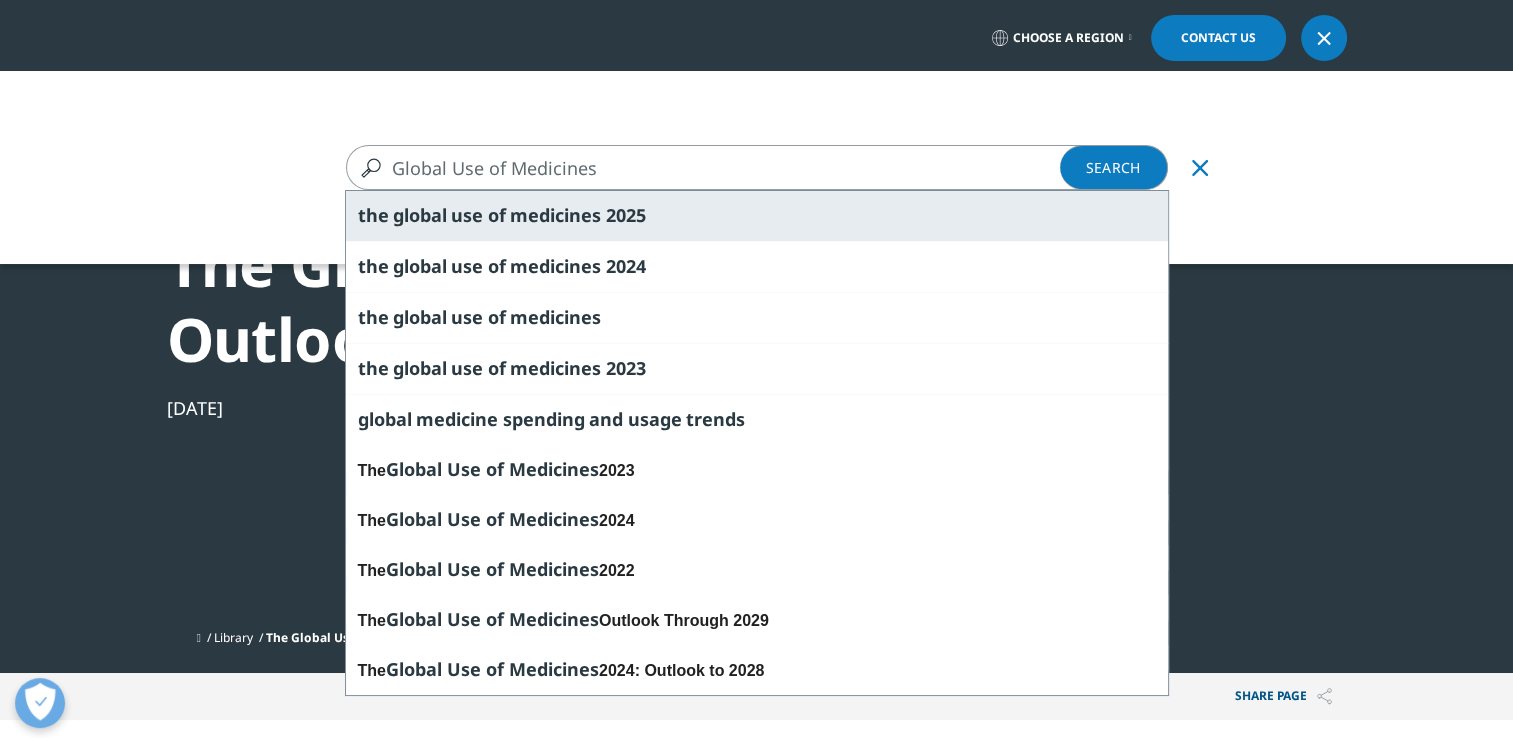 type on "Global Use of Medicines" 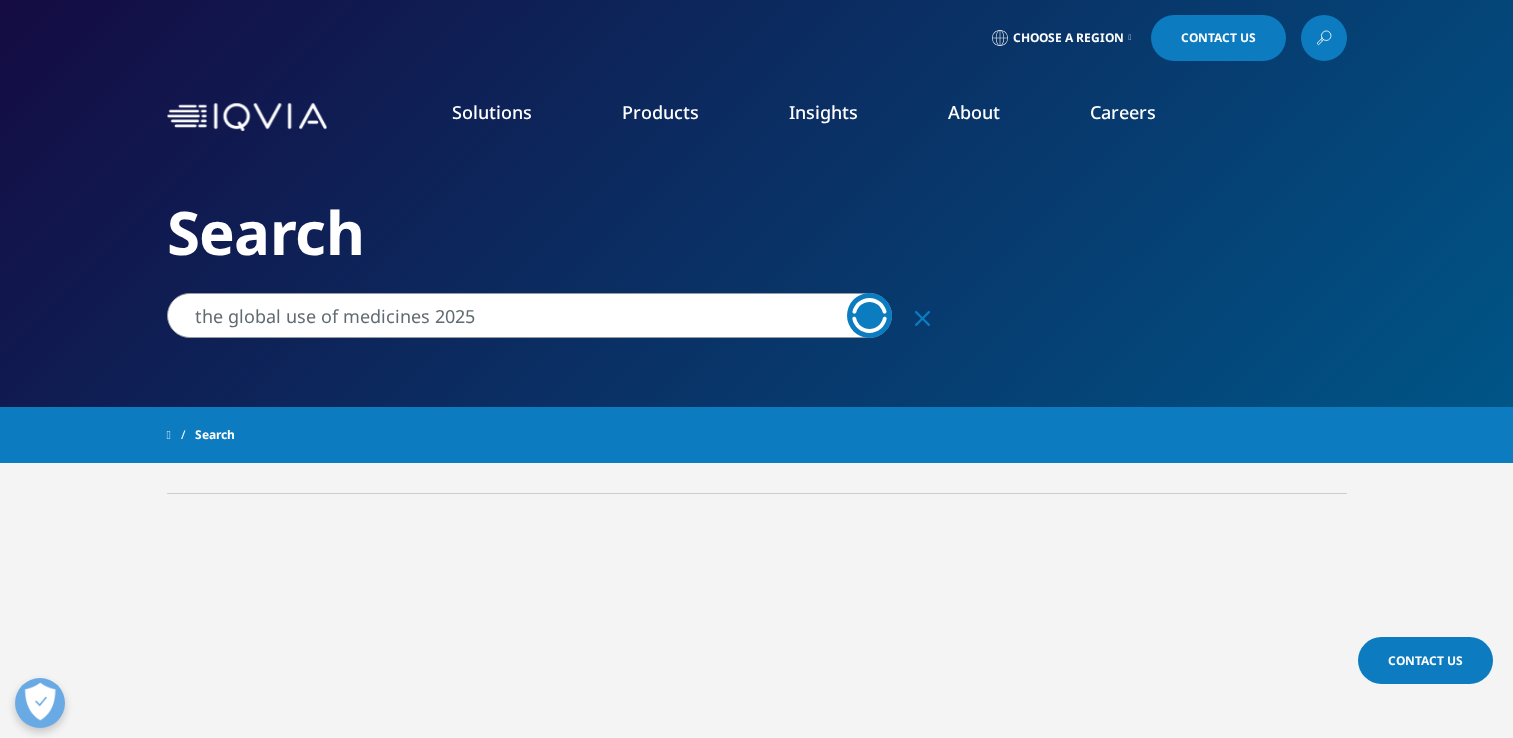 scroll, scrollTop: 0, scrollLeft: 0, axis: both 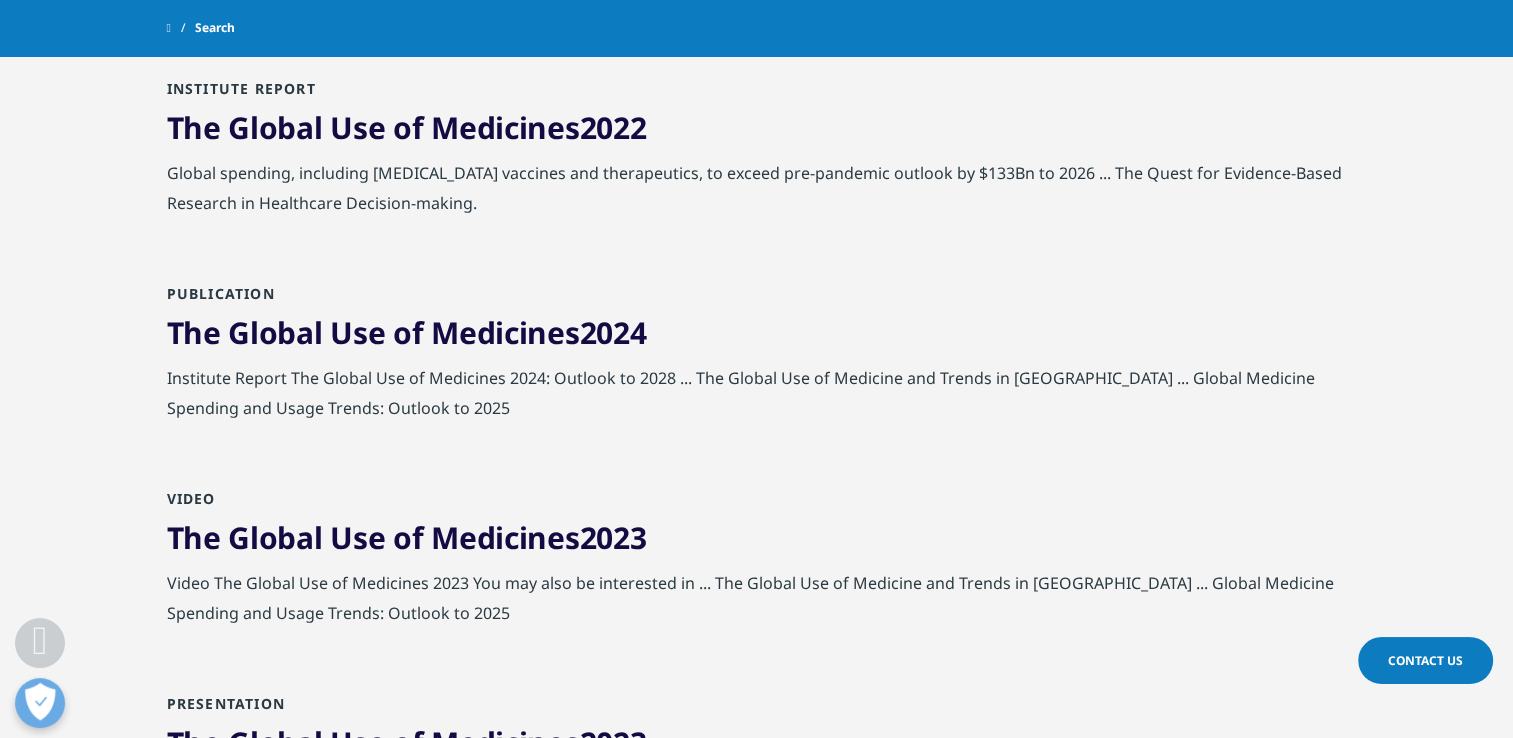 click on "Medicines" at bounding box center (505, 332) 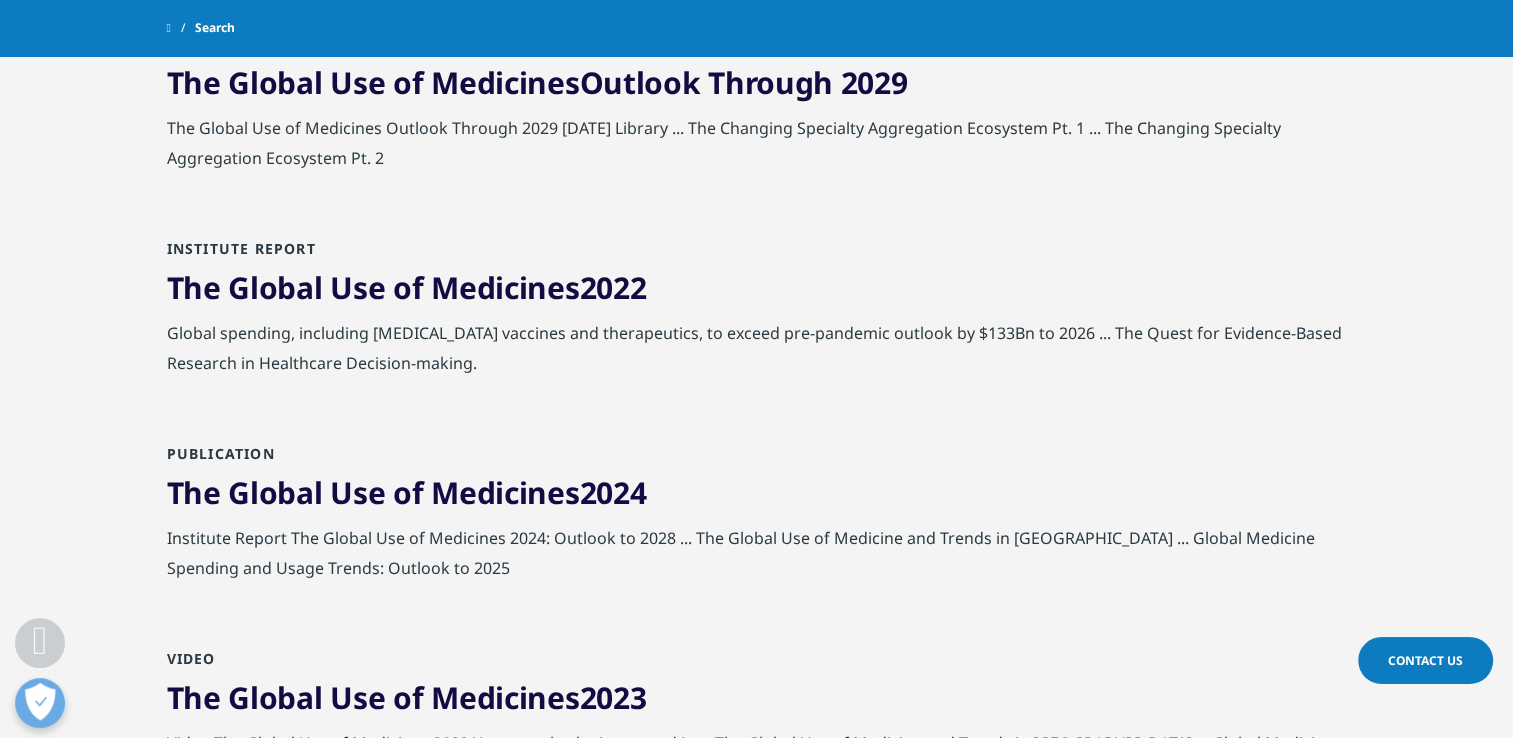 scroll, scrollTop: 932, scrollLeft: 0, axis: vertical 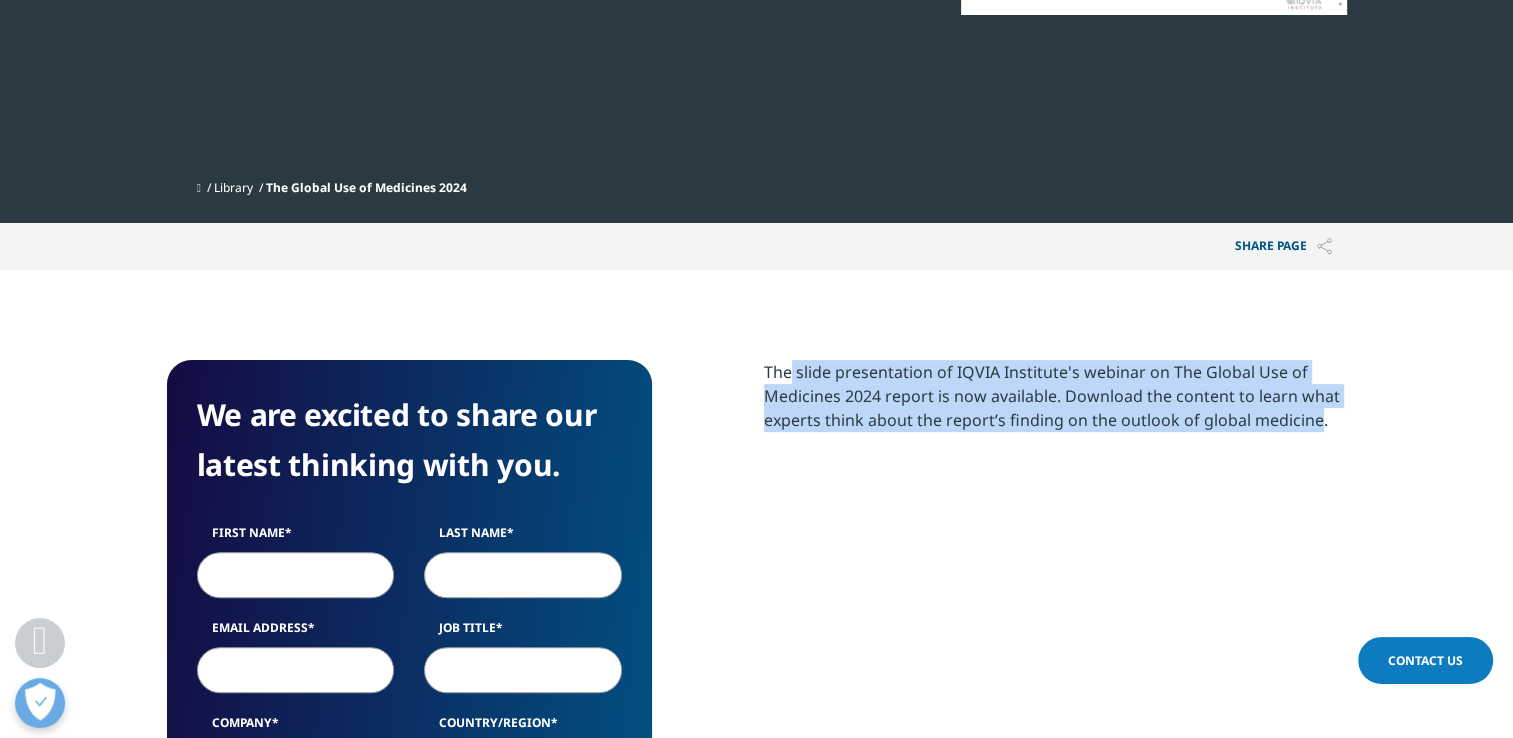 drag, startPoint x: 792, startPoint y: 376, endPoint x: 1315, endPoint y: 430, distance: 525.7804 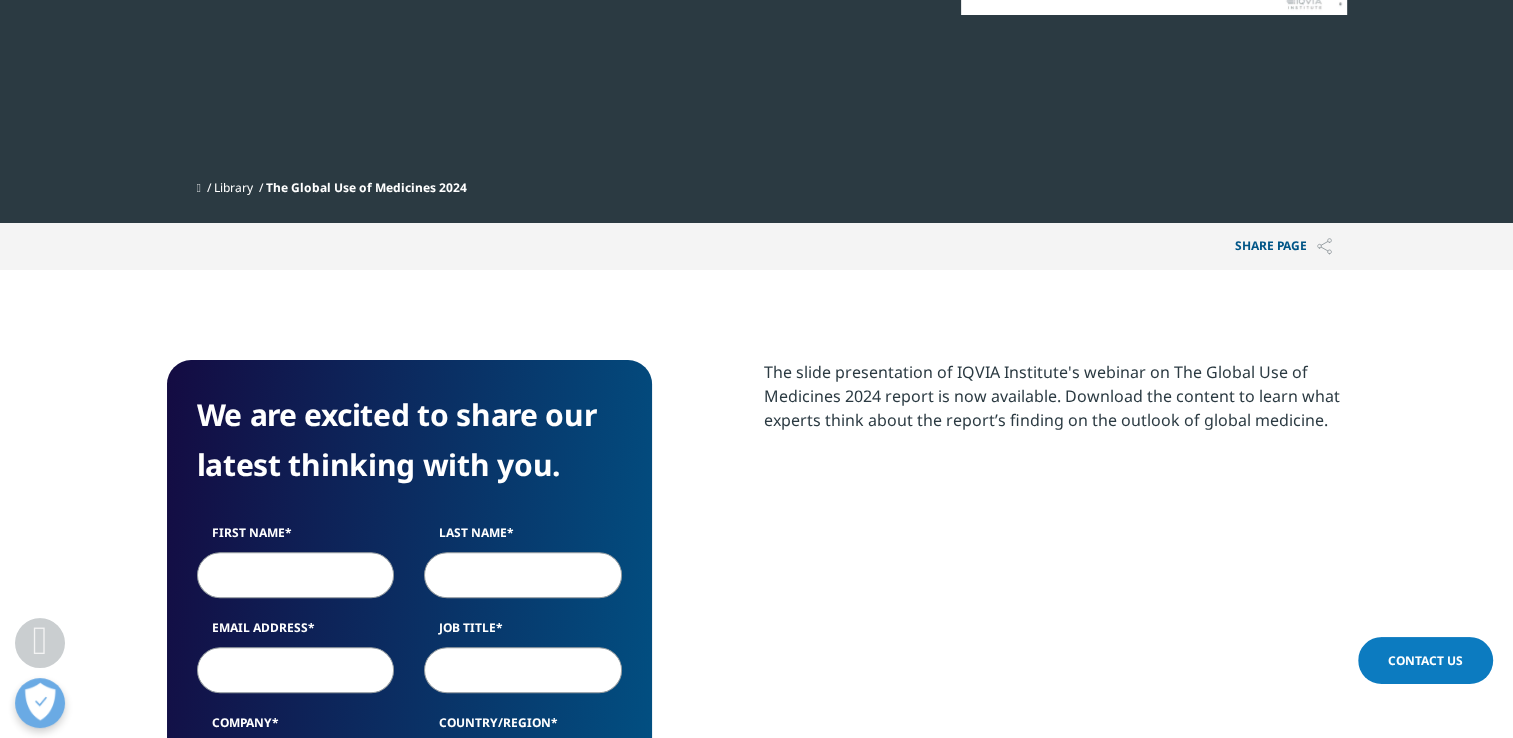 drag, startPoint x: 1315, startPoint y: 430, endPoint x: 1332, endPoint y: 466, distance: 39.812057 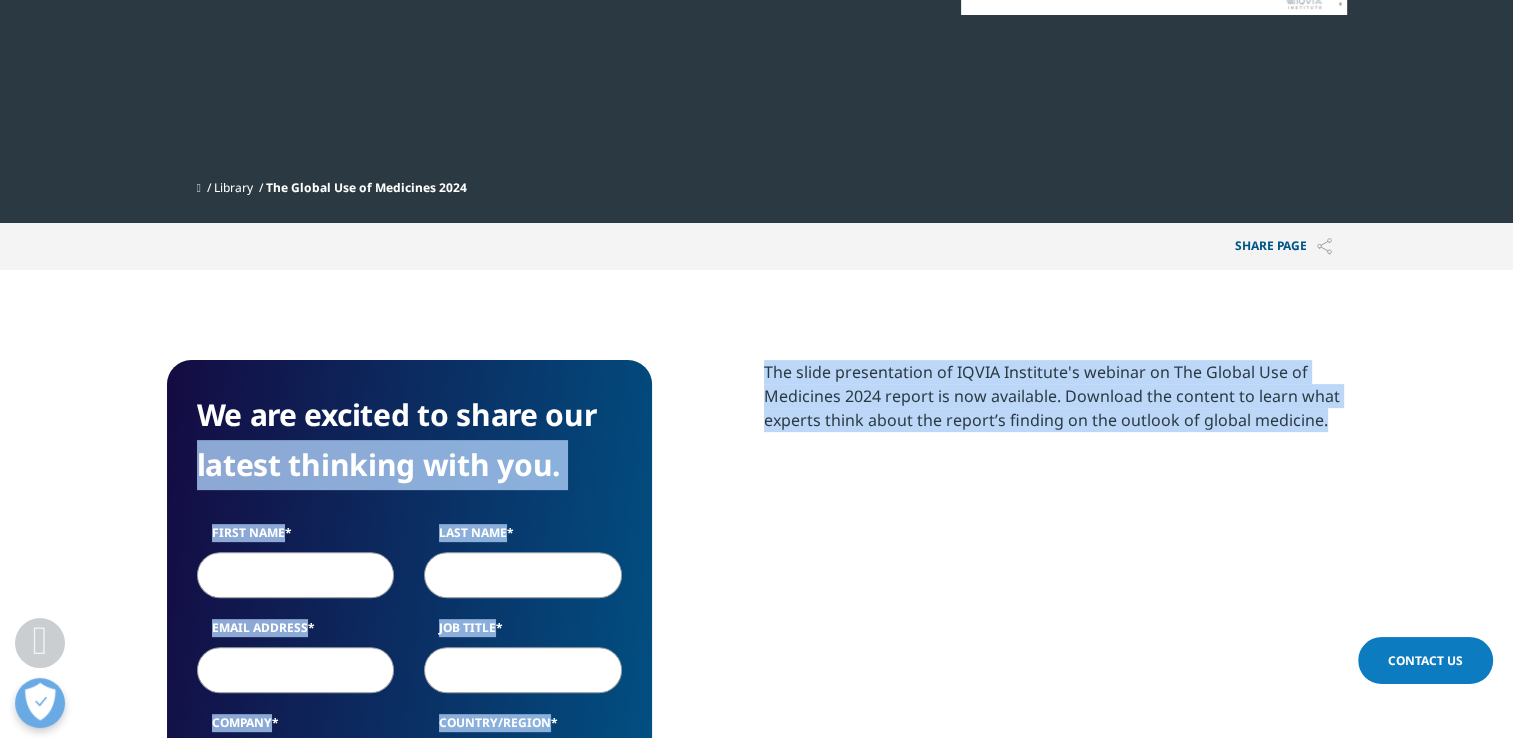 drag, startPoint x: 1336, startPoint y: 484, endPoint x: 676, endPoint y: 298, distance: 685.7084 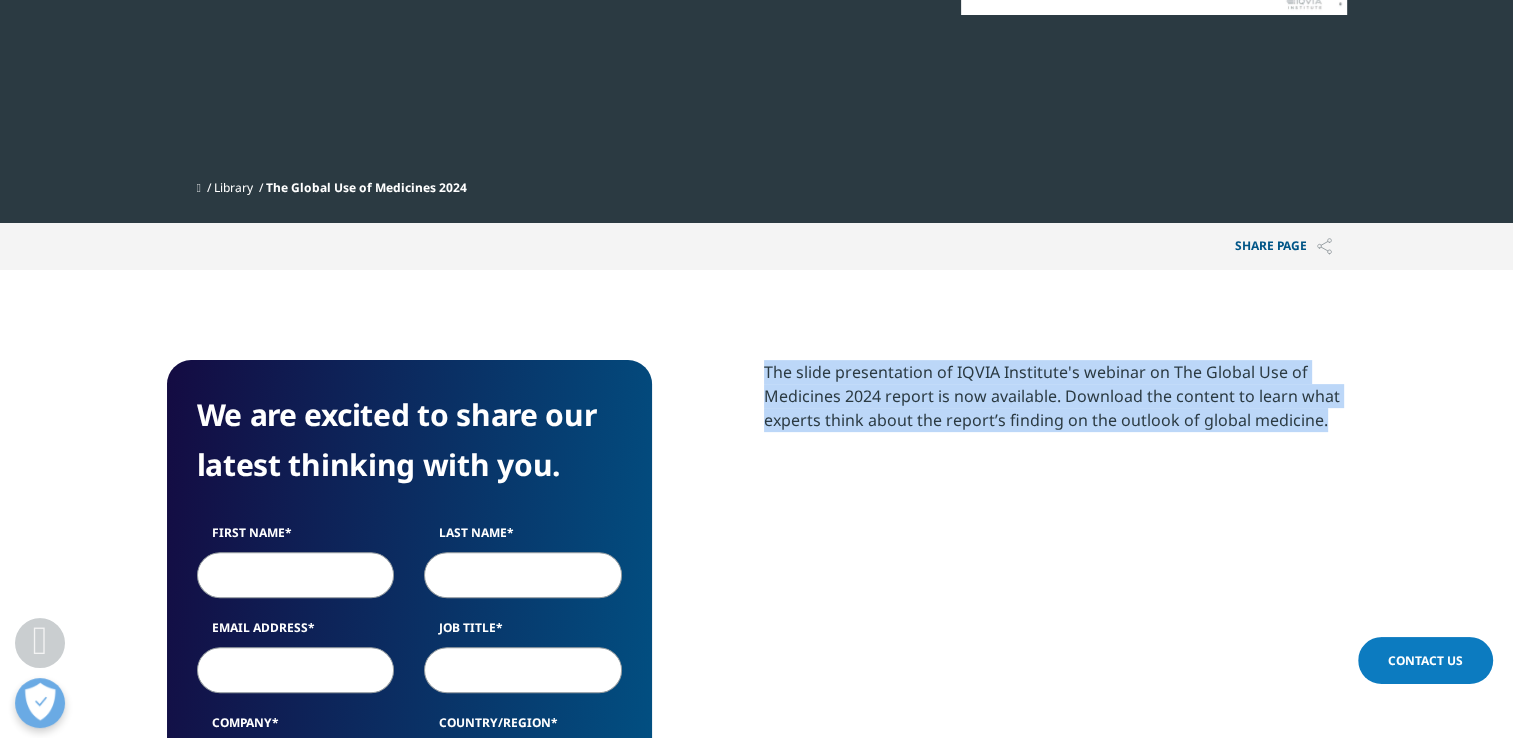 drag, startPoint x: 763, startPoint y: 370, endPoint x: 1356, endPoint y: 427, distance: 595.73315 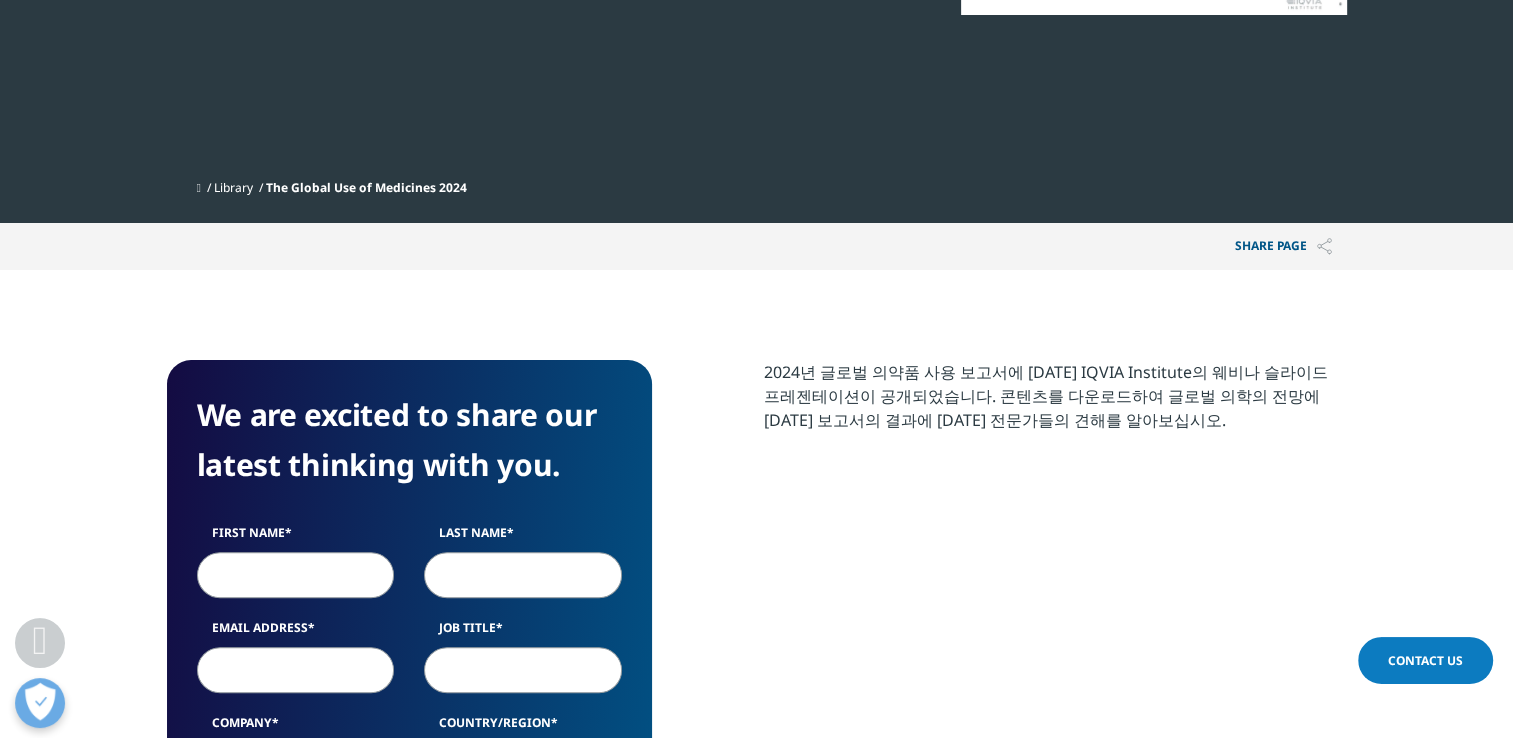 drag, startPoint x: 889, startPoint y: 544, endPoint x: 848, endPoint y: 538, distance: 41.4367 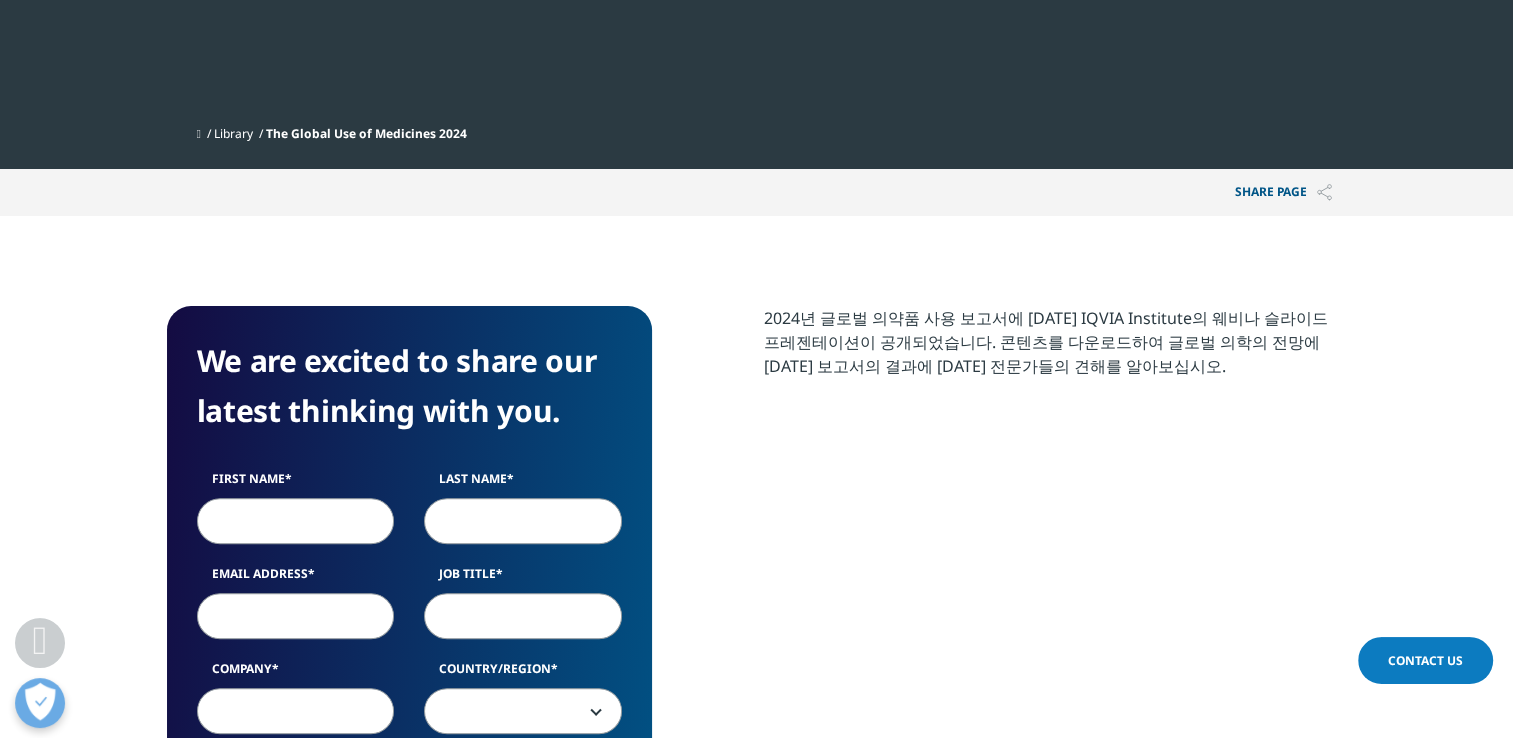 scroll, scrollTop: 714, scrollLeft: 0, axis: vertical 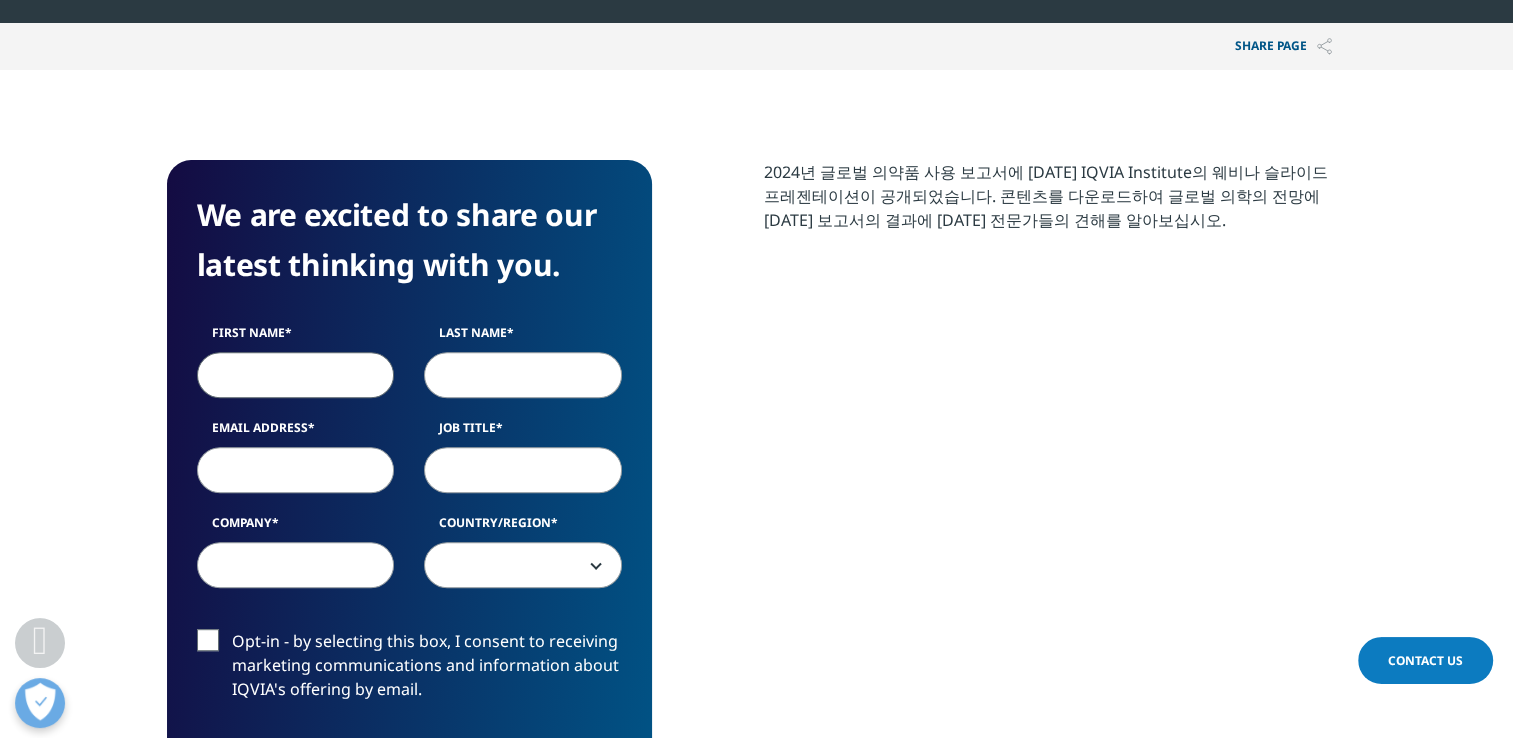 click on "First Name" at bounding box center [296, 375] 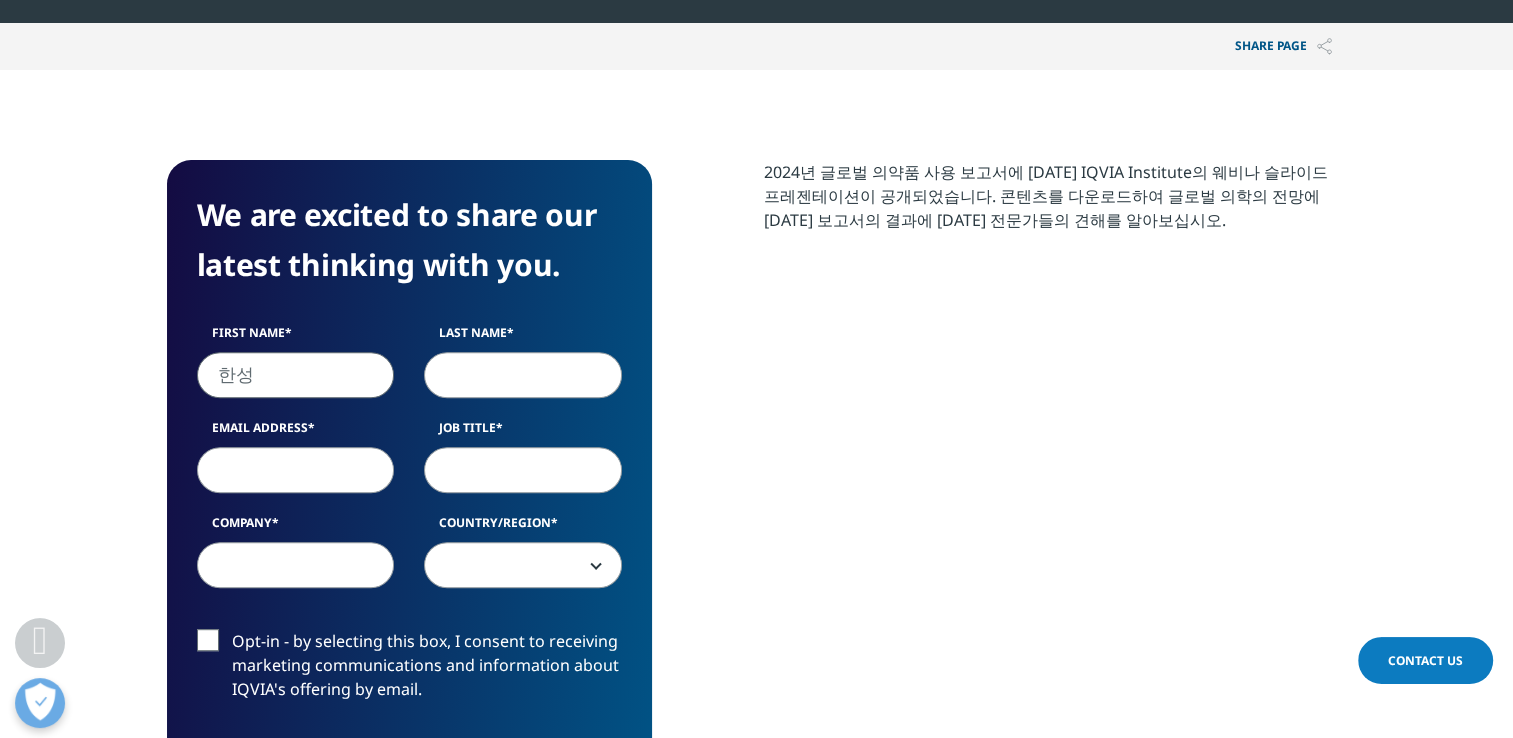 type on "LEE" 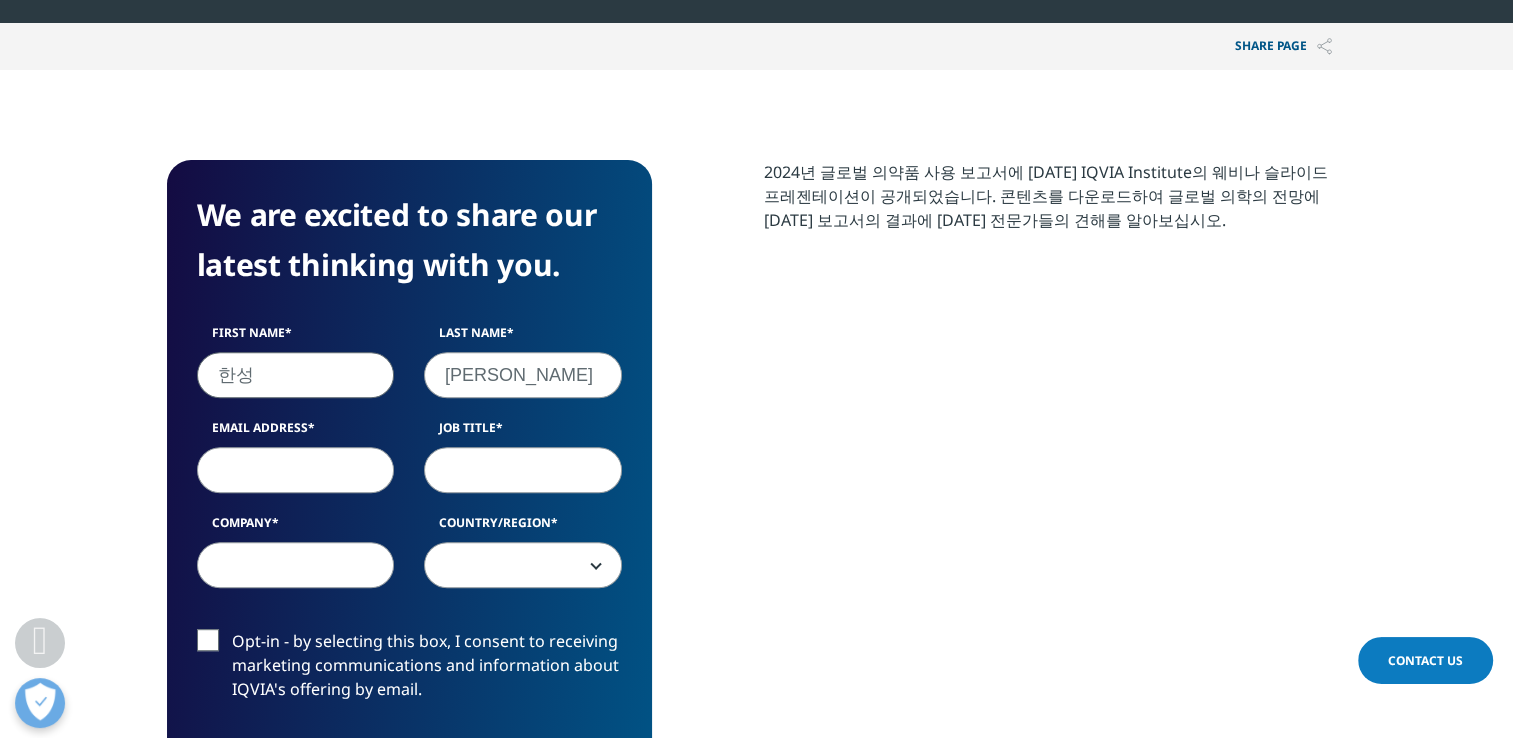 type on "hansung224@naver.com" 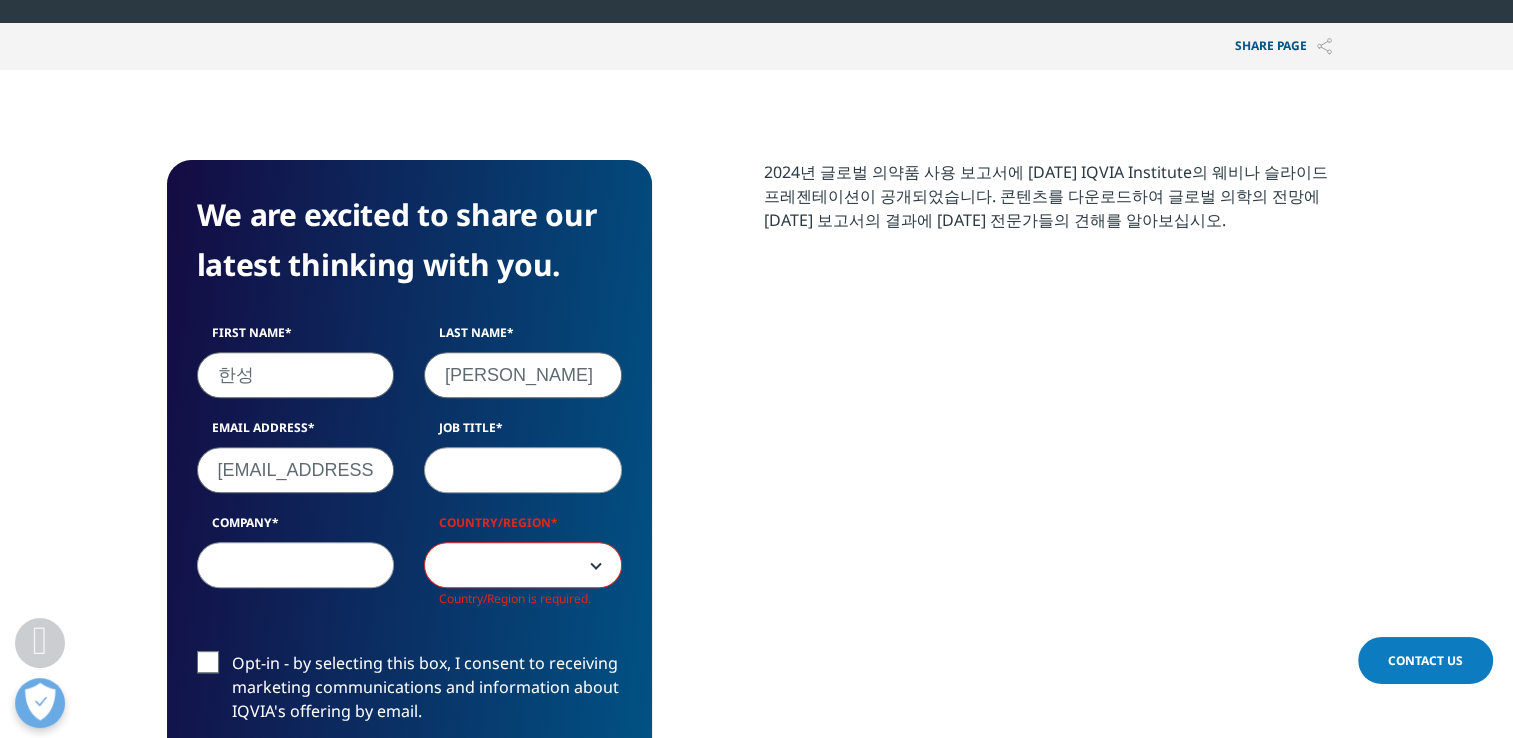 scroll, scrollTop: 9, scrollLeft: 10, axis: both 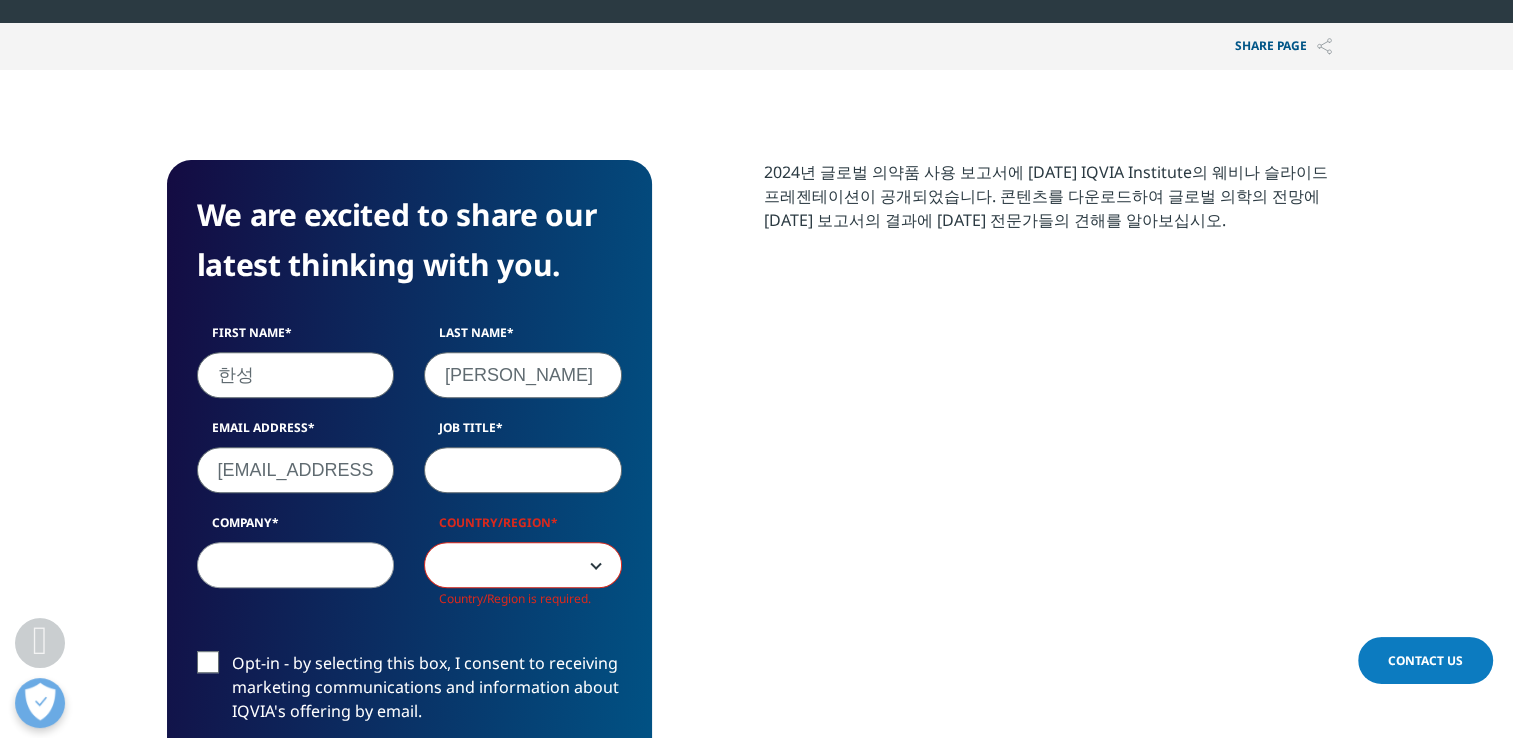 click on "Job Title" at bounding box center [523, 470] 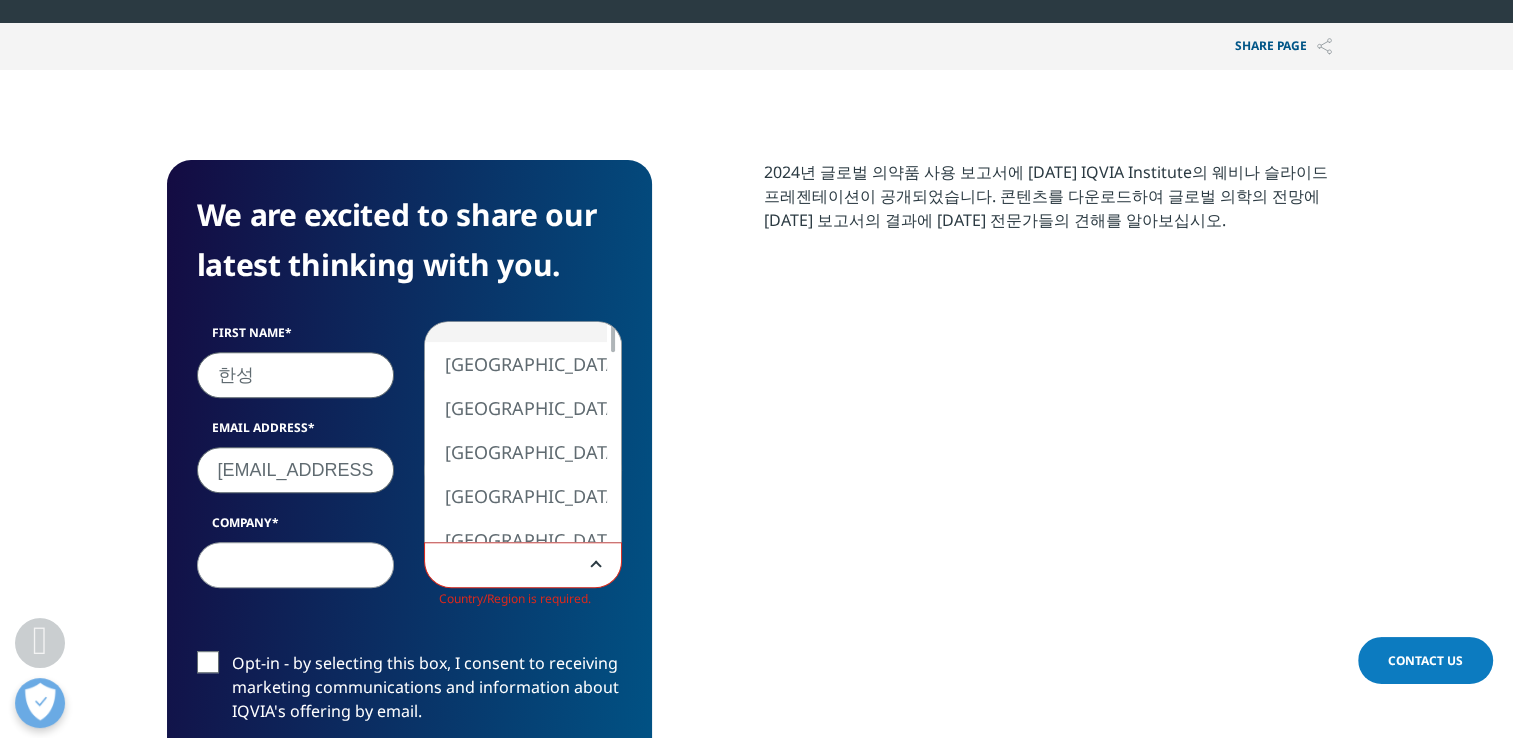 click at bounding box center [523, 566] 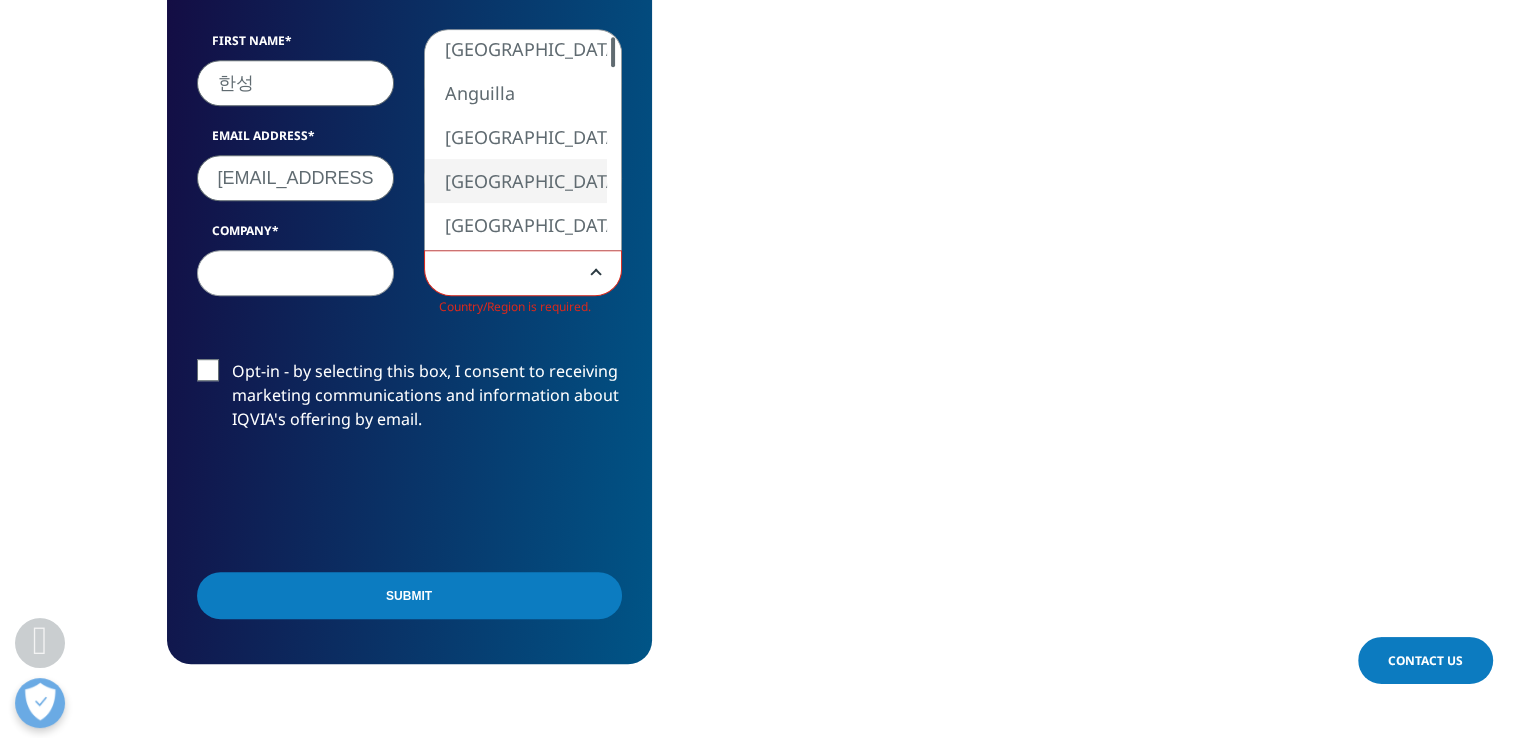 scroll, scrollTop: 1014, scrollLeft: 0, axis: vertical 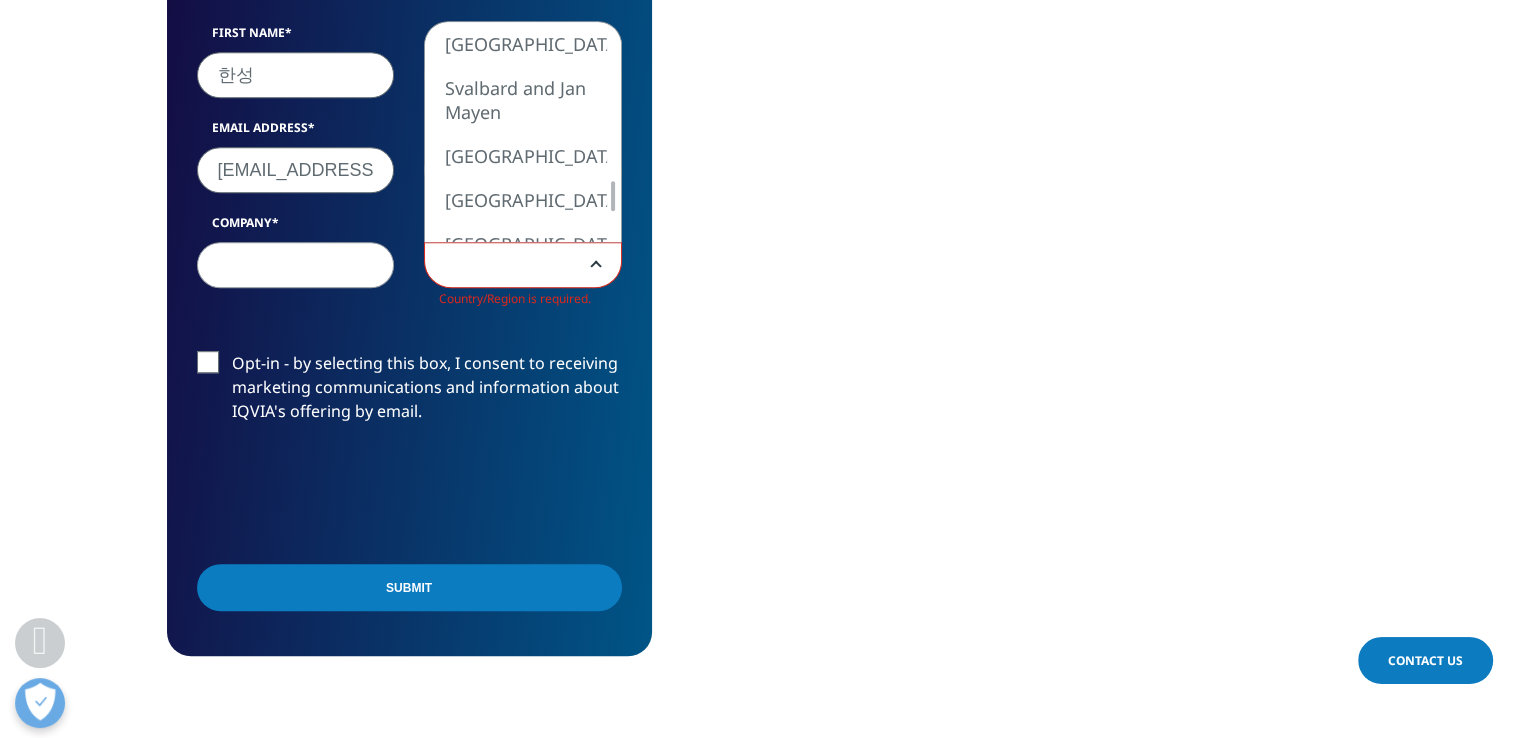 click on "United States Canada United Kingdom Afghanistan Albania Algeria American Samoa Andorra Angola Anguilla Antarctica Antigua and Barbuda Argentina Armenia Aruba Australia Austria Azerbaijan Bahamas Bahrain Bangladesh Barbados Belarus Belgium Belize Benin Bermuda Bhutan Bolivia Bosnia and Herzegovenia Botswana Bouvet Island Brazil British Indian Ocean Territory British Virgin Islands Brunei Bulgaria Burkina Faso Burundi Cambodia Cameroon Cape Verde Cayman Islands Central African Republic Chad Chile China Christmas Island Cocos Keeling Islands Colombia Comoros Congo Cook Islands Costa Rica Cote dIvoire Croatia Cyprus Czech Republic Denmark Djibouti Dominica Dominican Republic Ecuador Egypt El Salvador Equatorial Guinea Eritrea Estonia Ethiopia Falkland Islands Faroe Islands Fiji Finland France French Guiana French Polynesia French Southern Territories Gabon Gambia Georgia Germany Ghana Gibraltar Greece Greenland Grenada Guadeloupe Guam Guatemala Guinea Guinea-Bissau Guyana Haiti Heard Island and McDonald Islands" at bounding box center [523, 132] 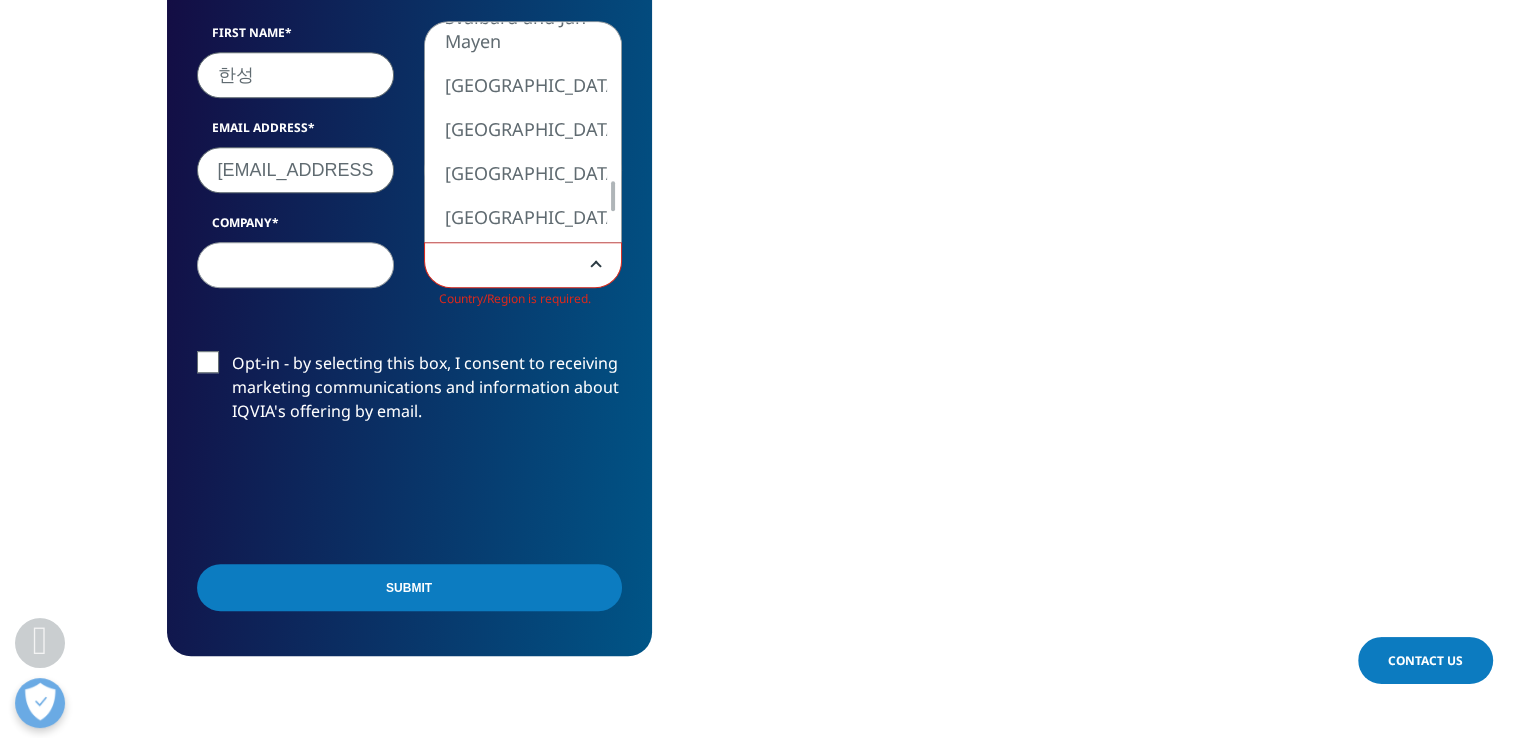 select on "South Korea" 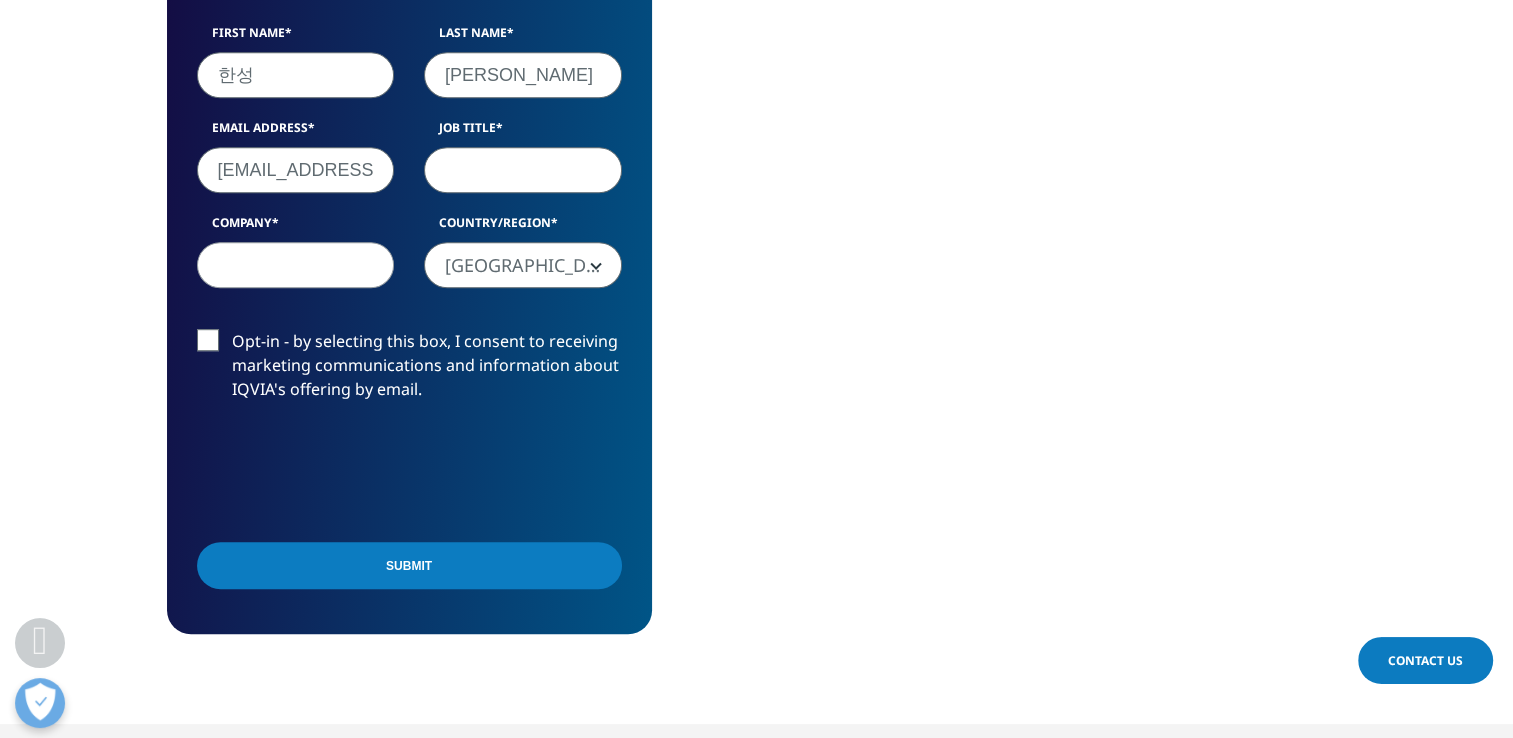 click on "Job Title" at bounding box center (523, 170) 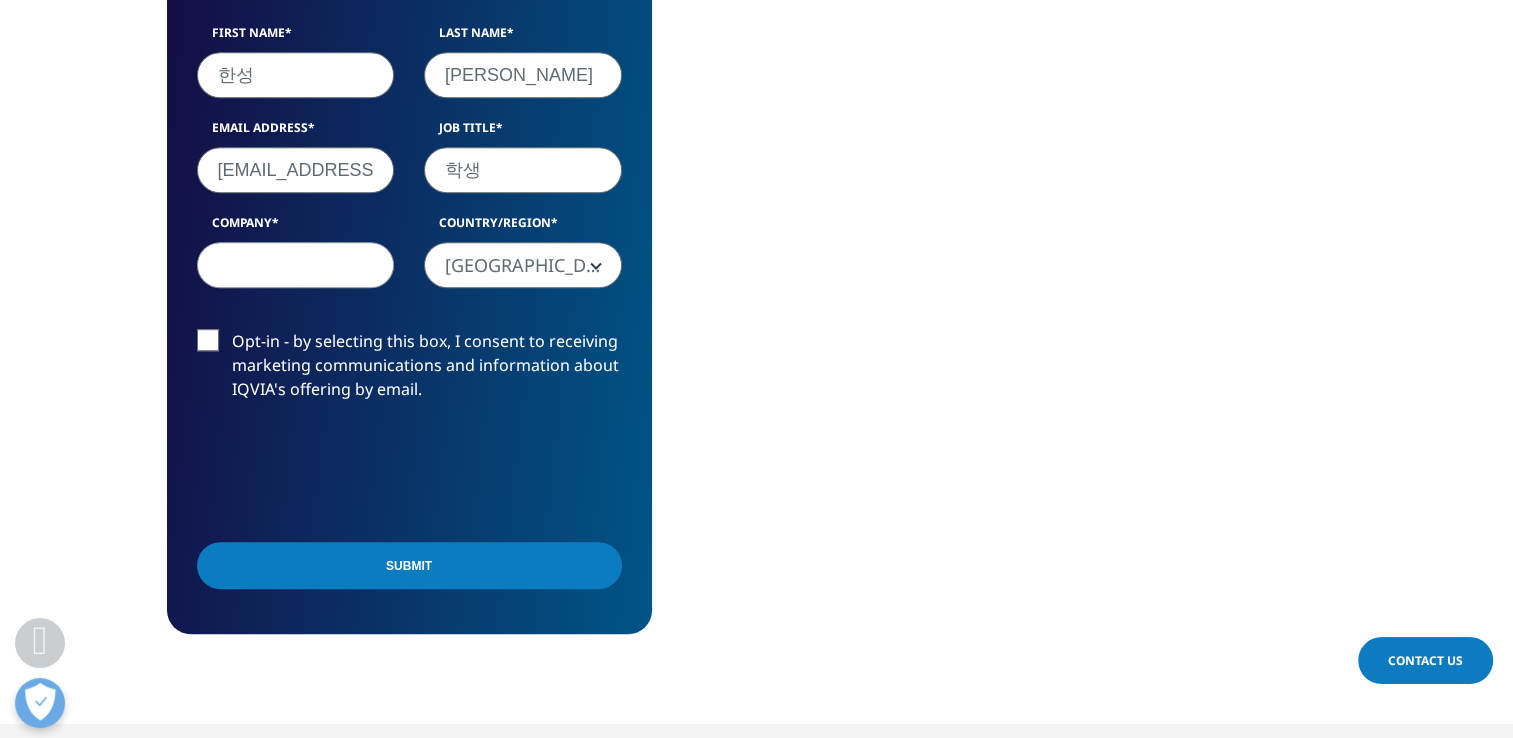 type on "학생" 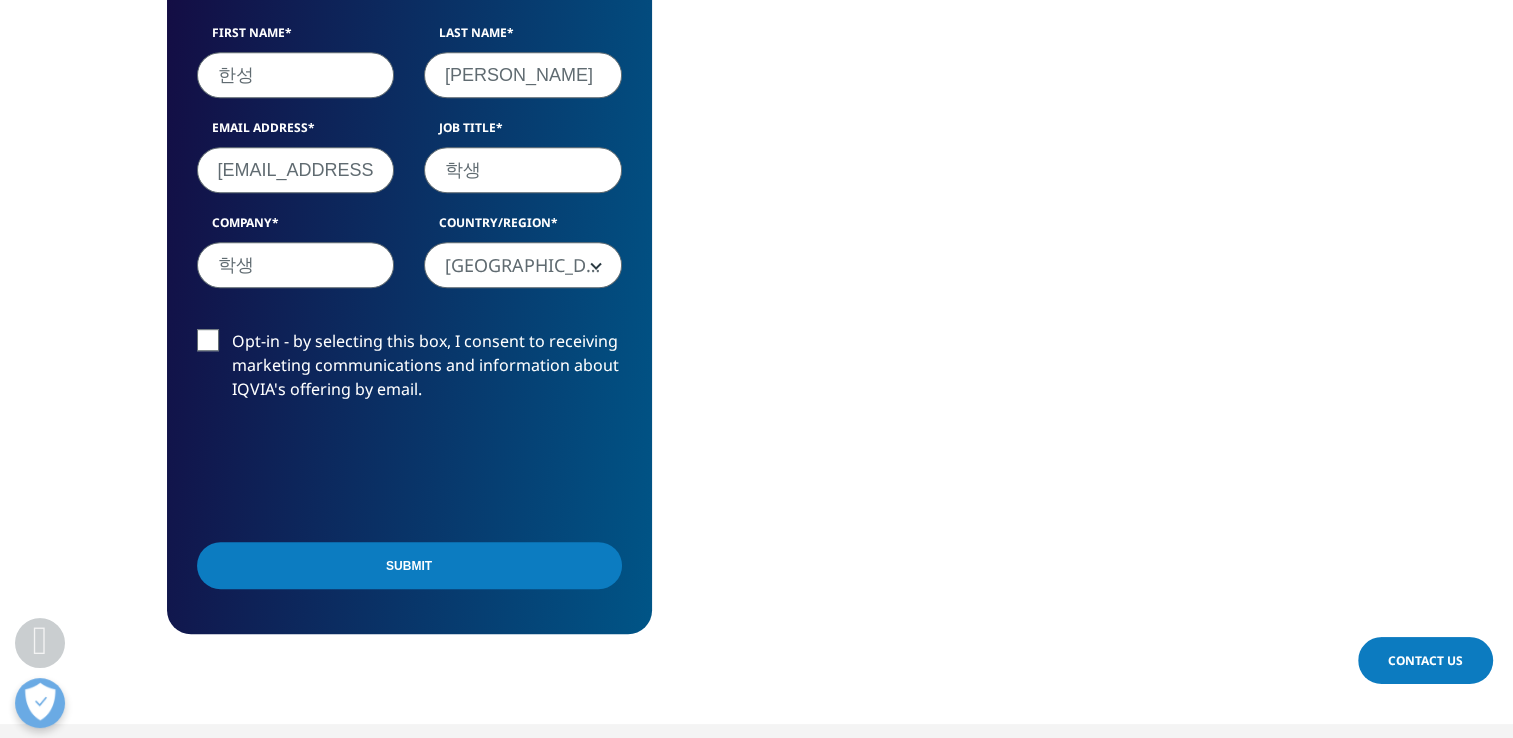 type on "학생" 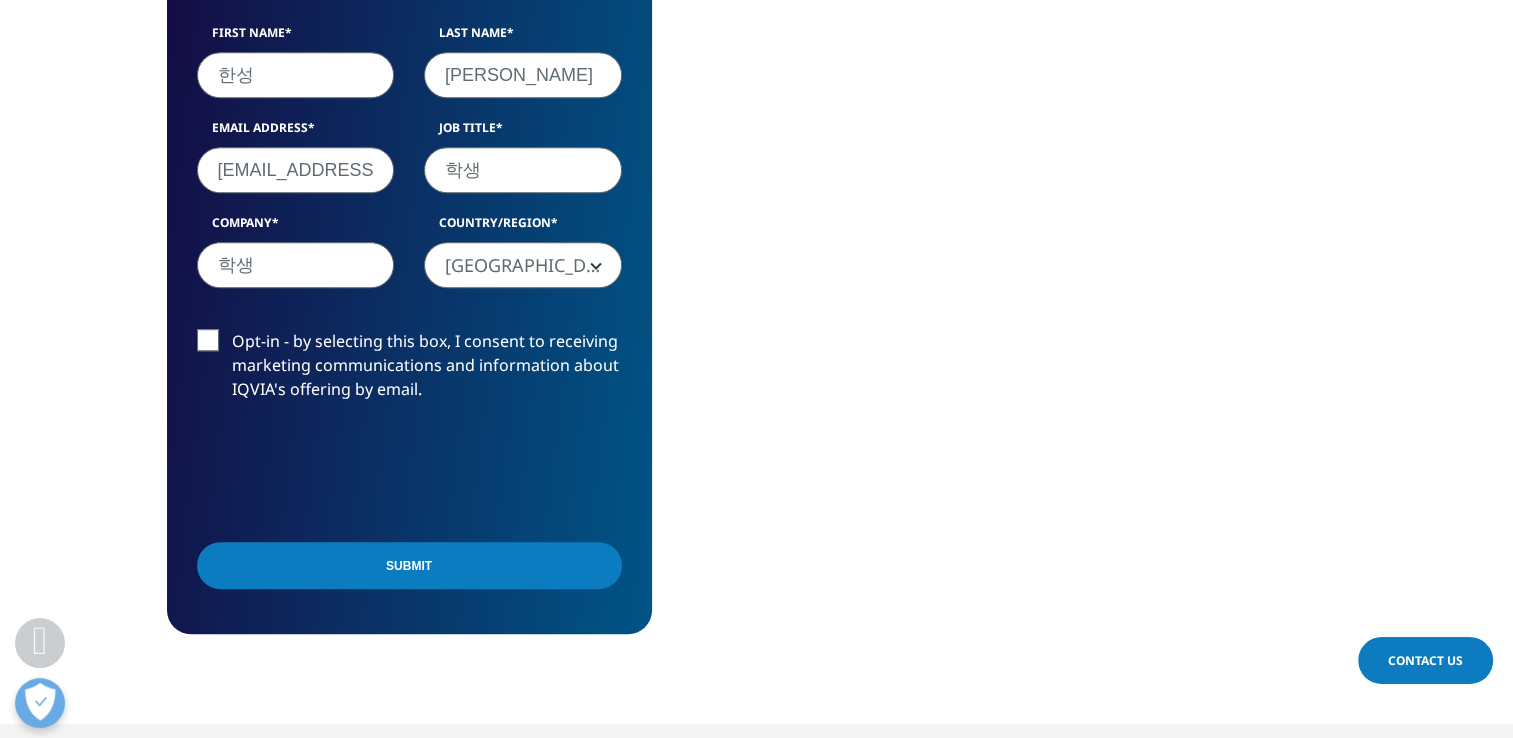 click on "Opt-in - by selecting this box, I consent to receiving marketing communications and information about IQVIA's offering by email." at bounding box center [409, 370] 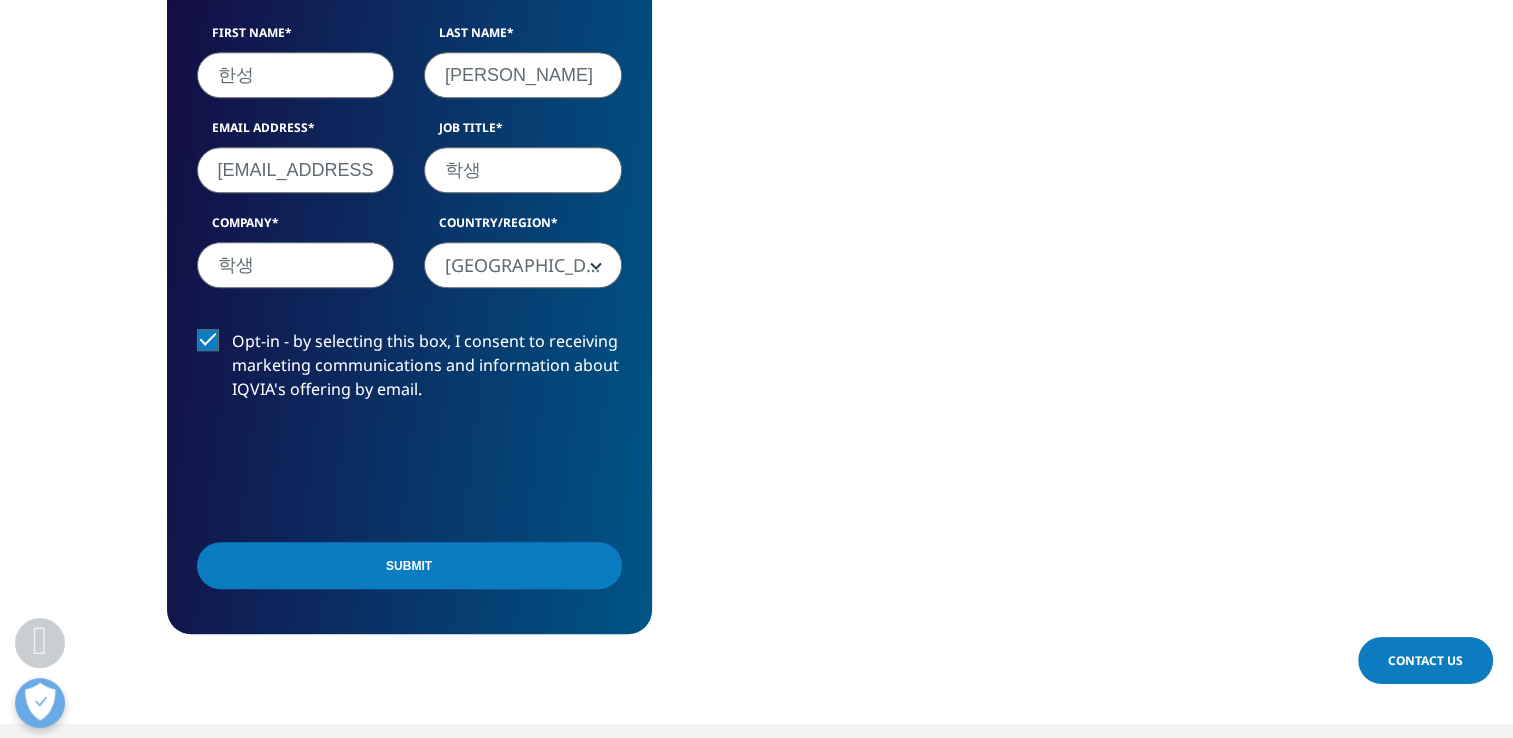 click on "Submit" at bounding box center (409, 565) 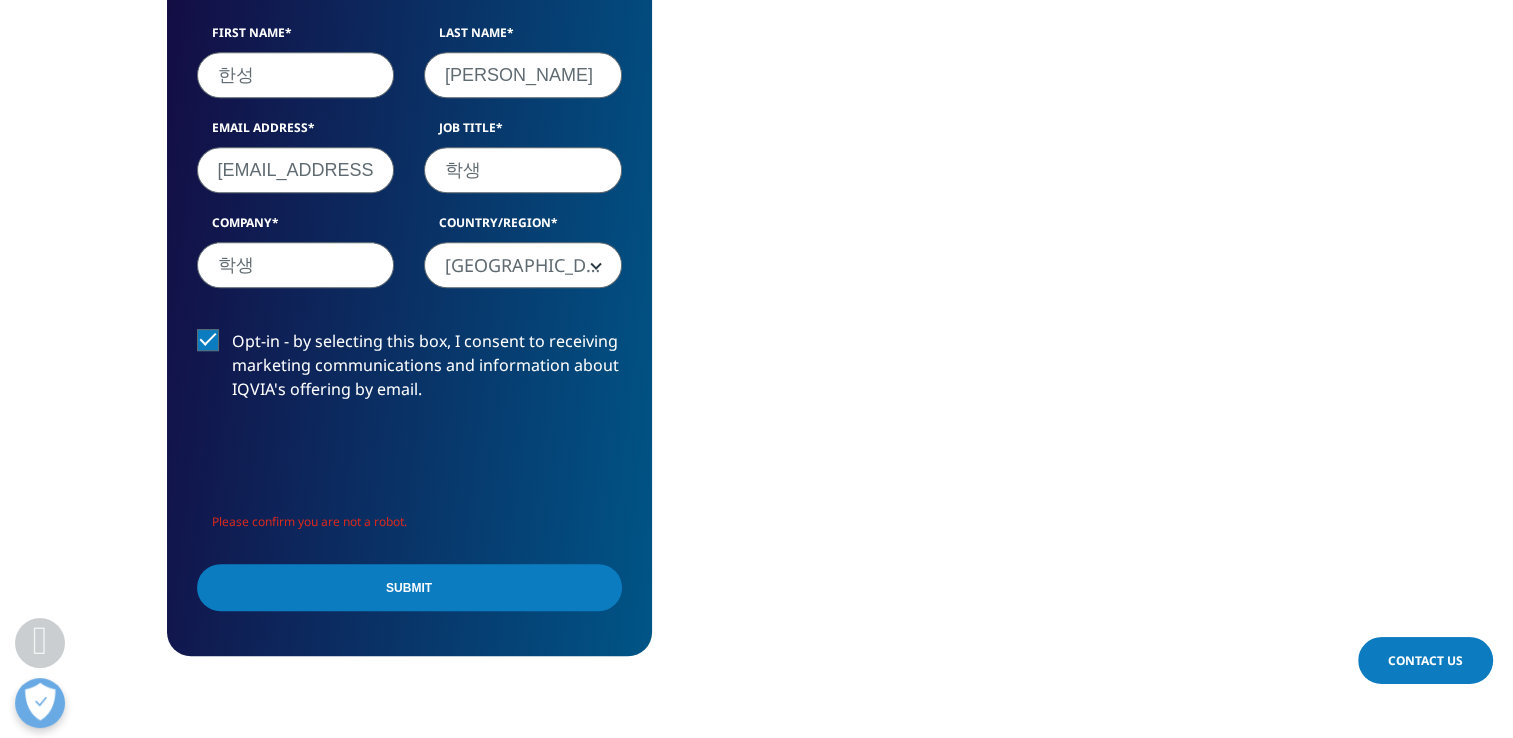 click on "Submit" at bounding box center (409, 587) 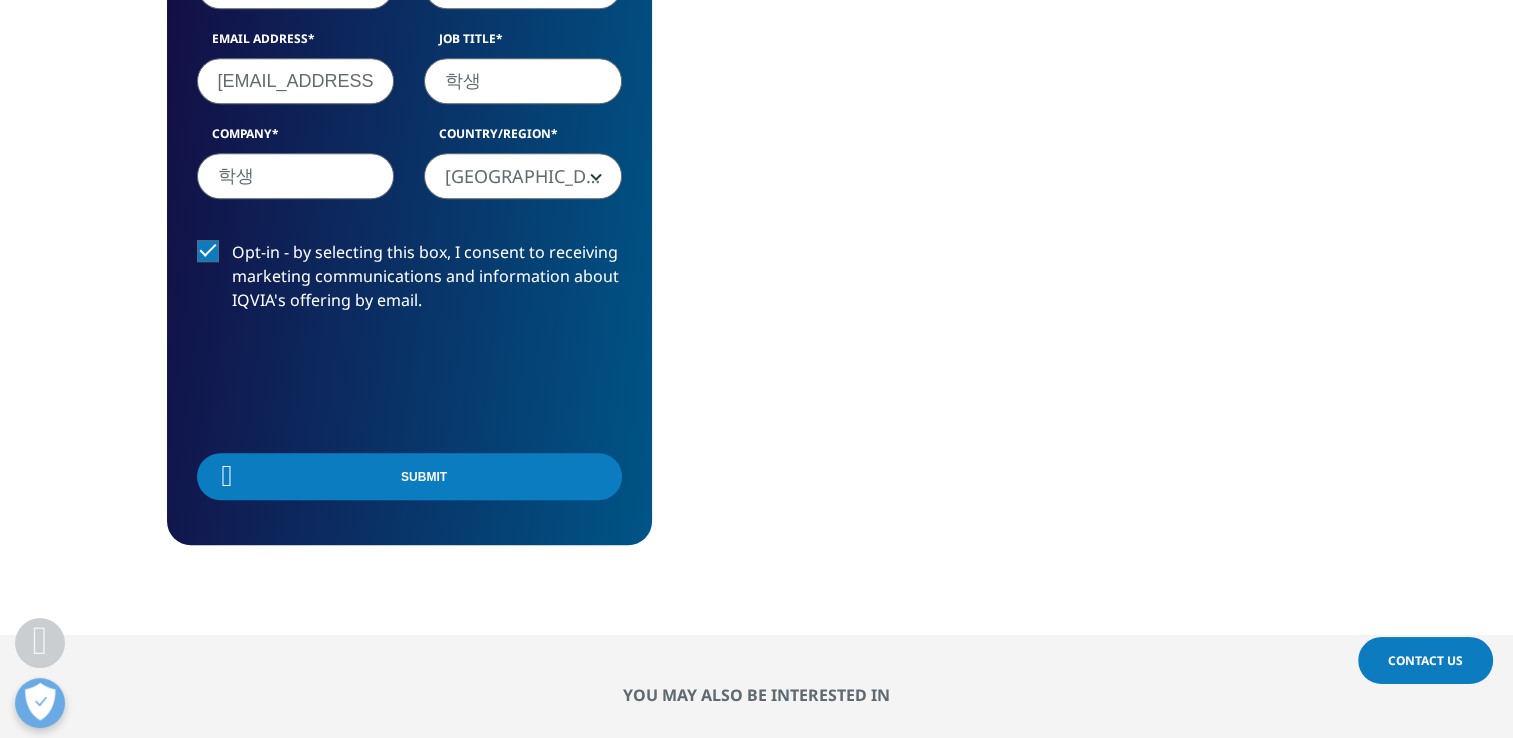 scroll, scrollTop: 1104, scrollLeft: 0, axis: vertical 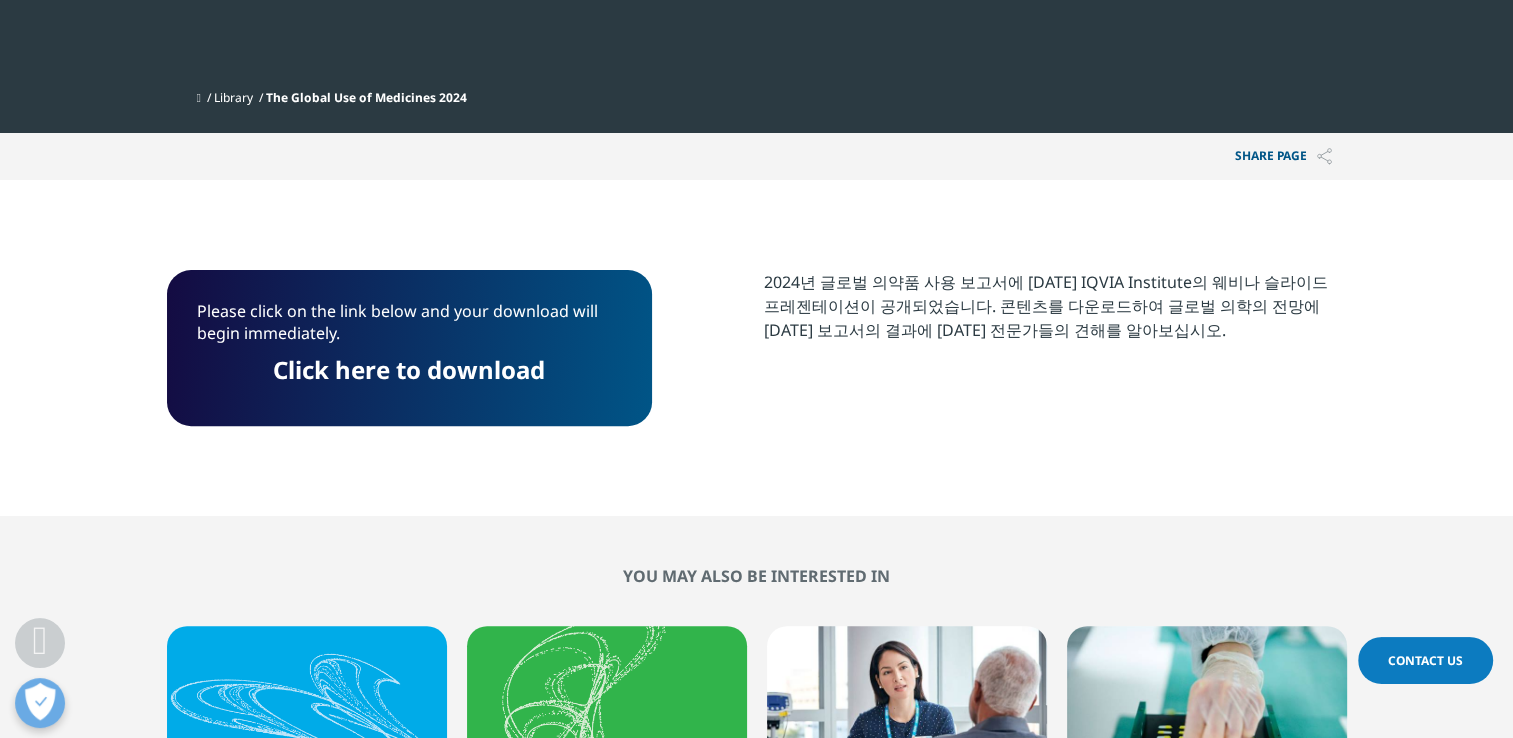 drag, startPoint x: 427, startPoint y: 385, endPoint x: 844, endPoint y: 447, distance: 421.58392 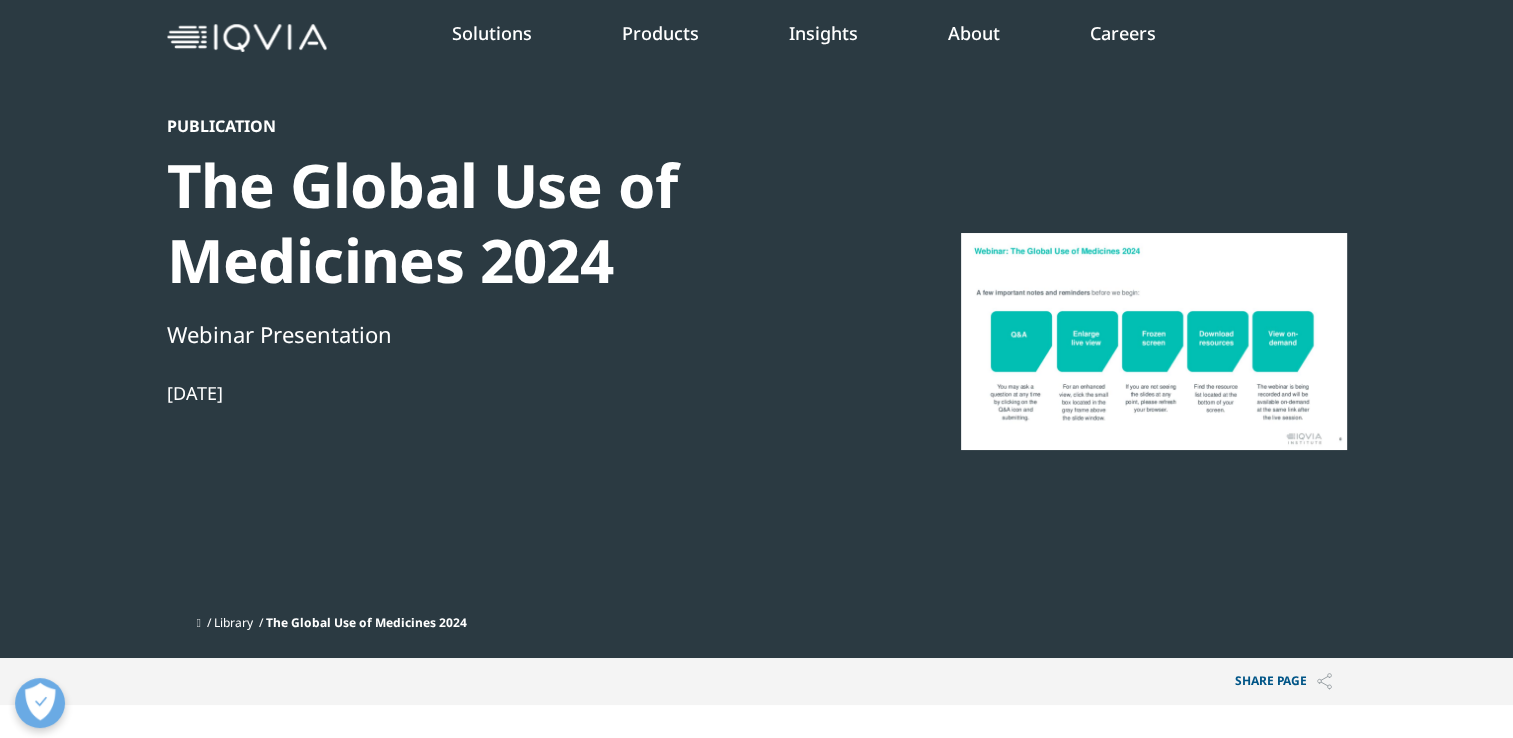 scroll, scrollTop: 0, scrollLeft: 0, axis: both 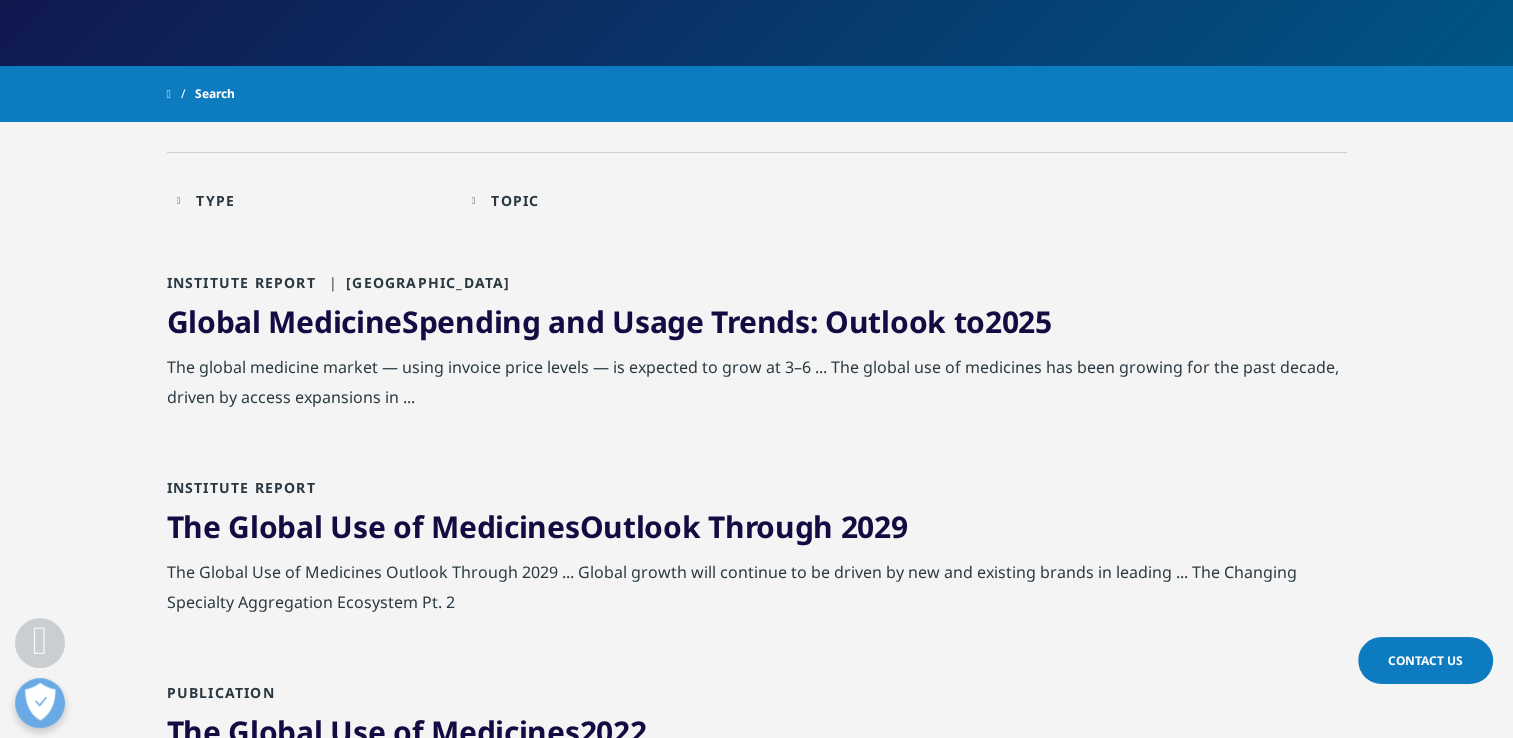 click on "Global   Medicine  Spending and Usage Trends: Outlook to  2025" at bounding box center [609, 321] 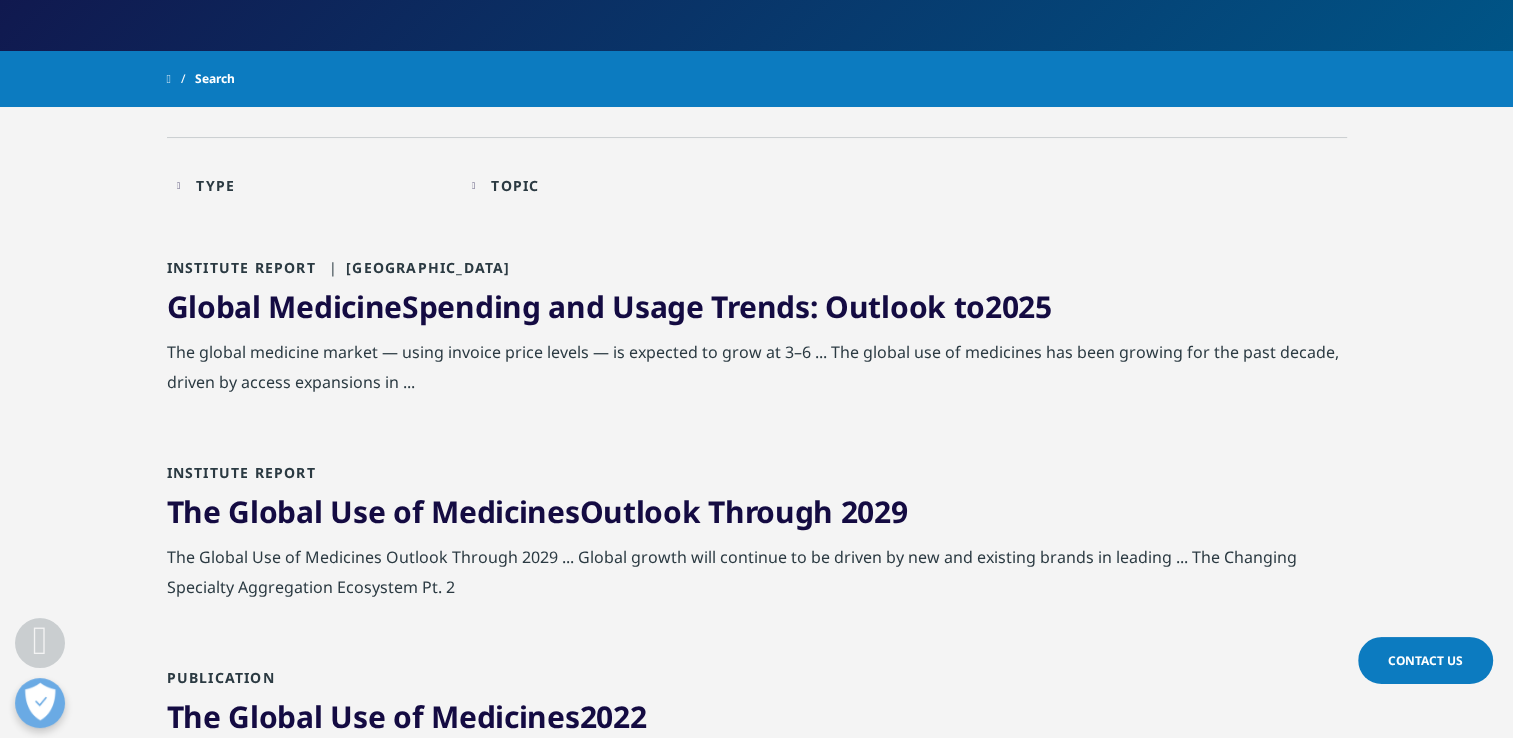scroll, scrollTop: 341, scrollLeft: 0, axis: vertical 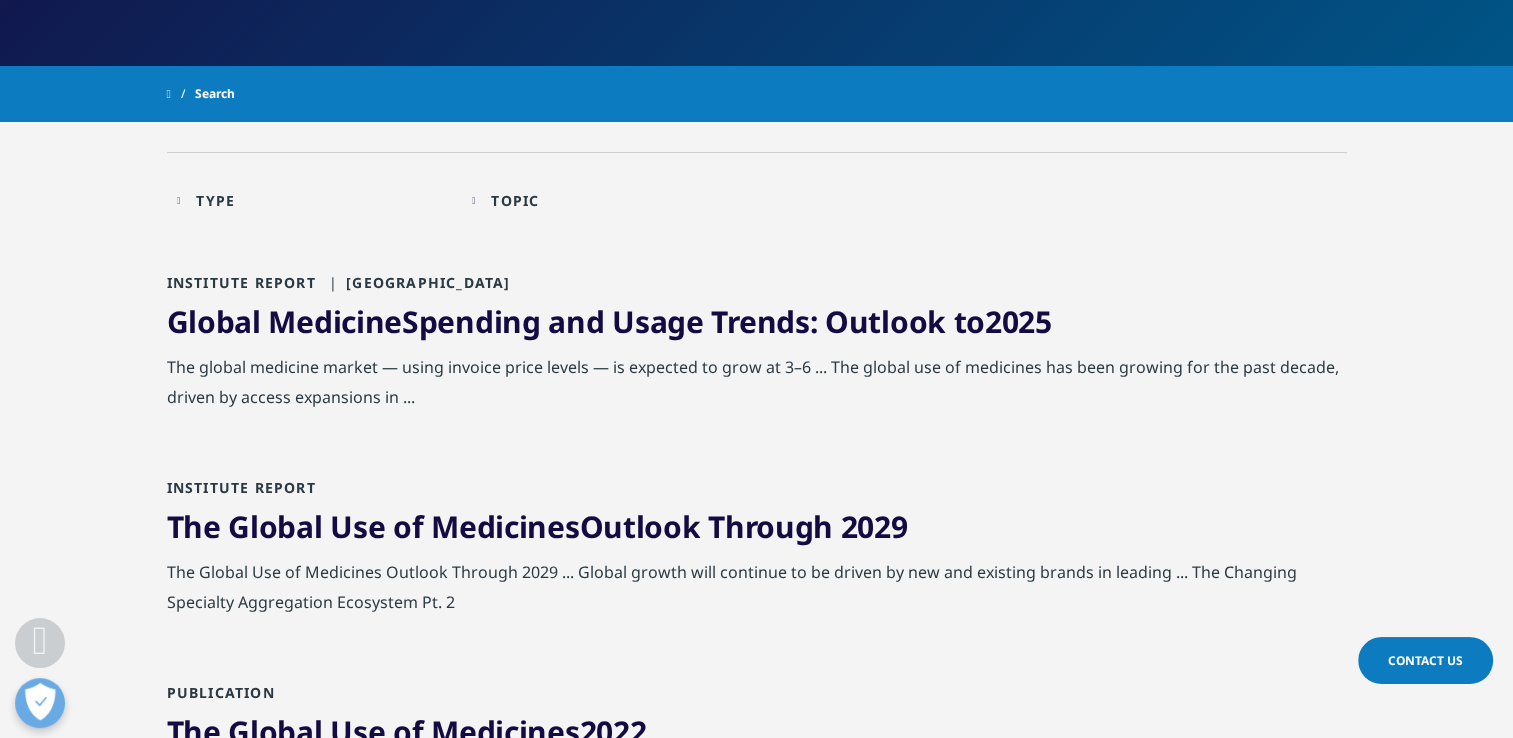 click on "Global   Medicine  Spending and Usage Trends: Outlook to  2025" at bounding box center (609, 321) 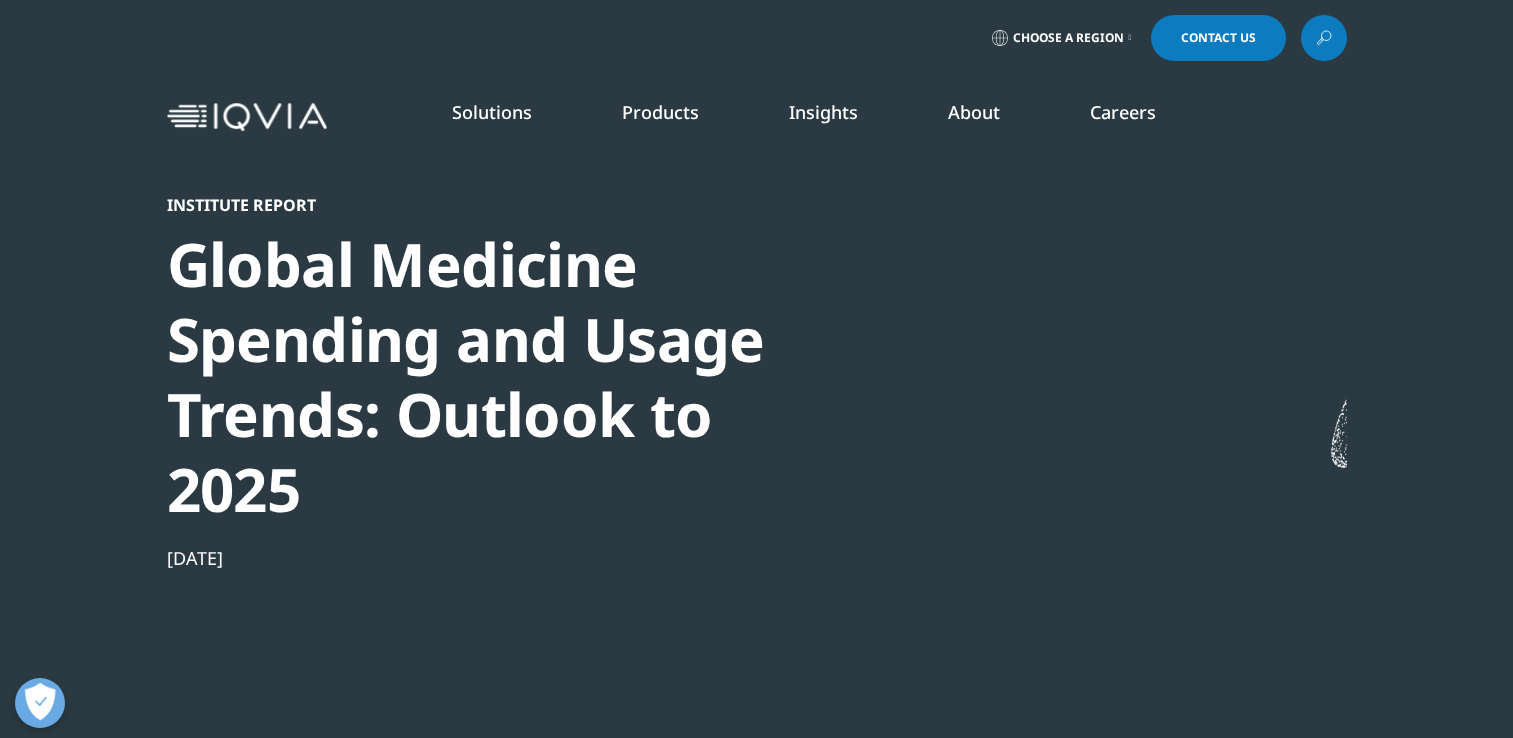 scroll, scrollTop: 300, scrollLeft: 0, axis: vertical 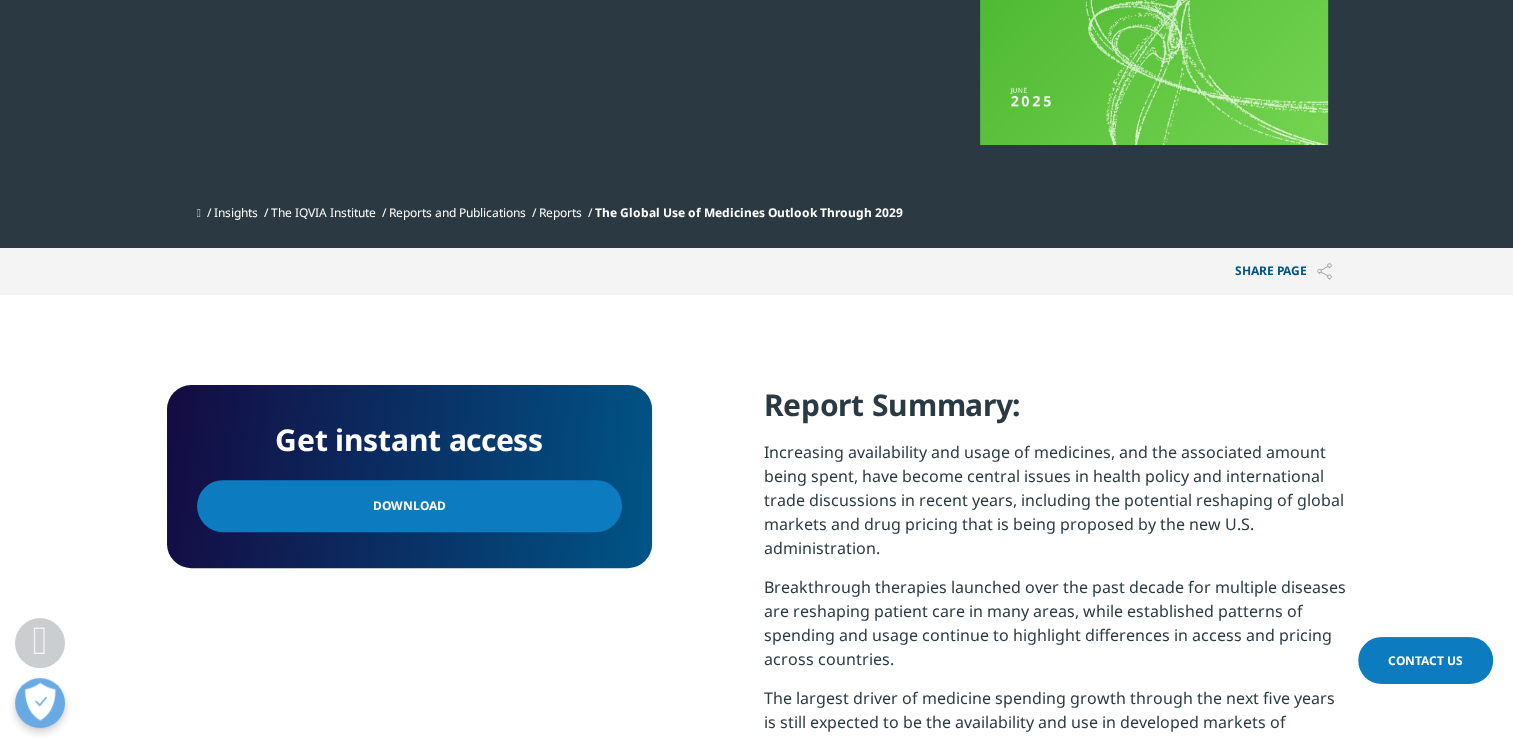 click on "Download" at bounding box center (409, 506) 